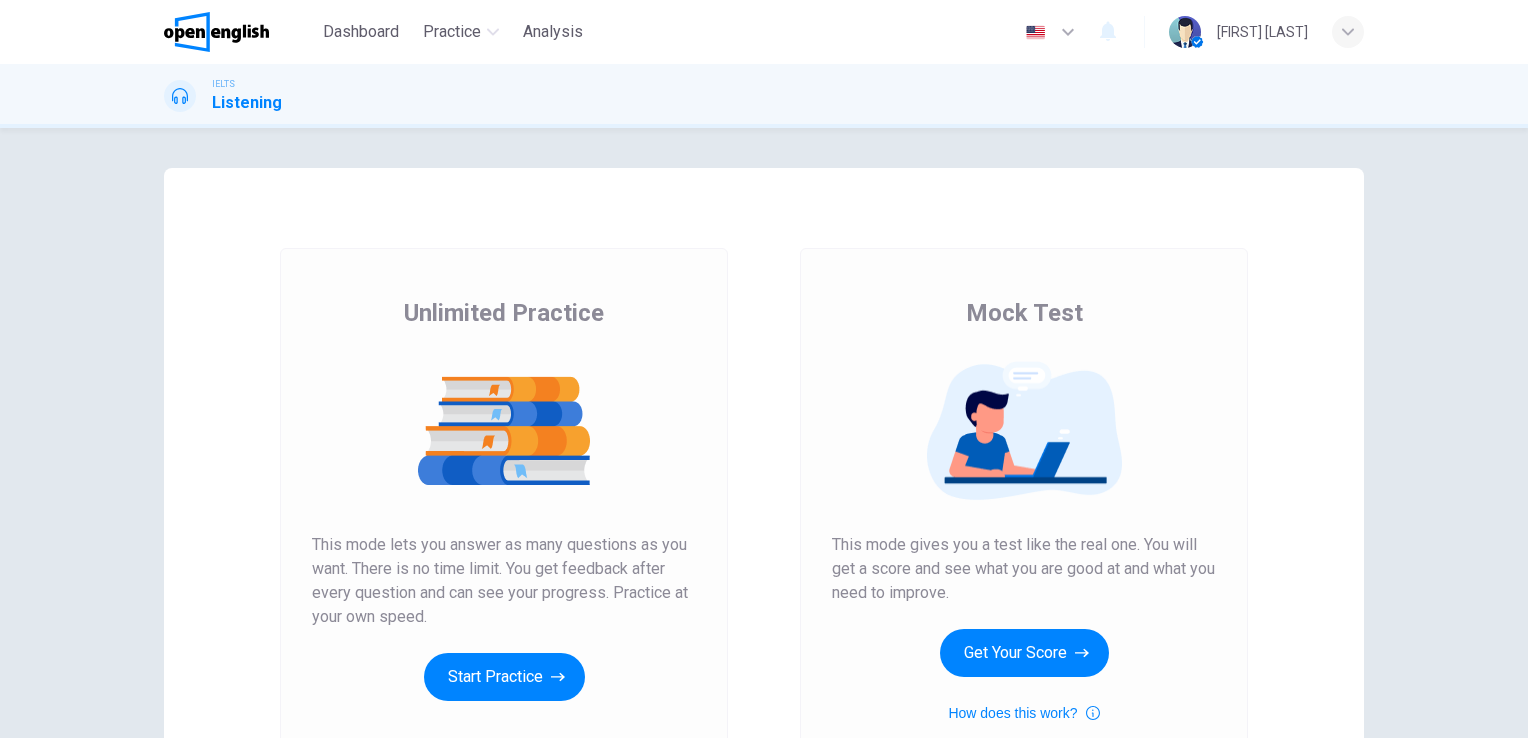 scroll, scrollTop: 0, scrollLeft: 0, axis: both 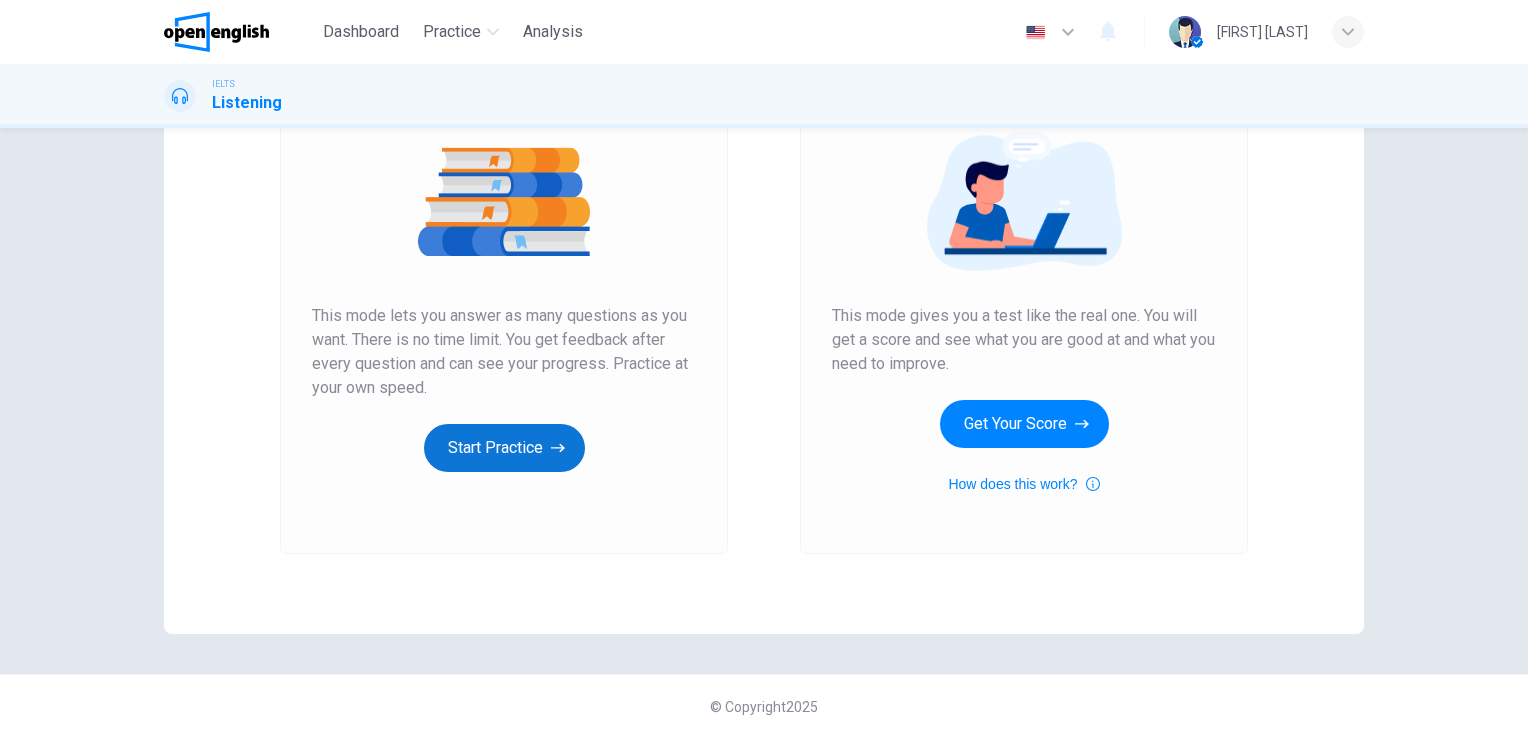 click on "Start Practice" at bounding box center (504, 448) 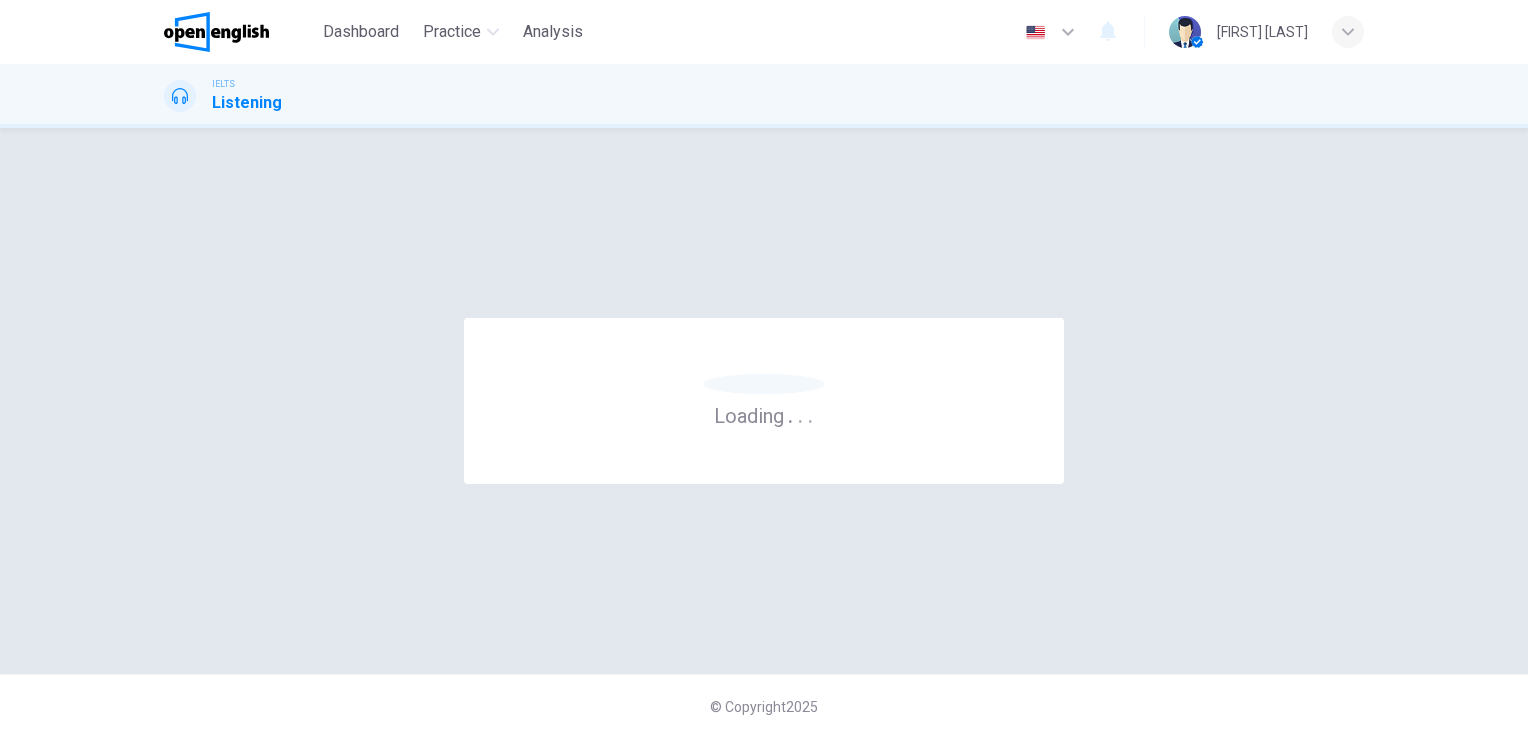 scroll, scrollTop: 0, scrollLeft: 0, axis: both 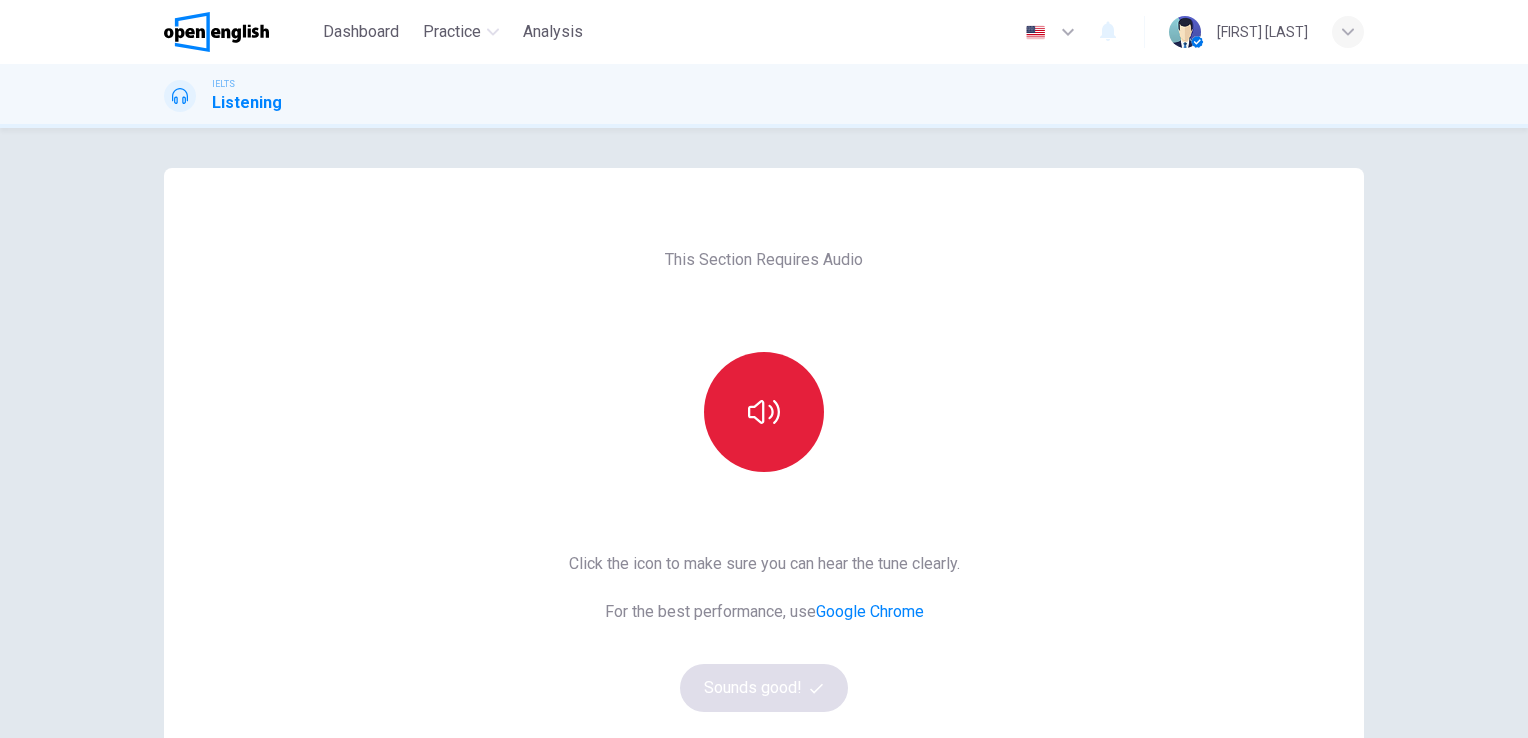 click 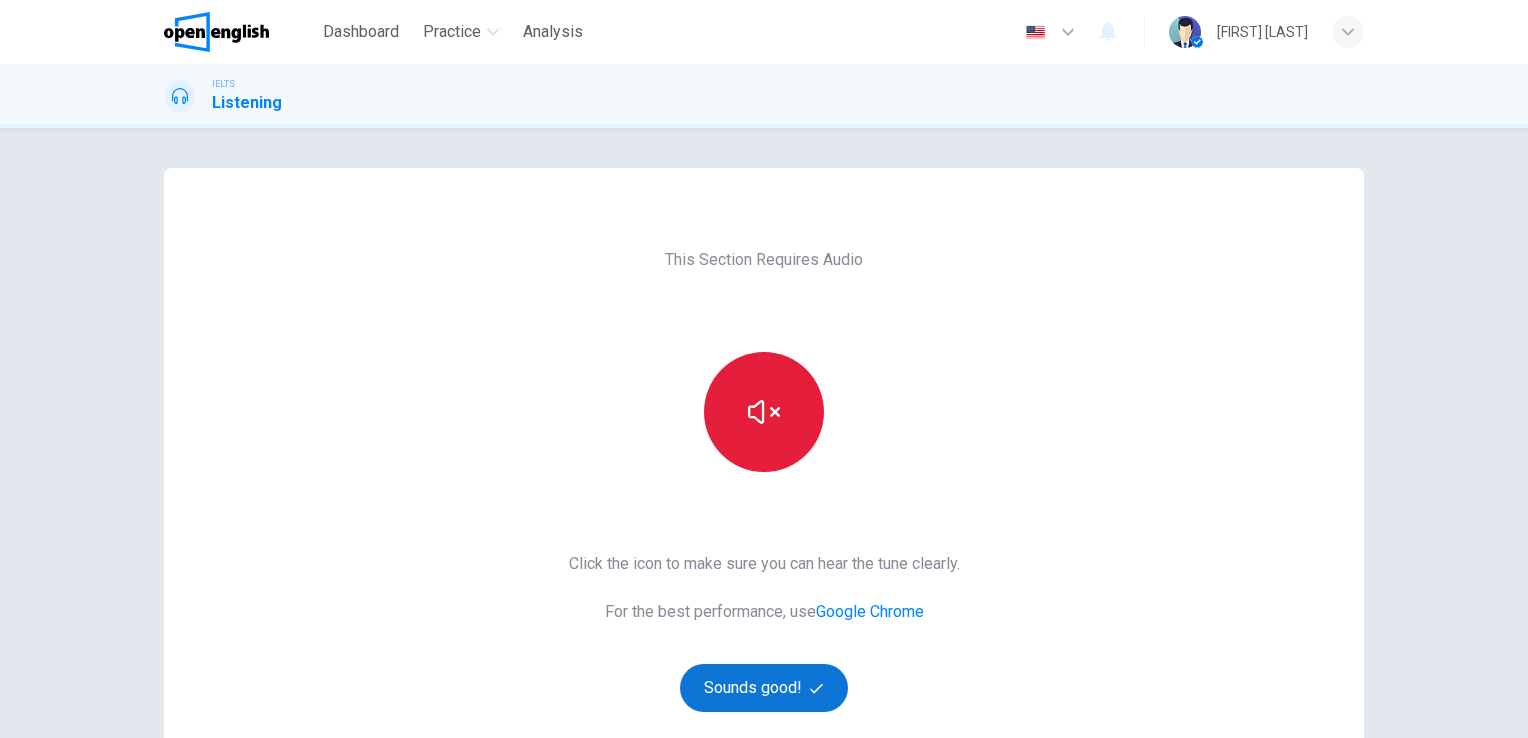 click on "Sounds good!" at bounding box center [764, 688] 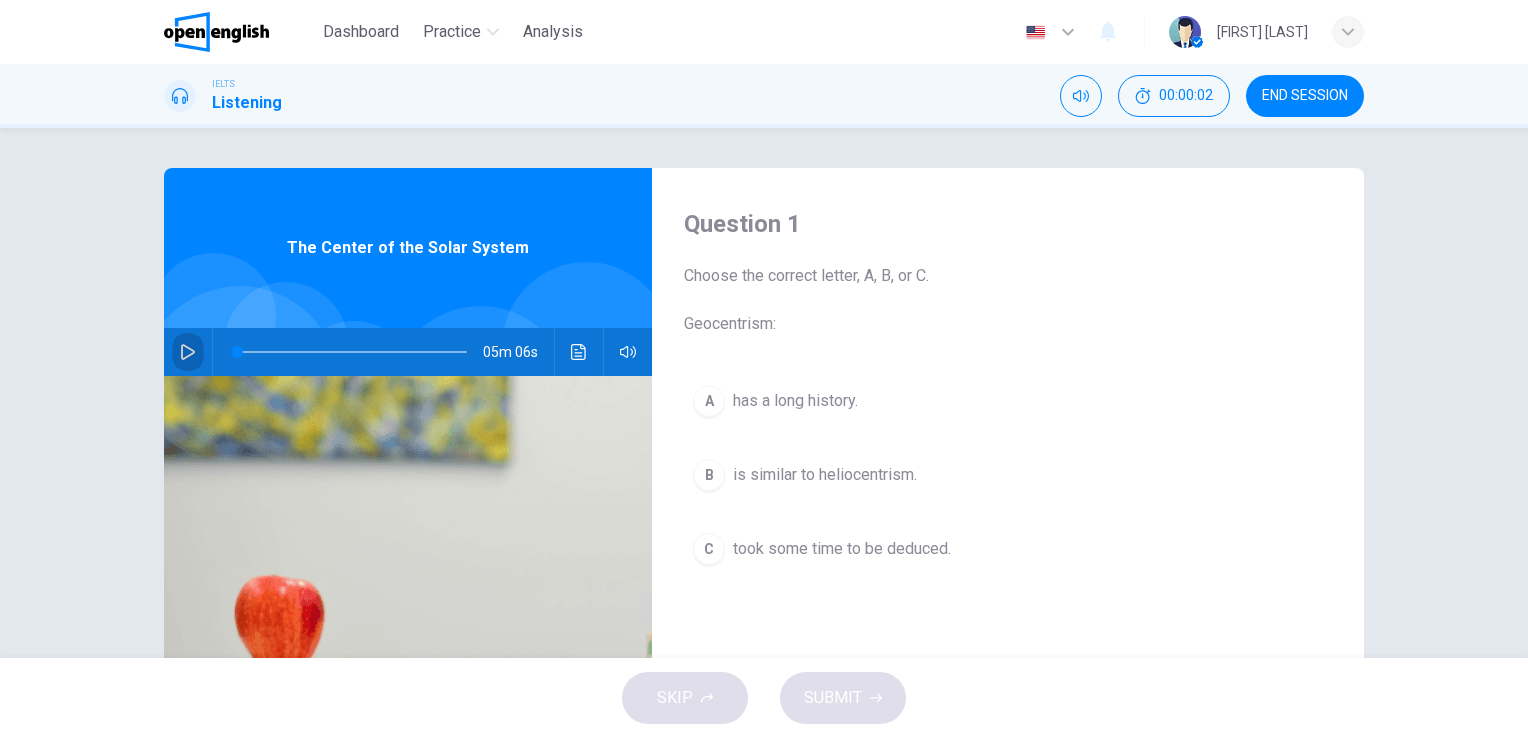 click 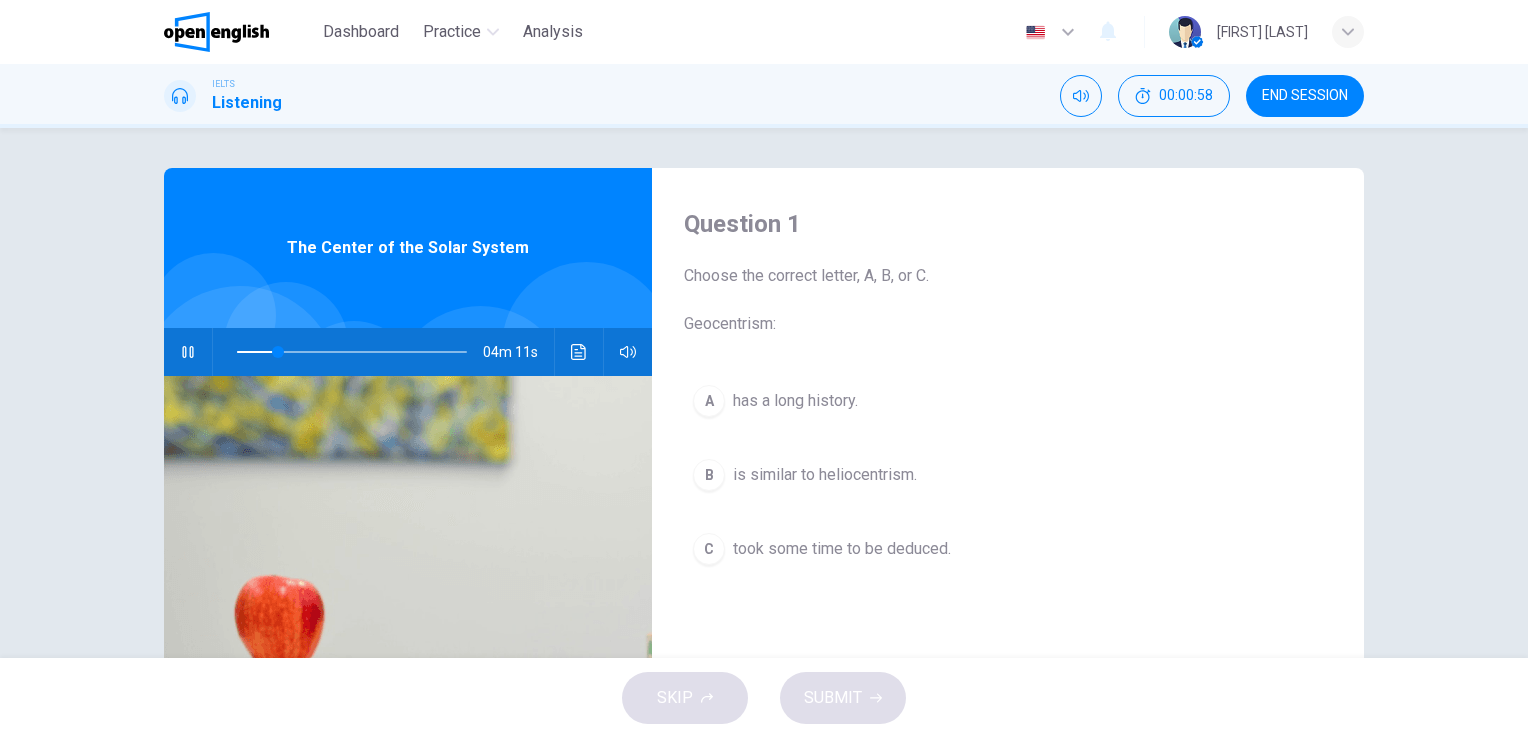 click on "A" at bounding box center [709, 401] 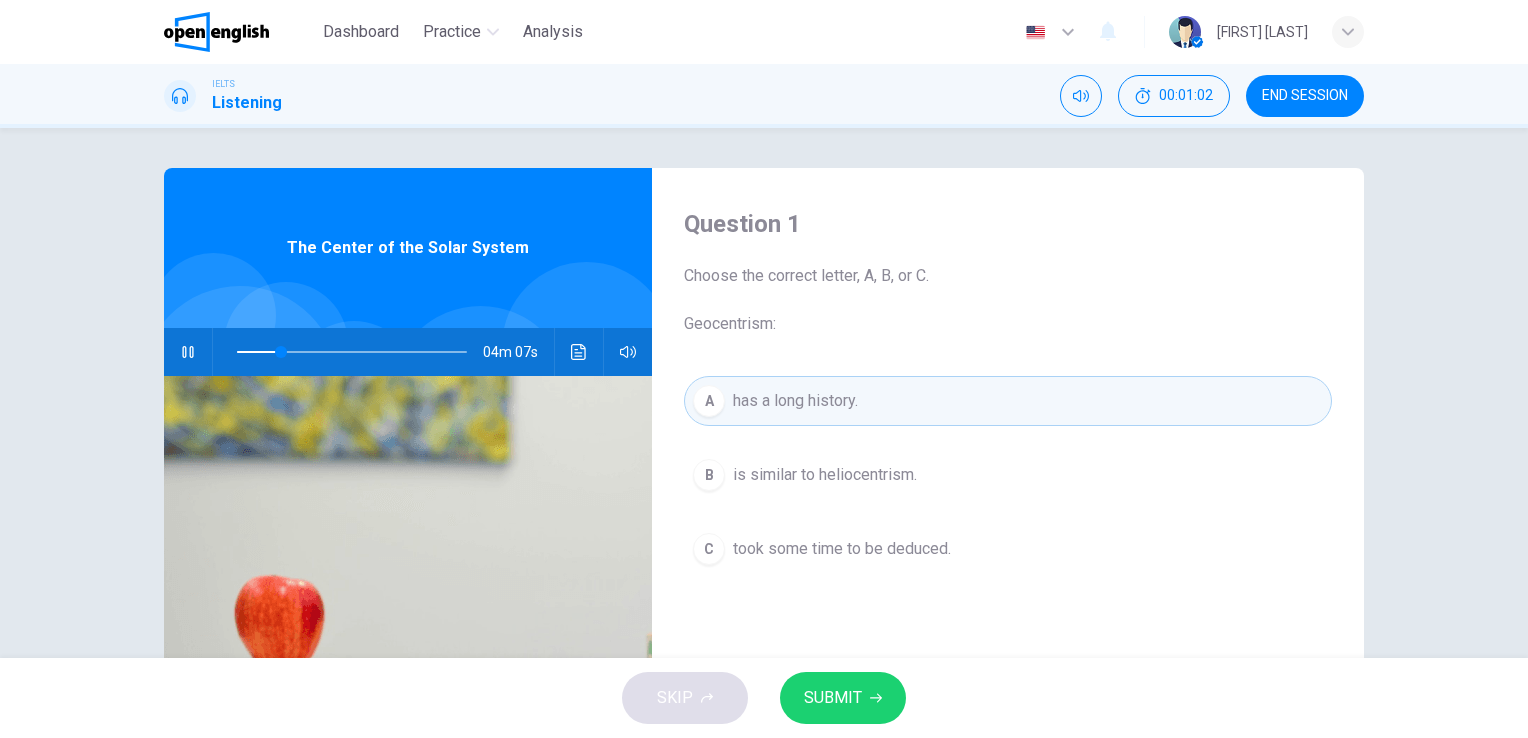 click on "SUBMIT" at bounding box center [833, 698] 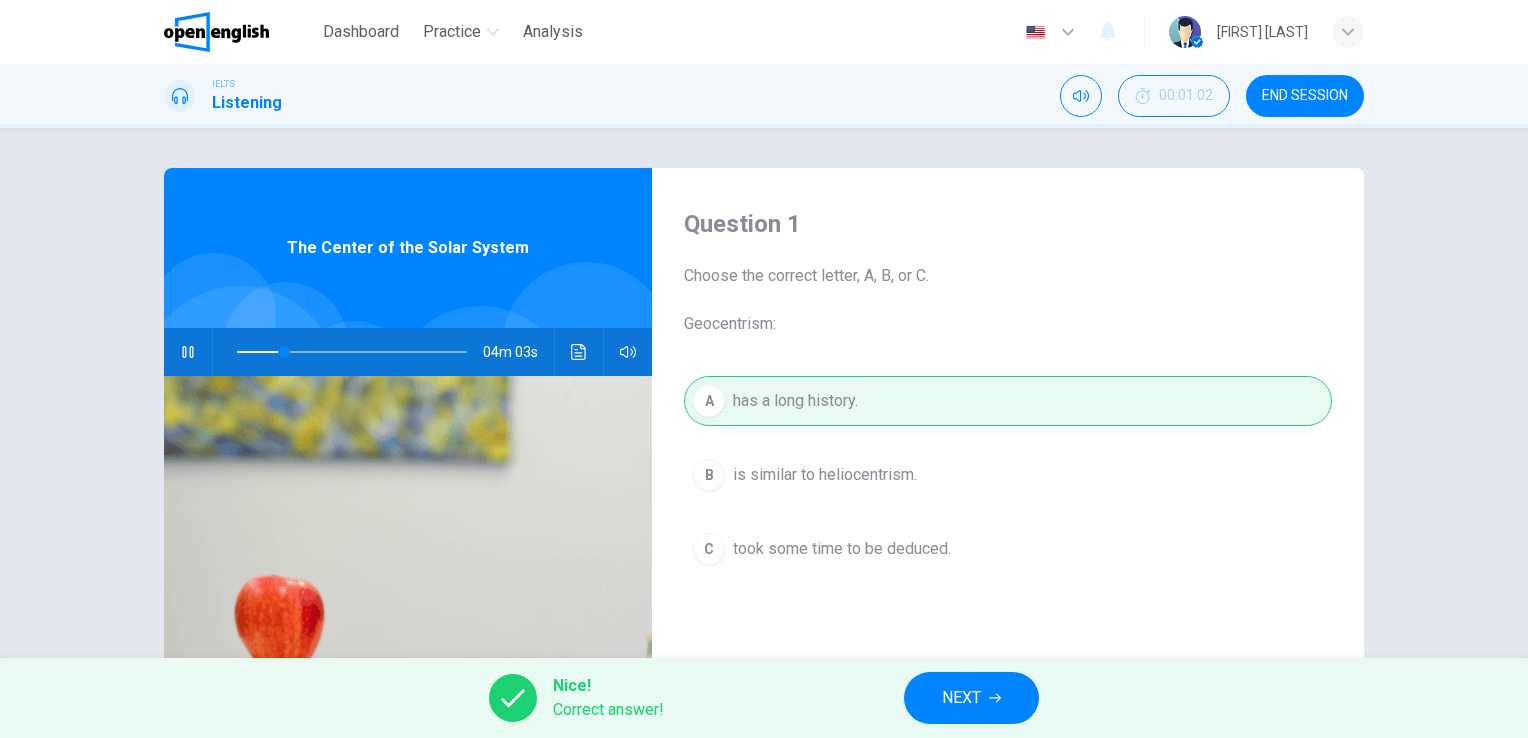click on "NEXT" at bounding box center [961, 698] 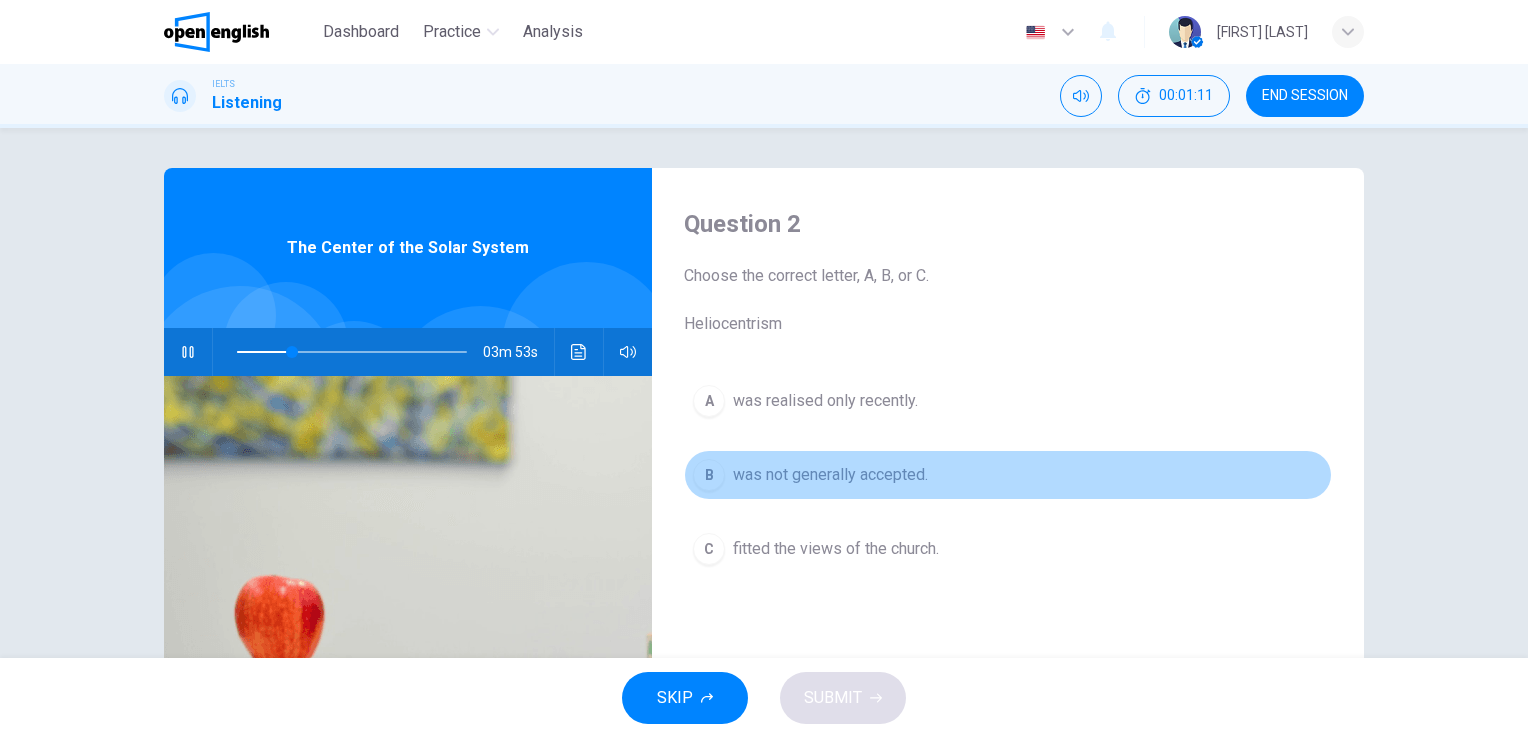 click on "B" at bounding box center [709, 475] 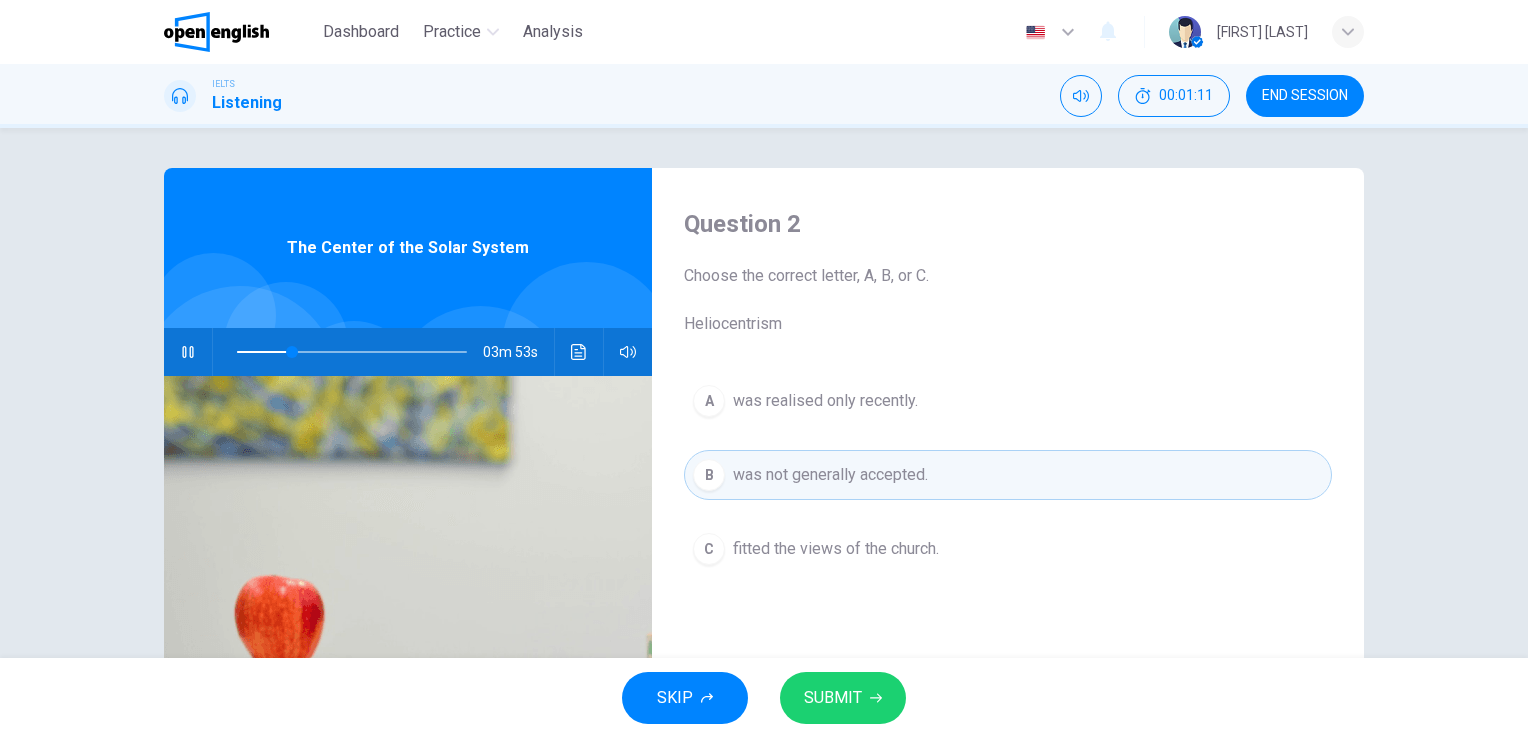 click on "SUBMIT" at bounding box center (833, 698) 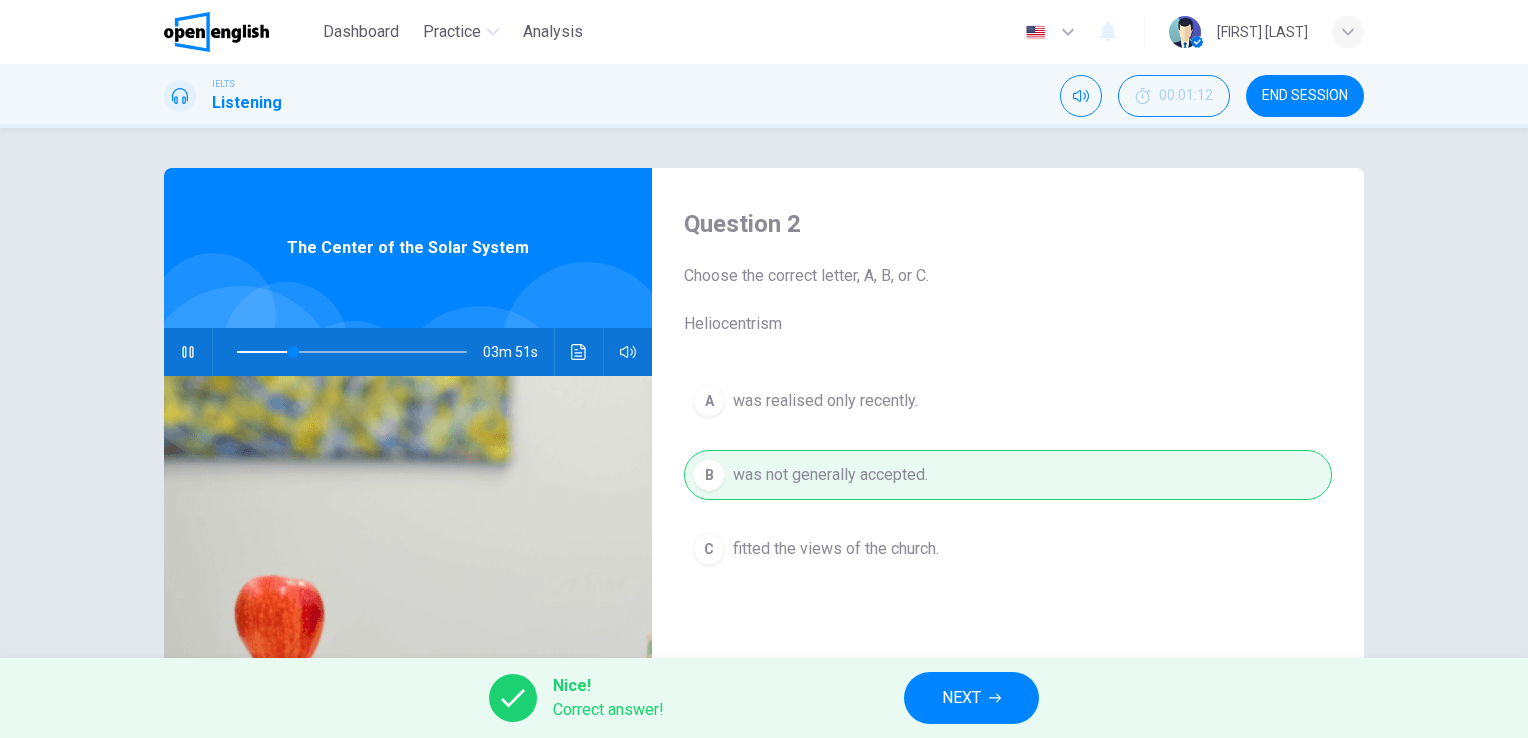click on "NEXT" at bounding box center (971, 698) 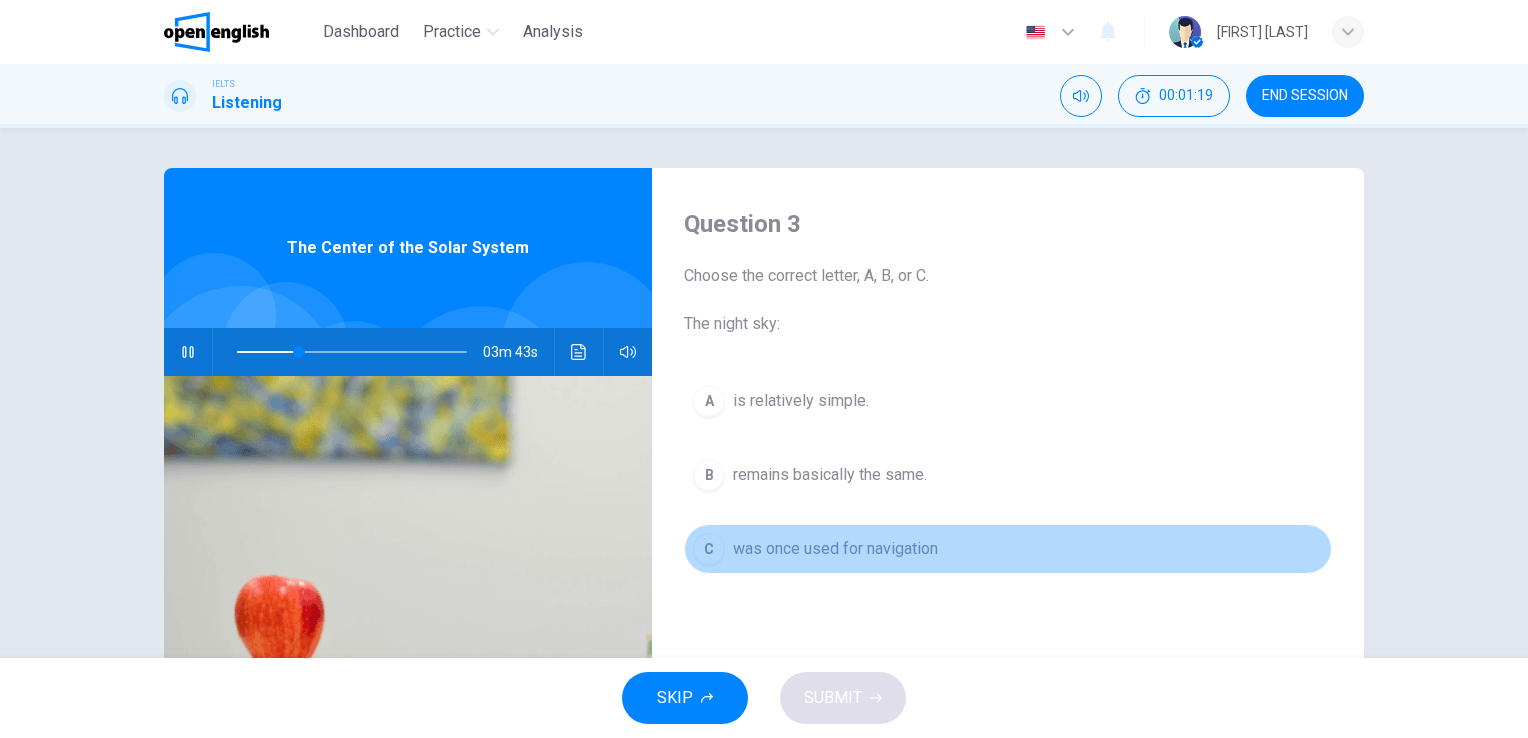 click on "C" at bounding box center [709, 549] 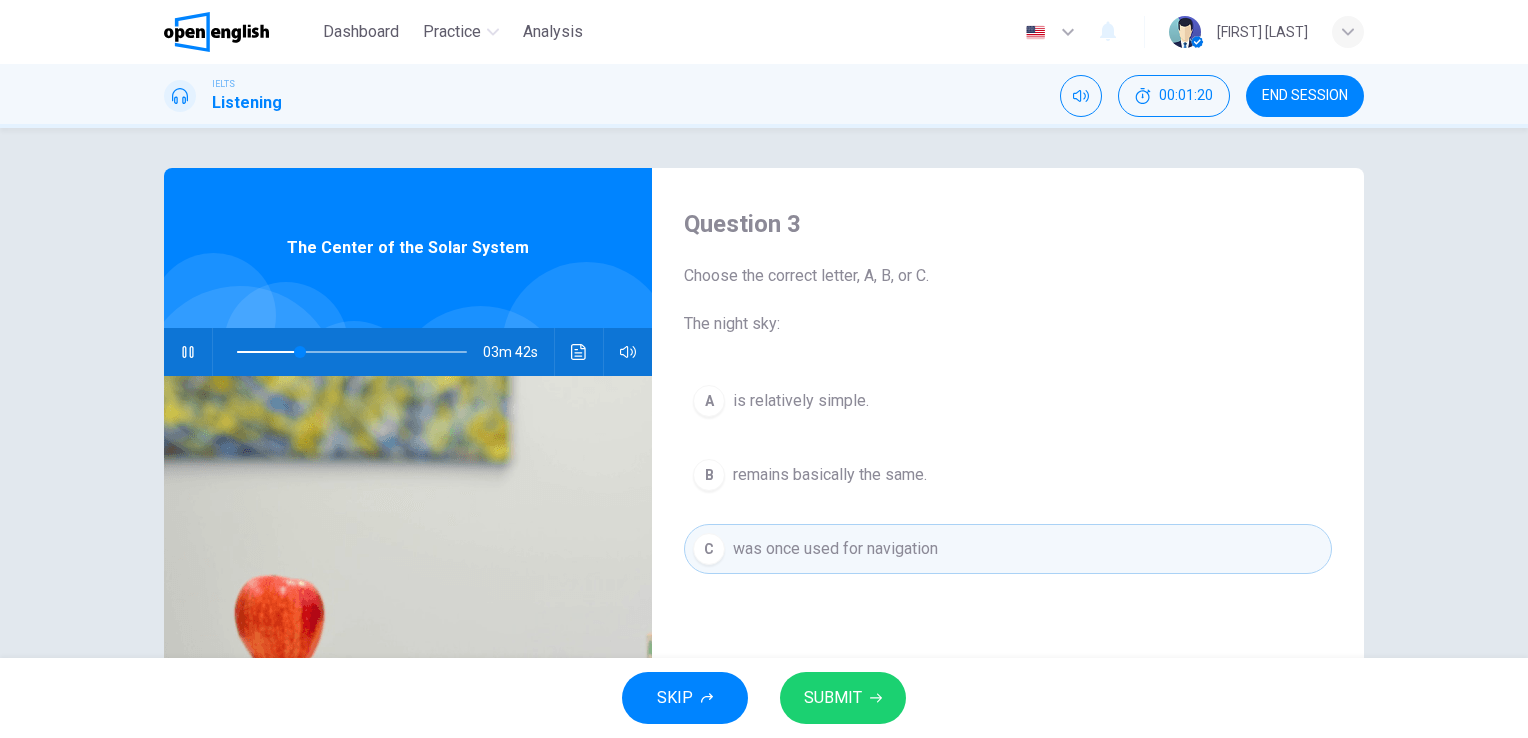 click on "SUBMIT" at bounding box center [833, 698] 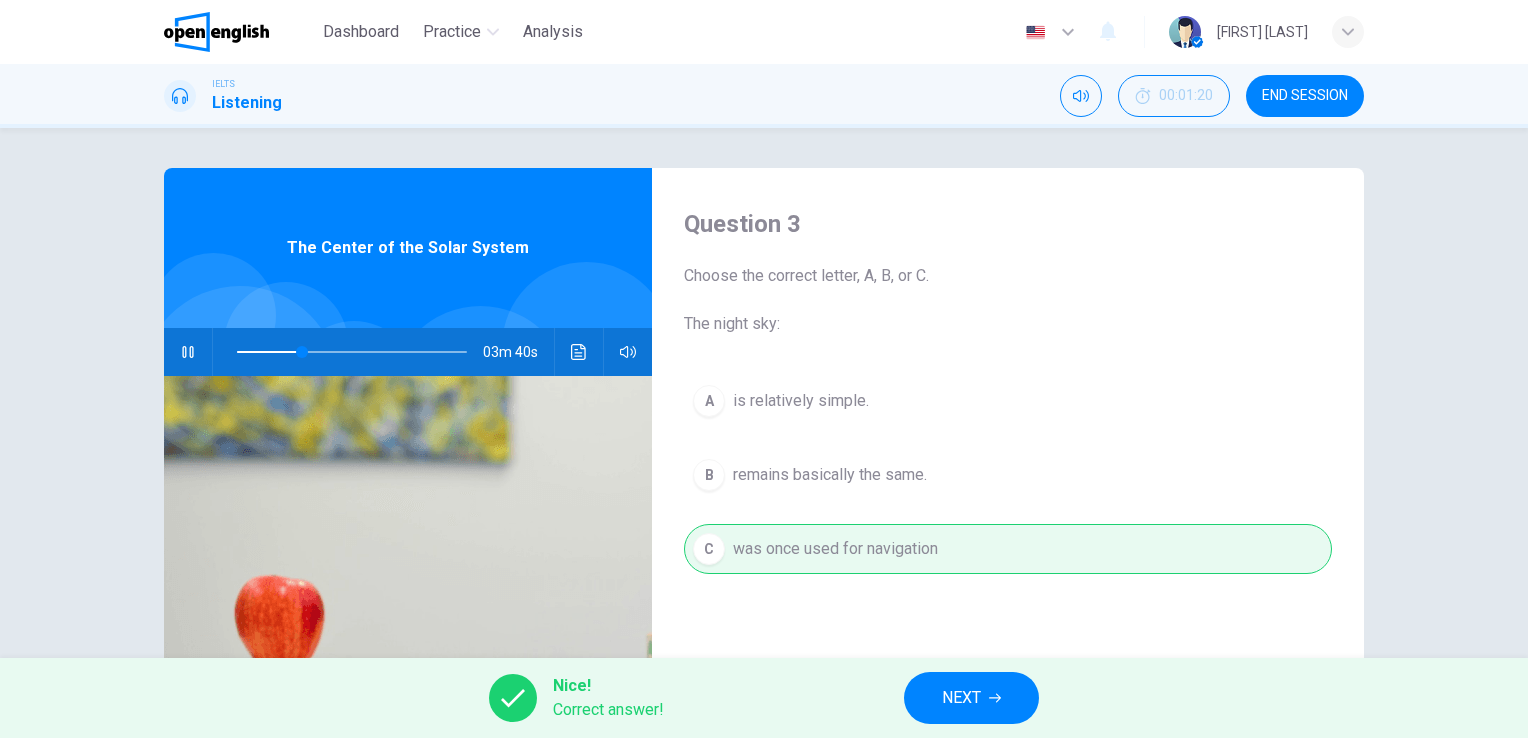 type on "**" 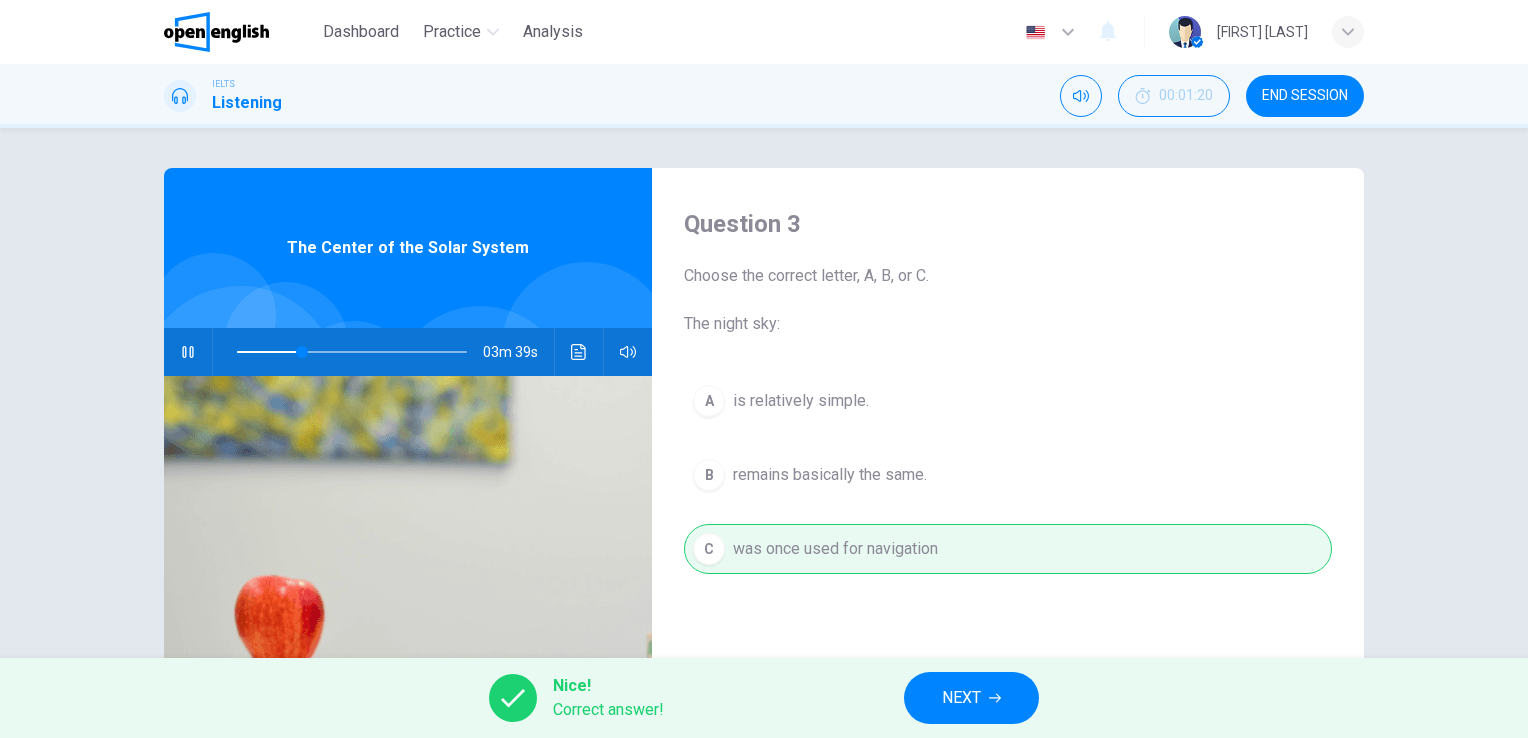 click on "NEXT" at bounding box center (961, 698) 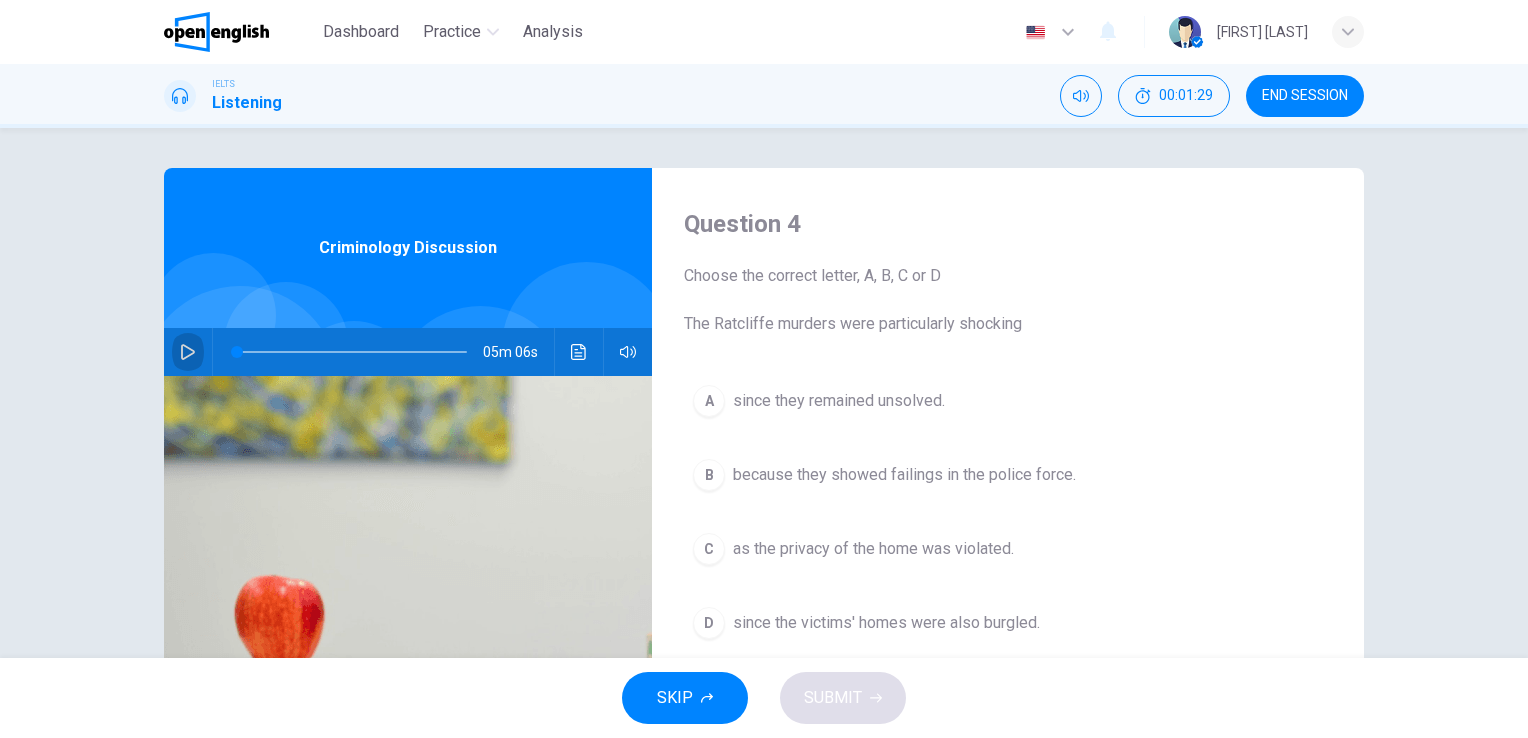 click 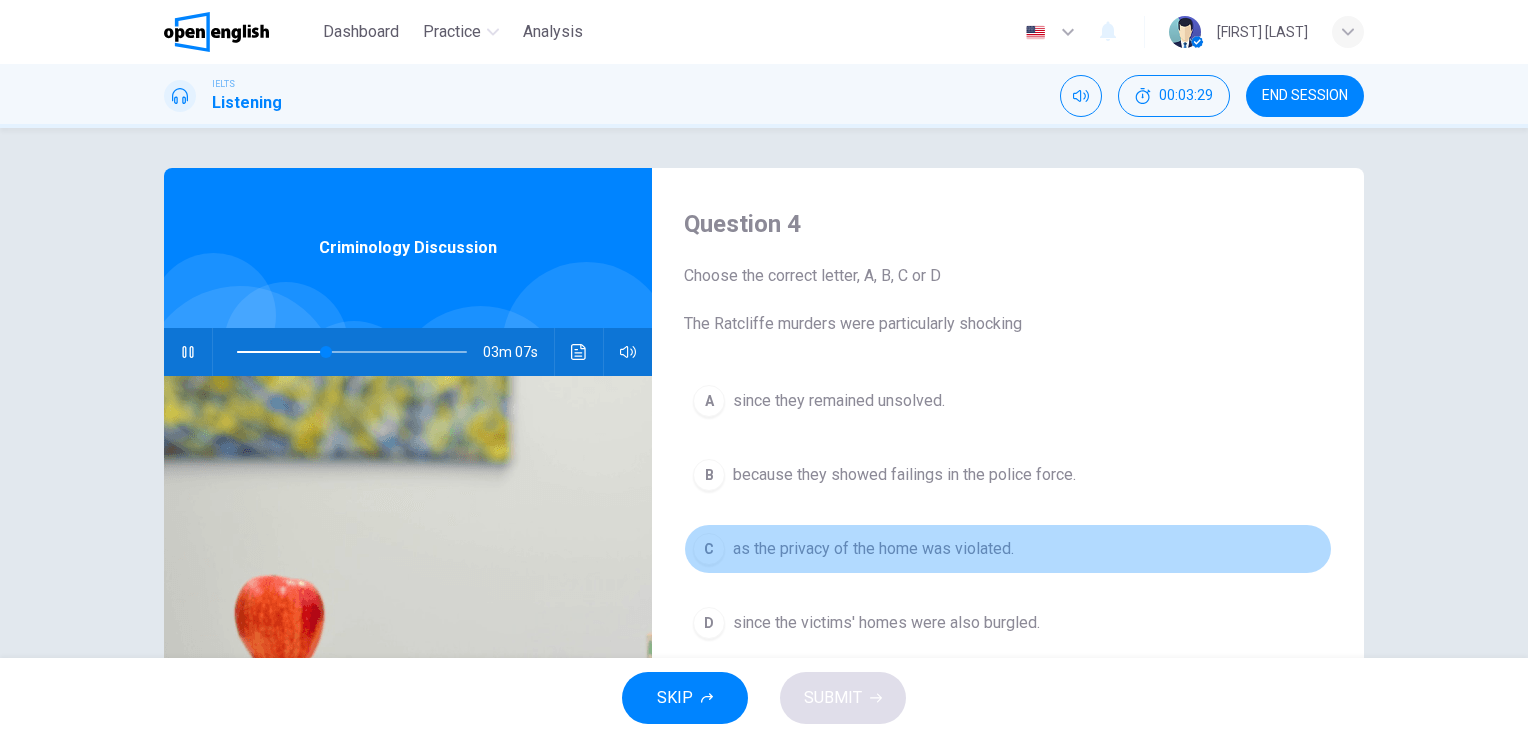 click on "C" at bounding box center [709, 549] 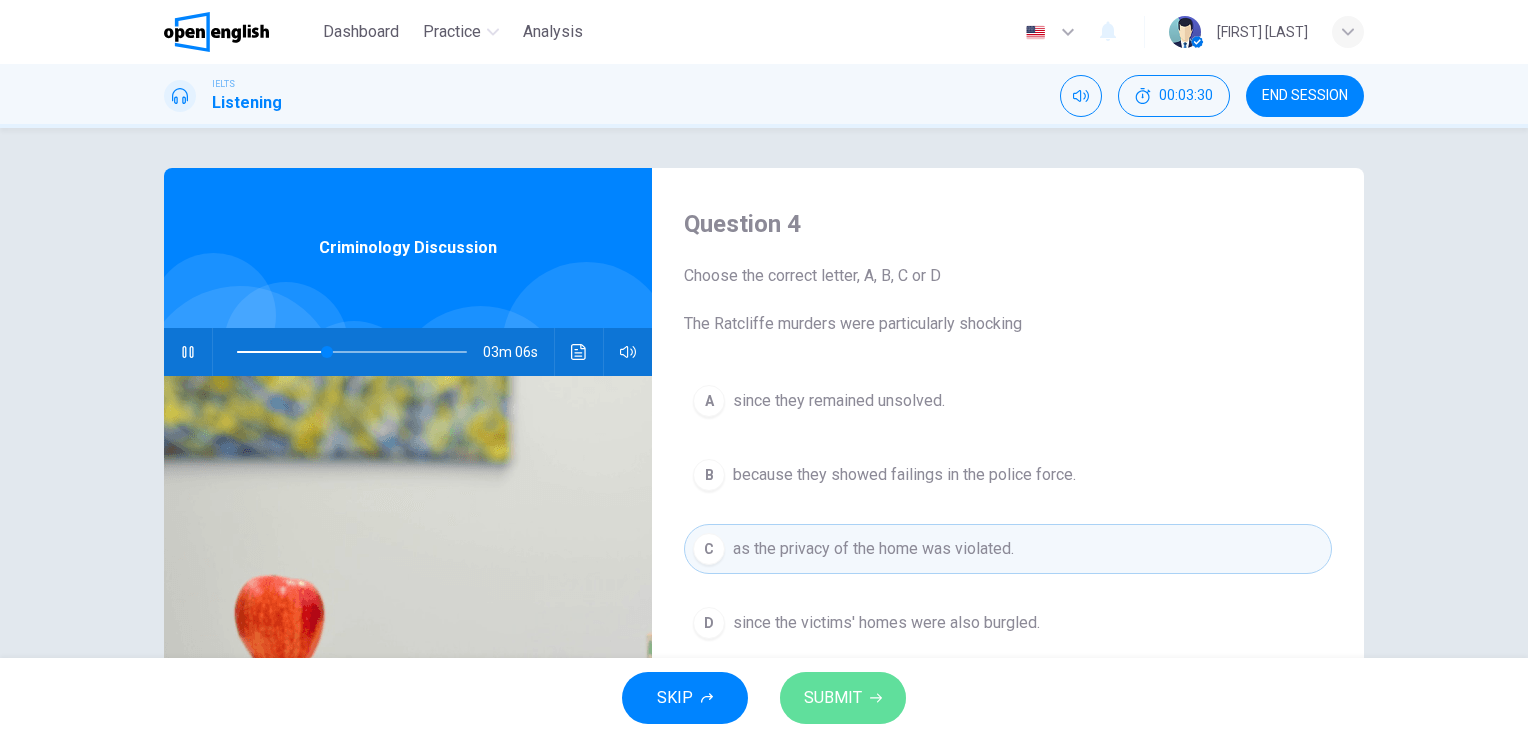 click on "SUBMIT" at bounding box center (833, 698) 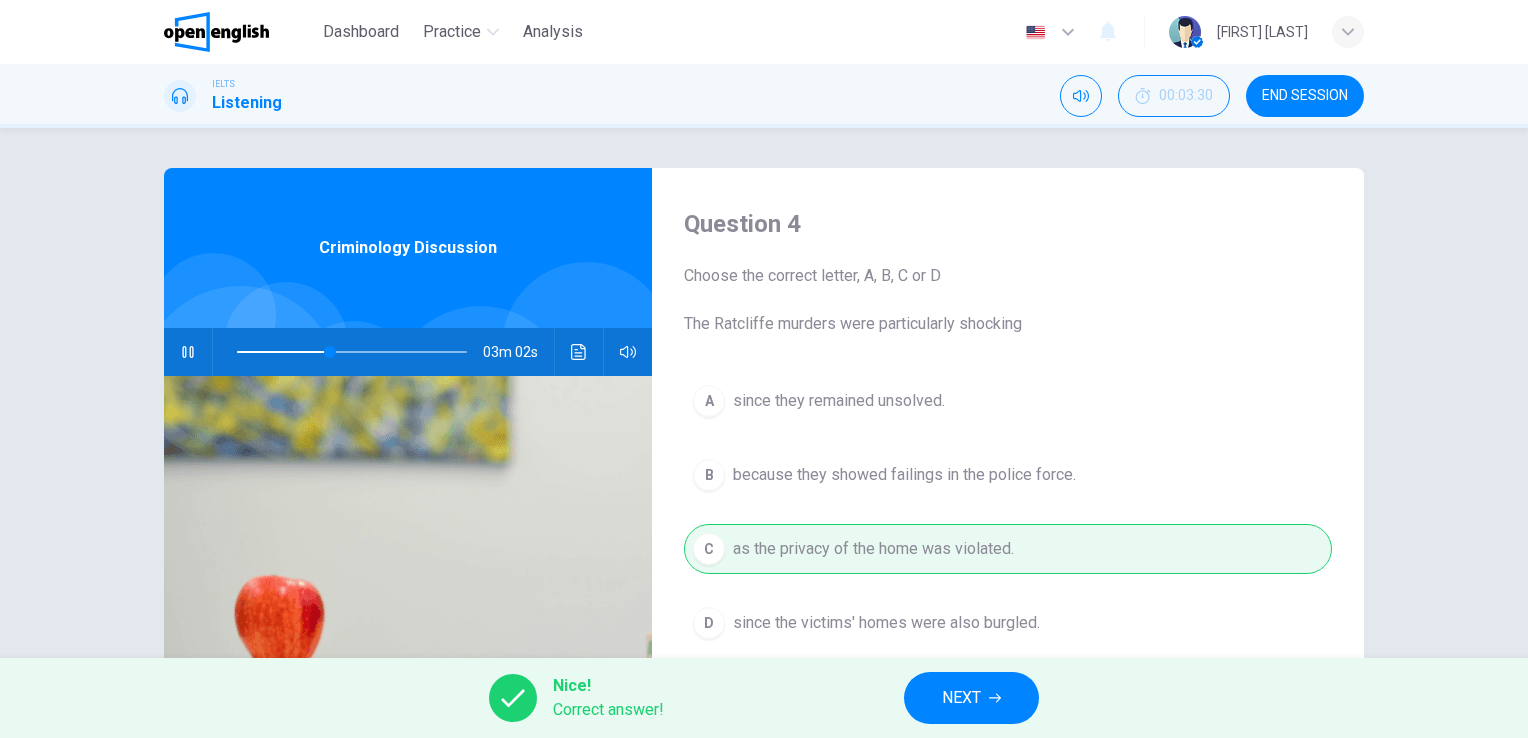 click on "NEXT" at bounding box center (961, 698) 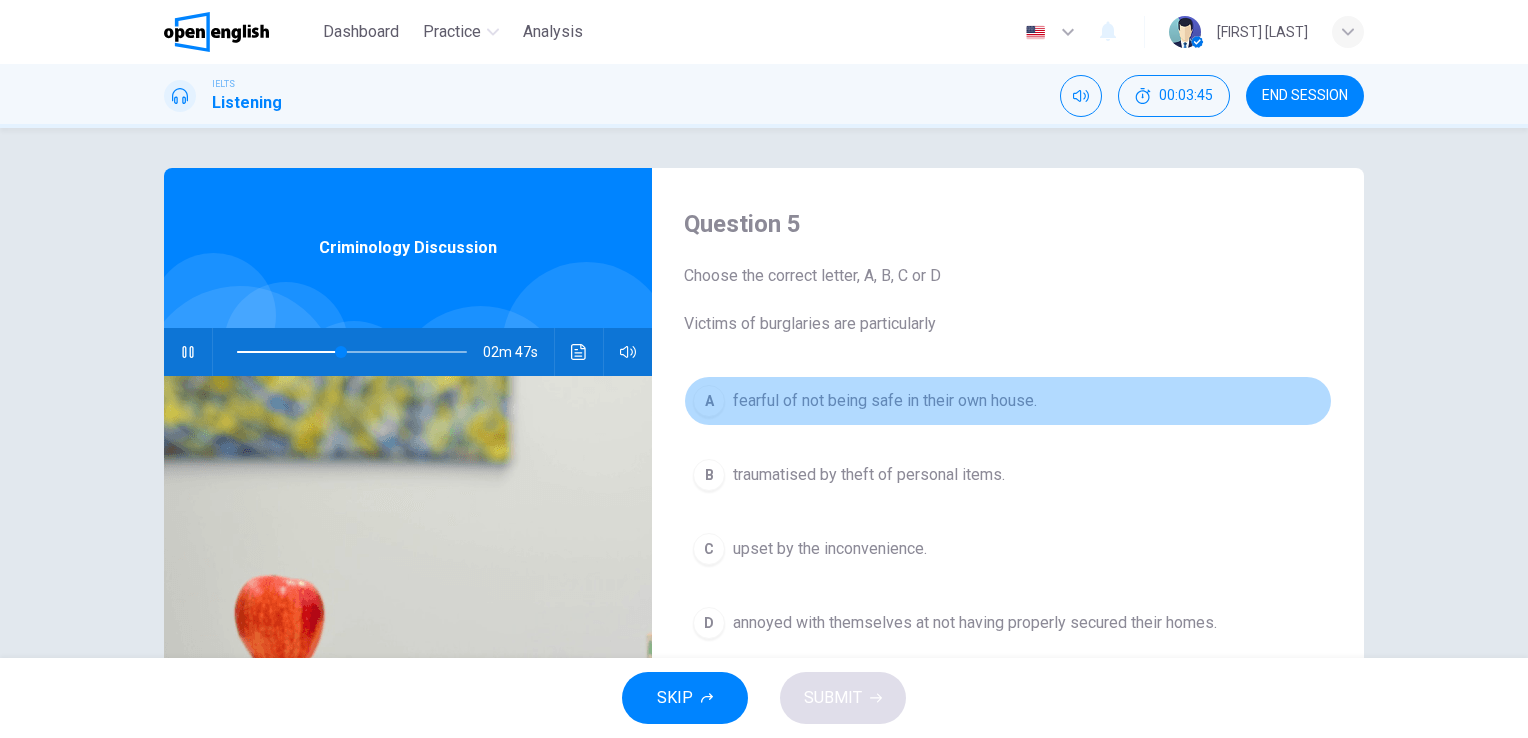 click on "A" at bounding box center [709, 401] 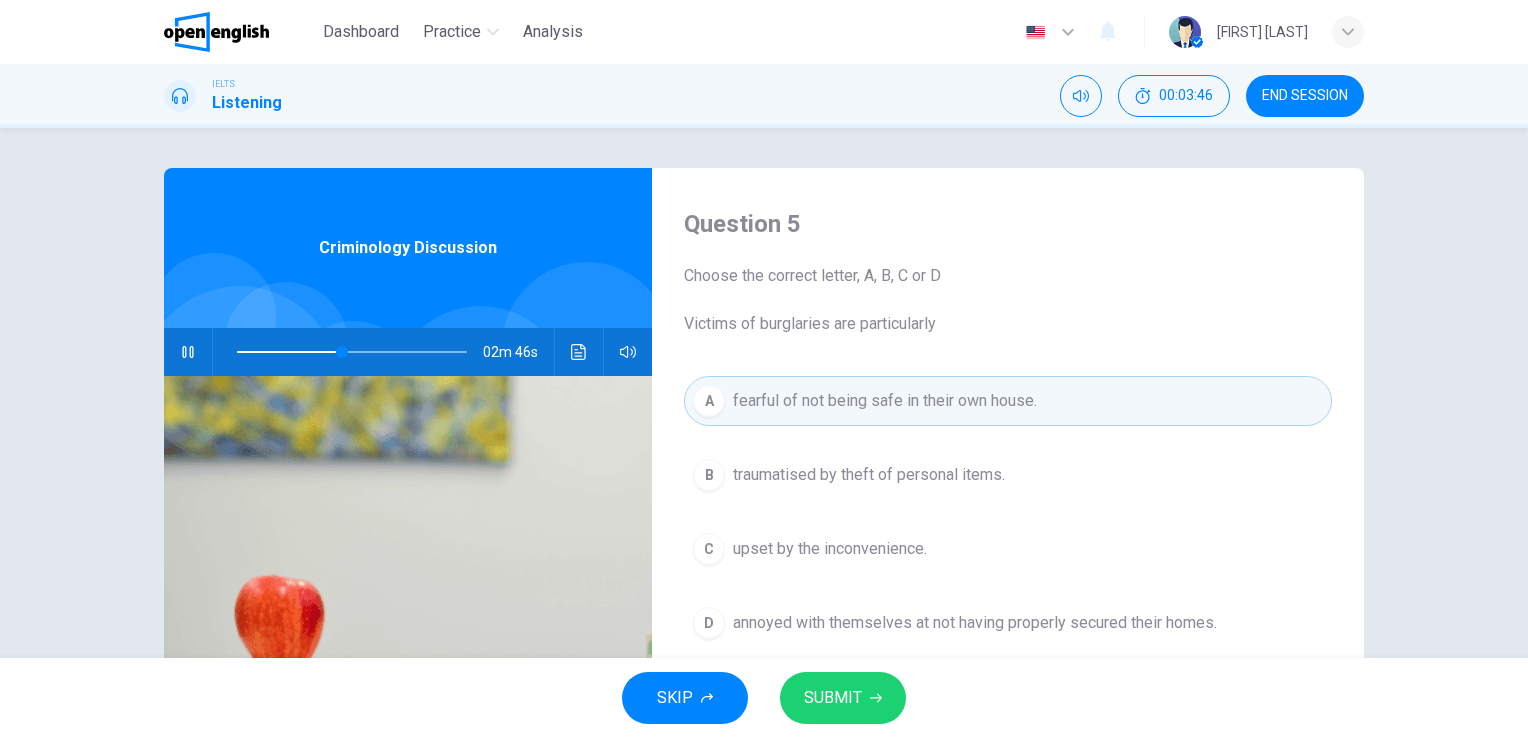 click on "SUBMIT" at bounding box center [843, 698] 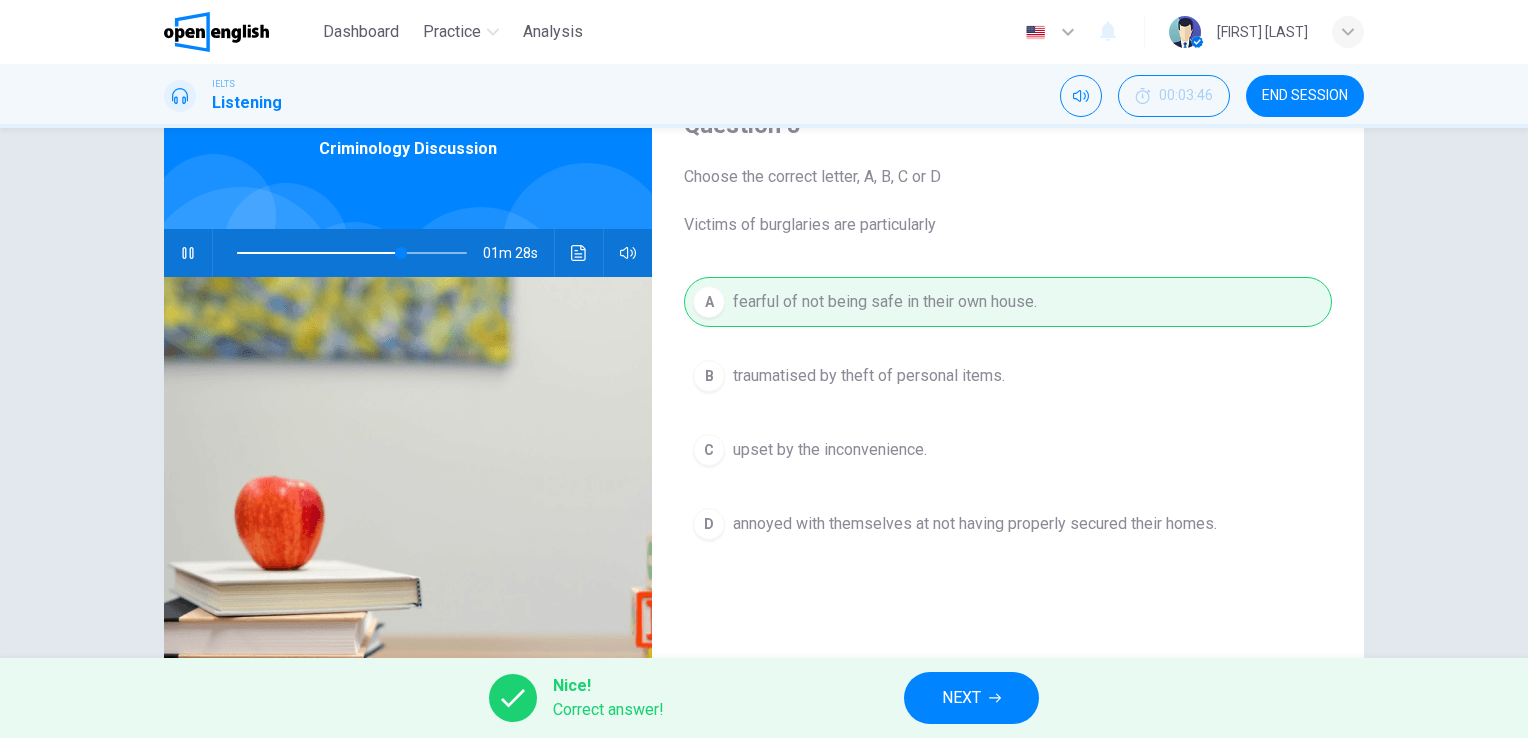 scroll, scrollTop: 0, scrollLeft: 0, axis: both 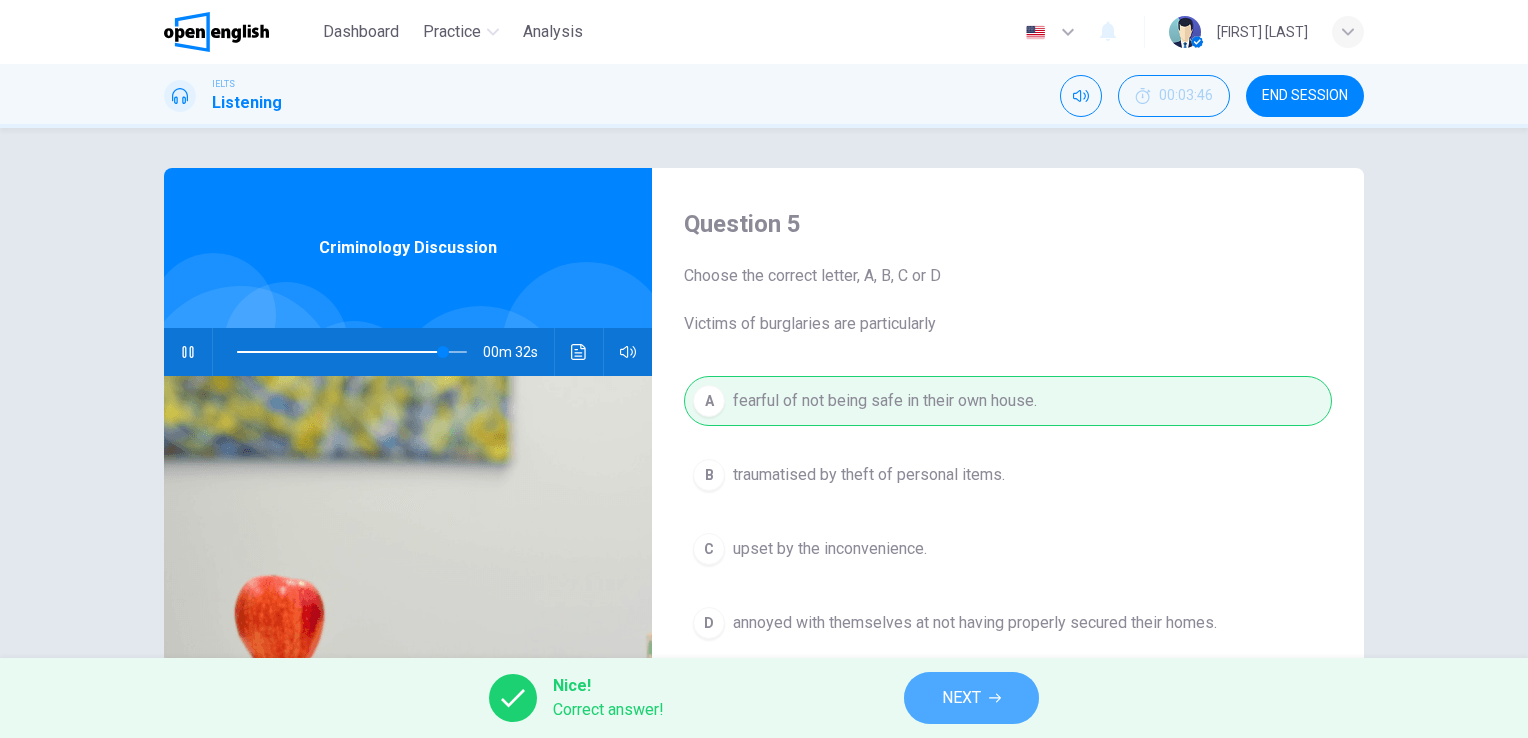 click on "NEXT" at bounding box center [971, 698] 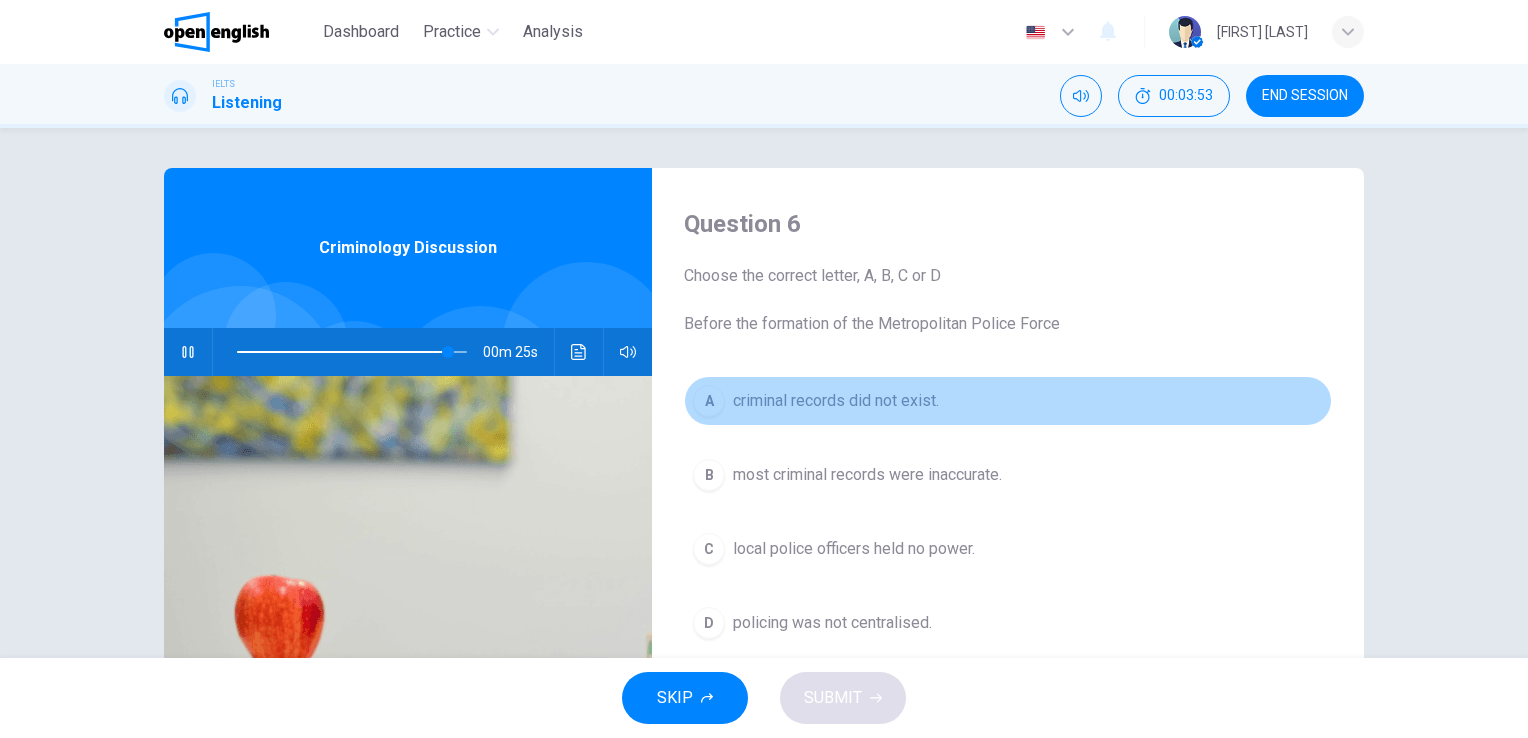 click on "A" at bounding box center [709, 401] 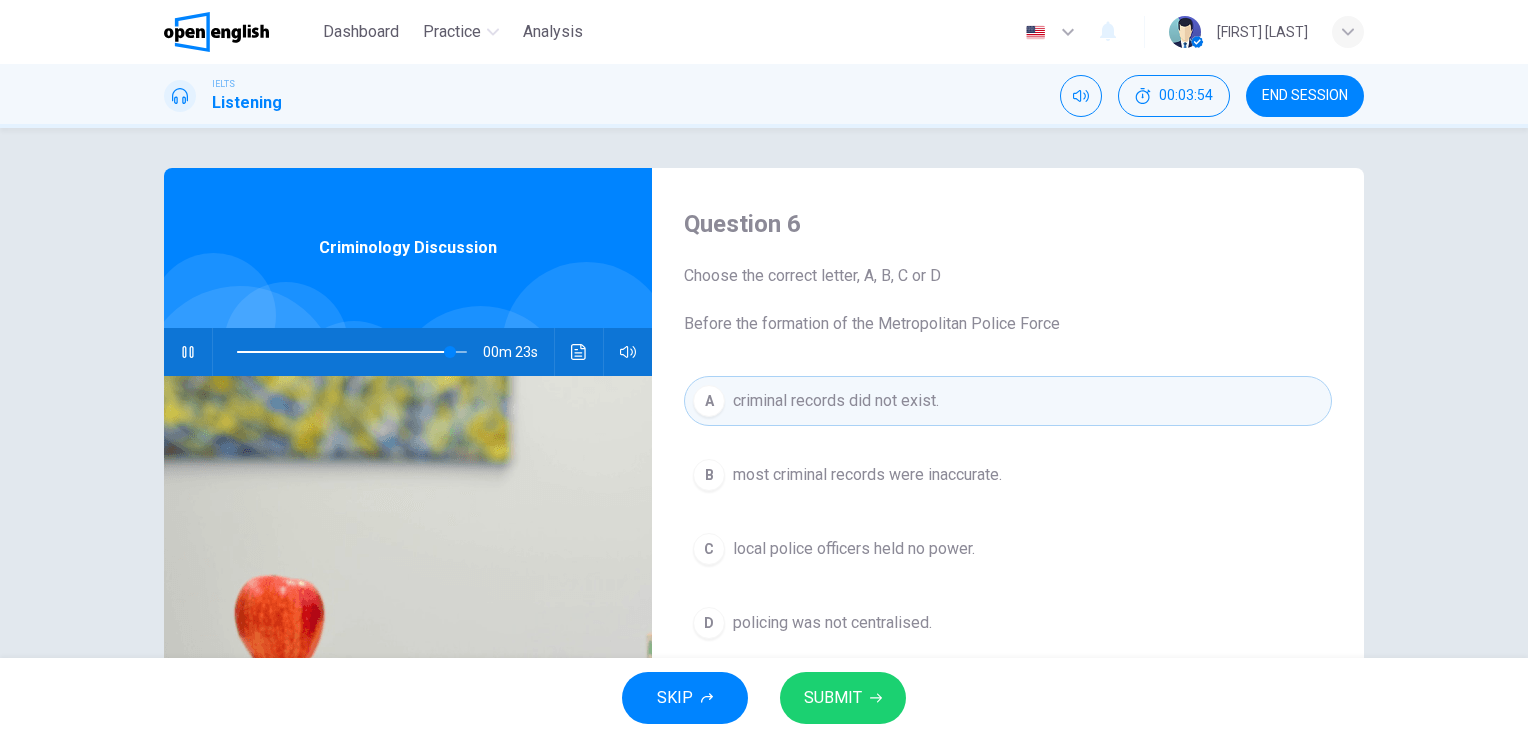 click on "SUBMIT" at bounding box center [833, 698] 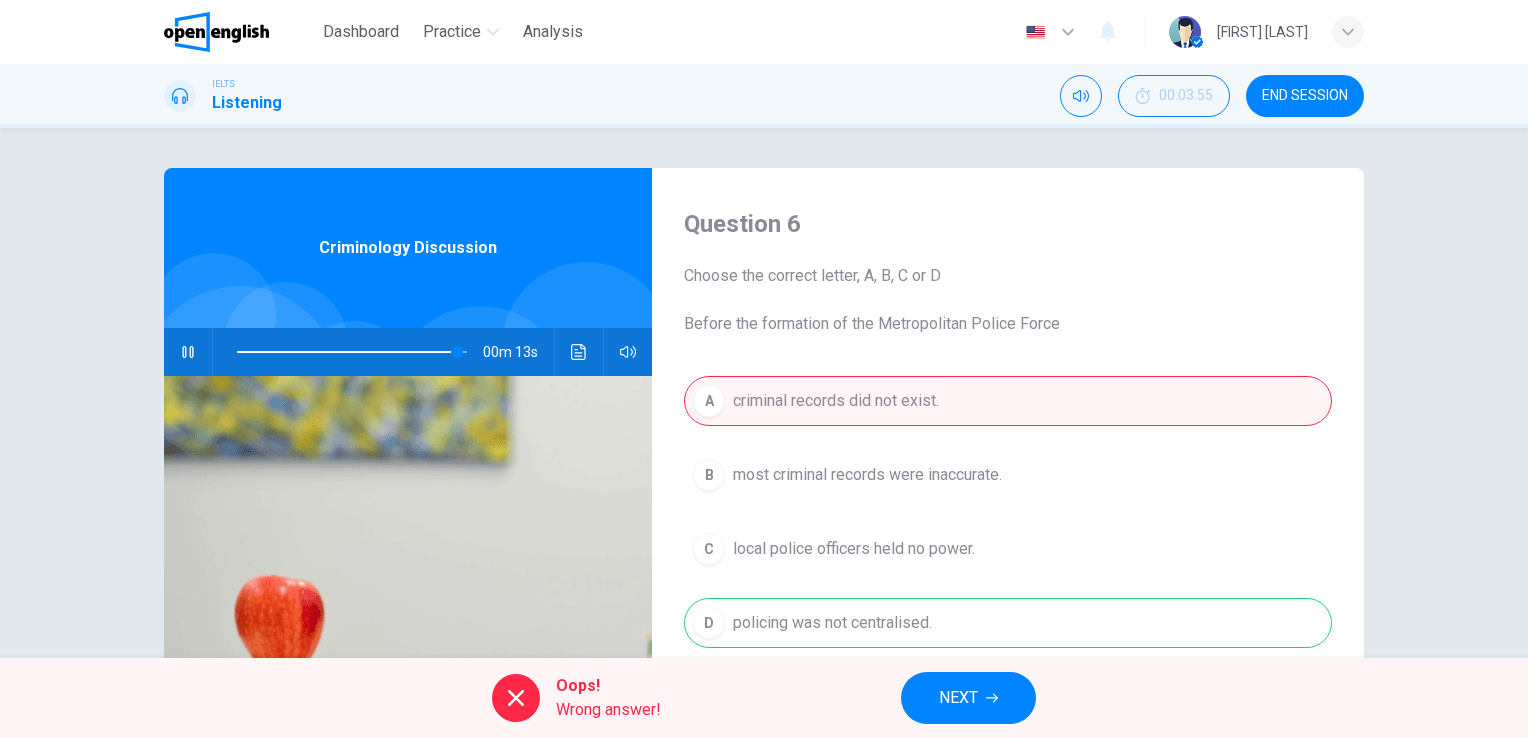 click on "A criminal records did not exist. B most criminal records were inaccurate. C local police officers held no power. D policing was not centralised." at bounding box center (1008, 532) 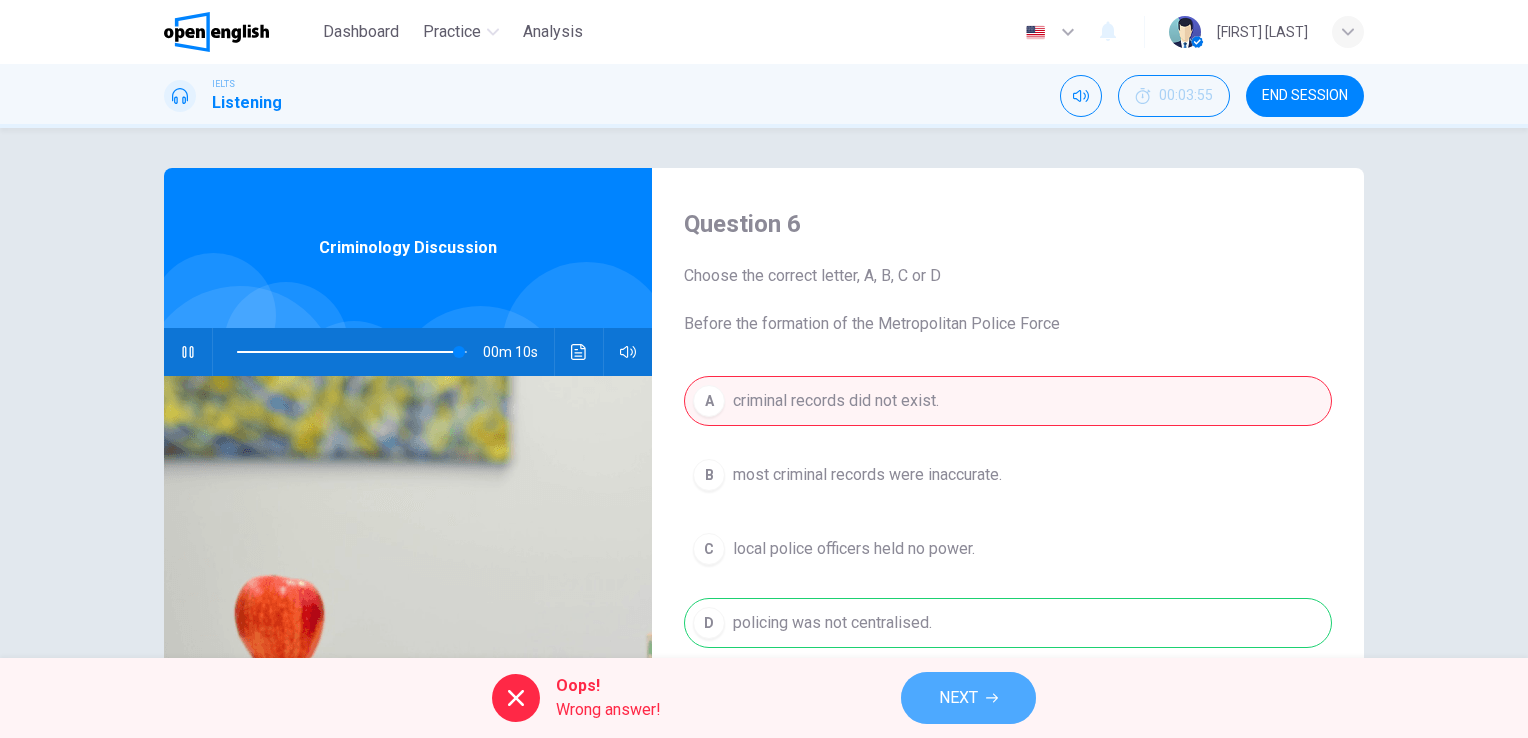 click on "NEXT" at bounding box center [968, 698] 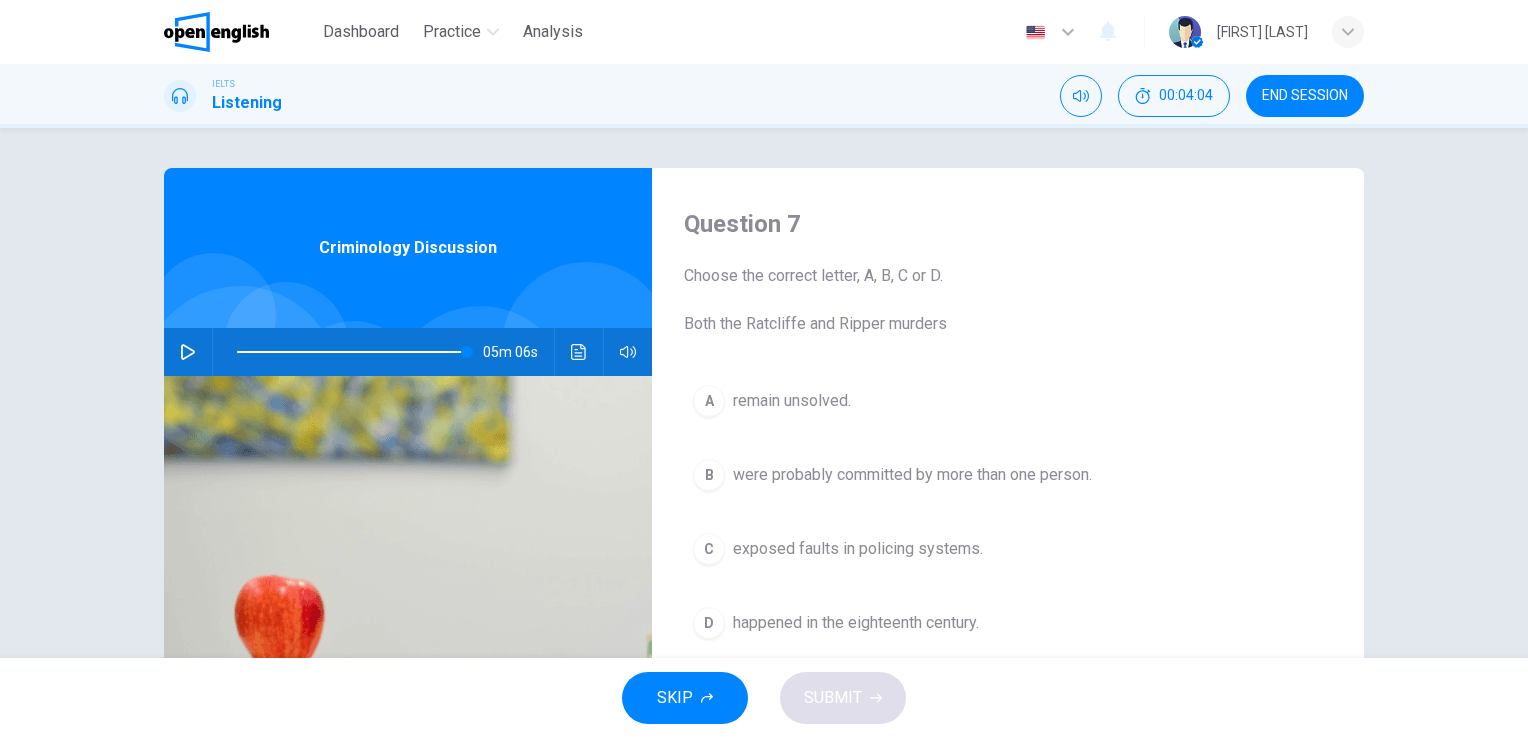 type on "*" 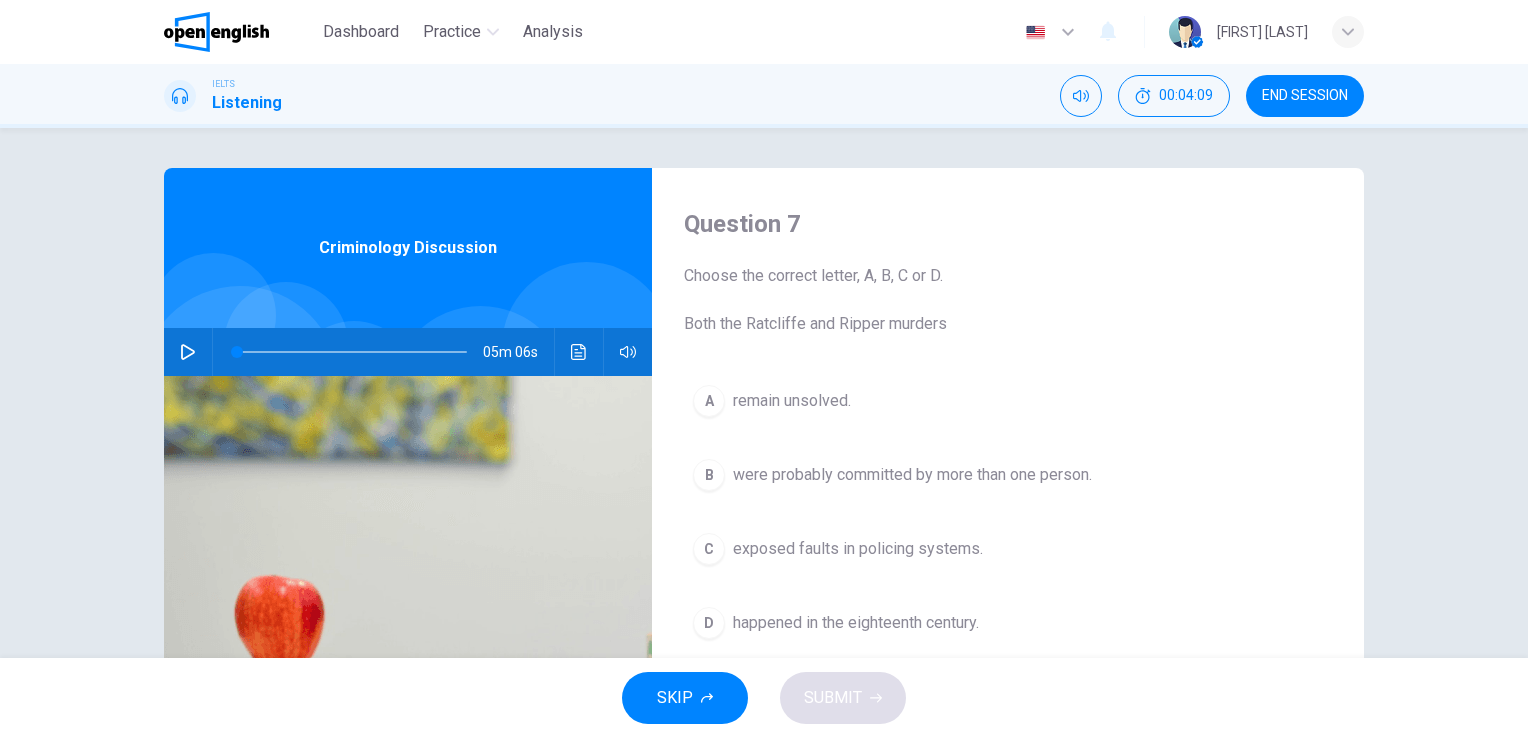 click on "A" at bounding box center [709, 401] 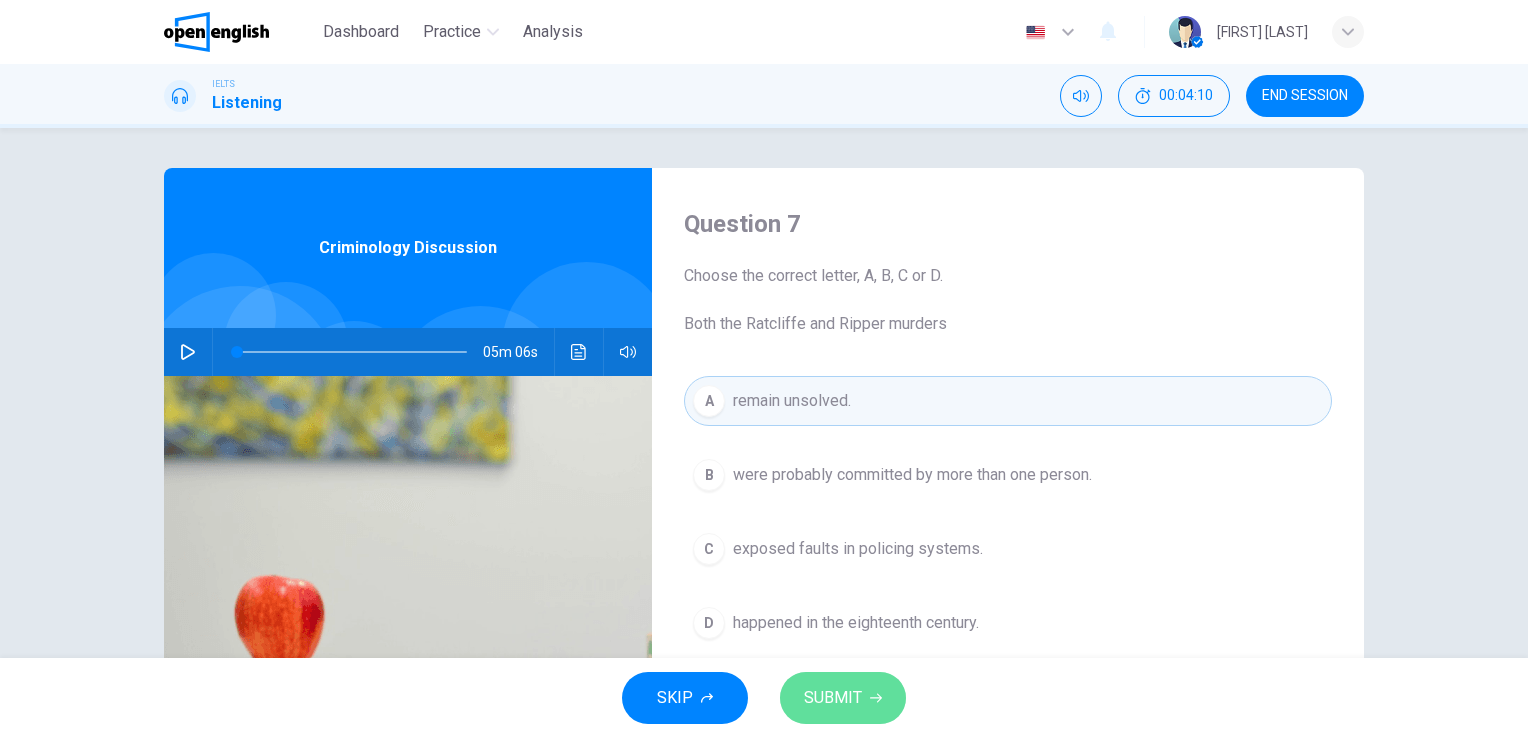 click on "SUBMIT" at bounding box center (833, 698) 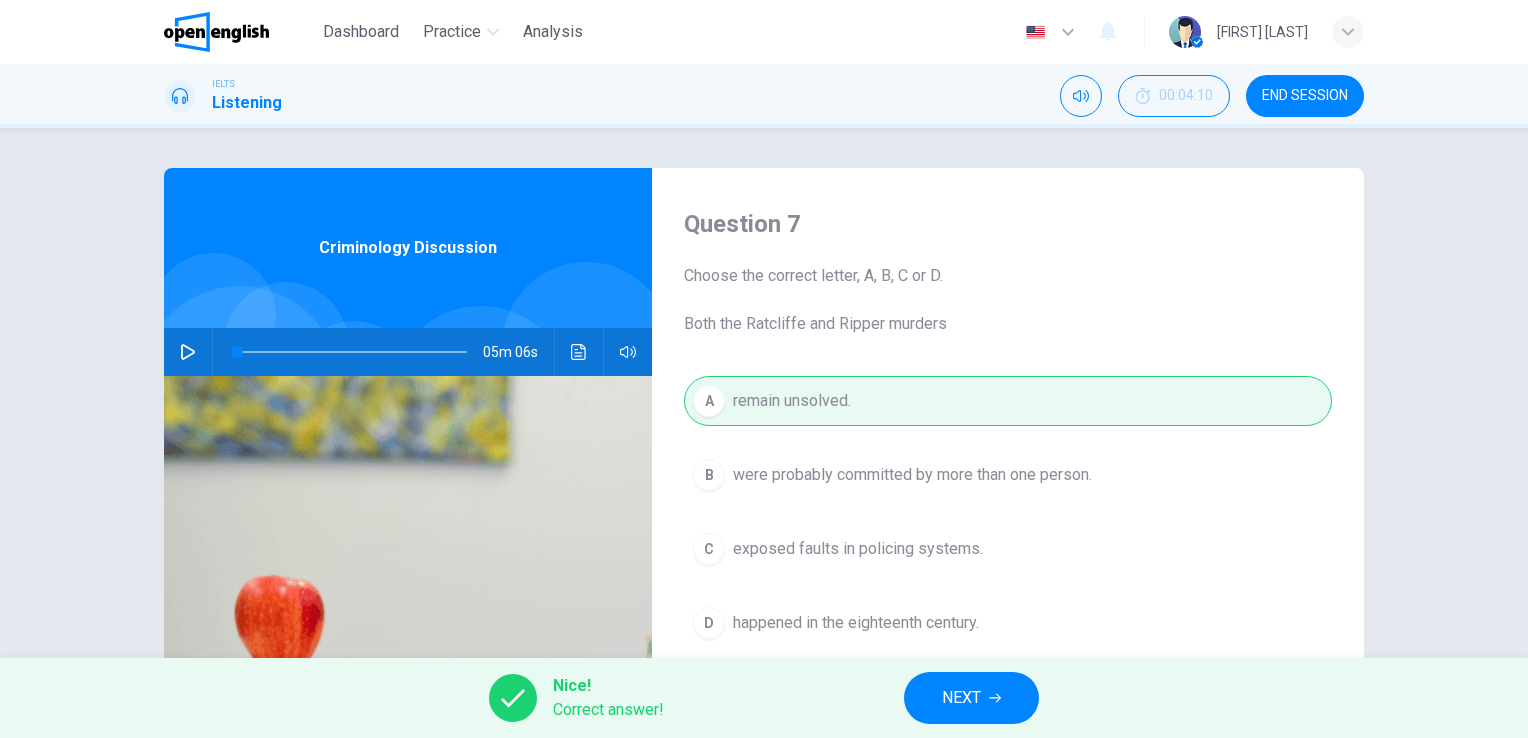click on "NEXT" at bounding box center (961, 698) 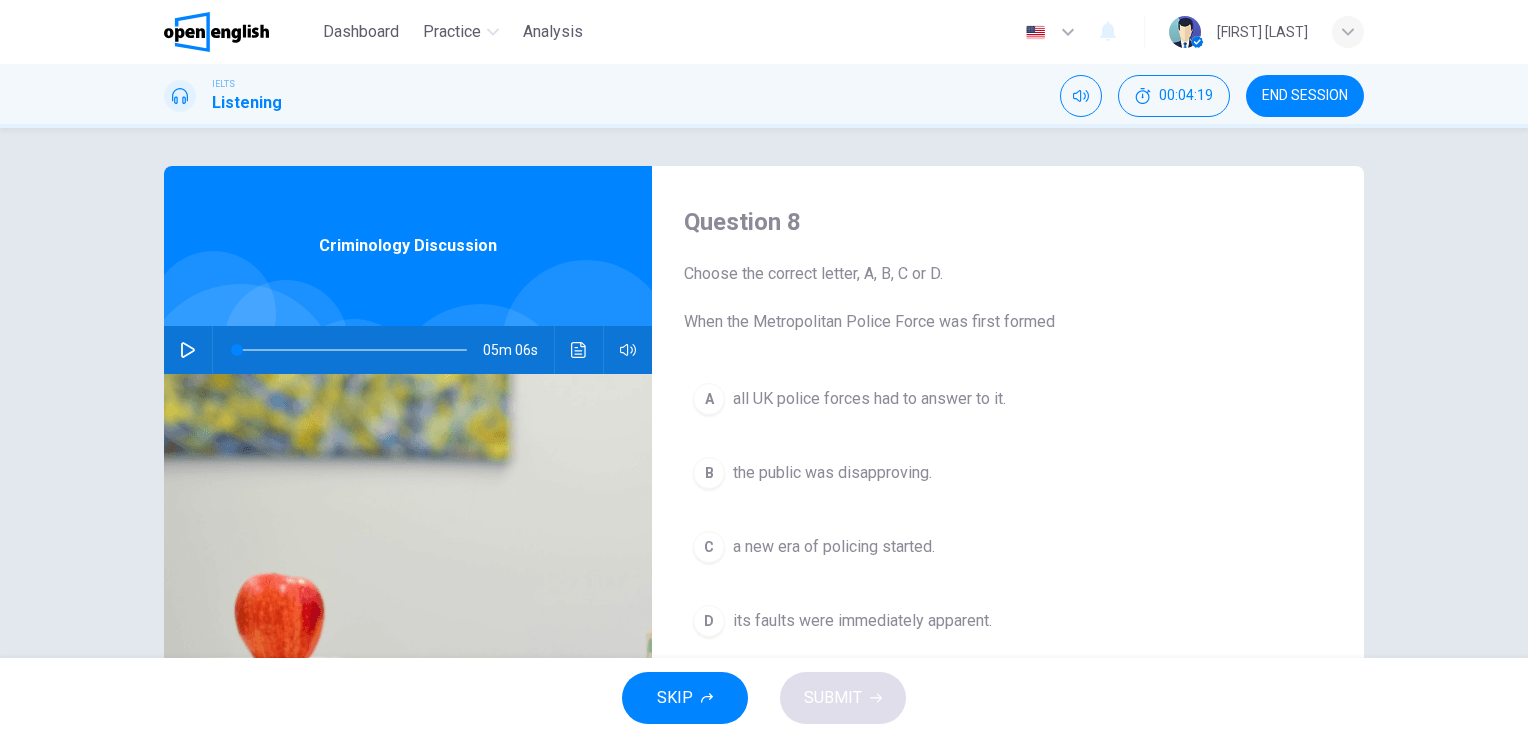 scroll, scrollTop: 51, scrollLeft: 0, axis: vertical 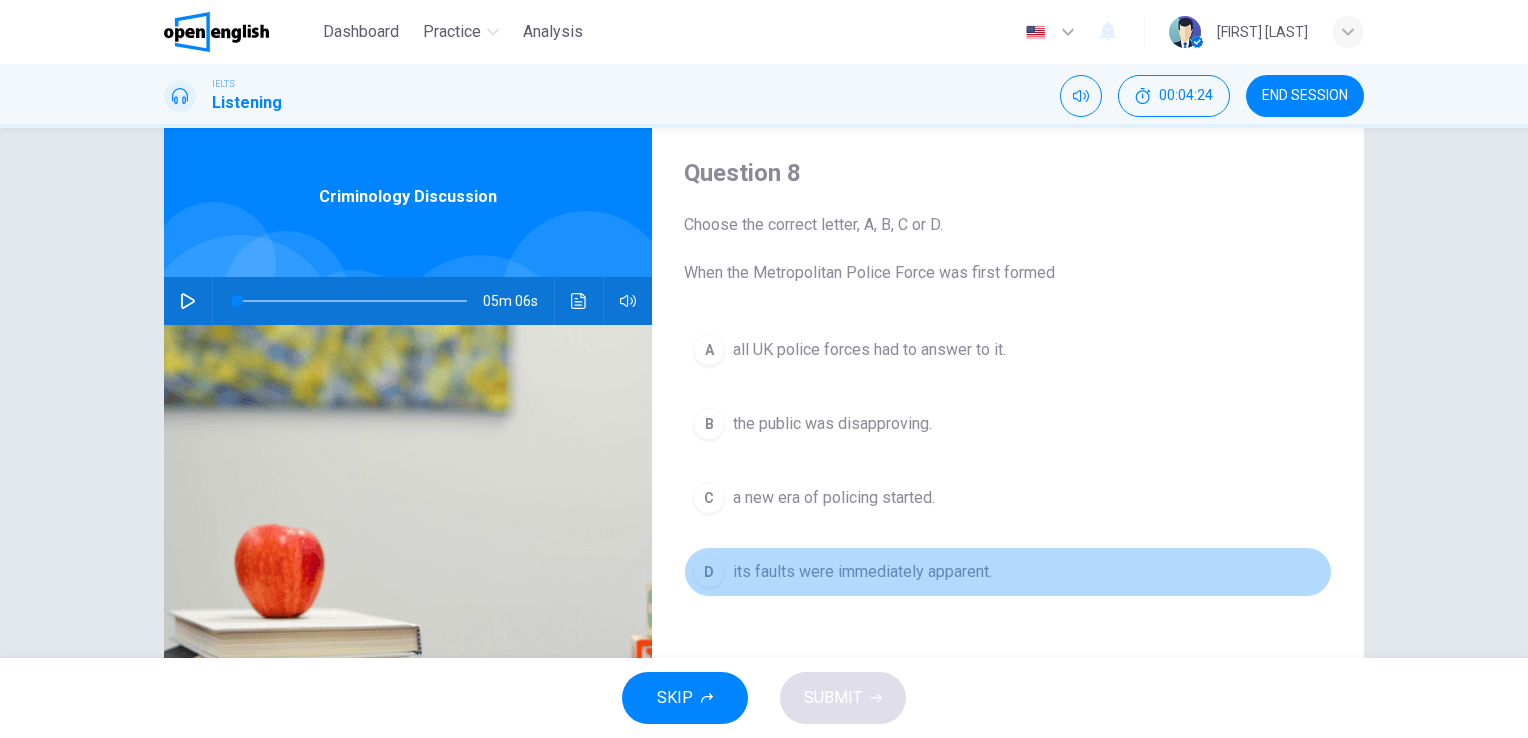 click on "D" at bounding box center (709, 572) 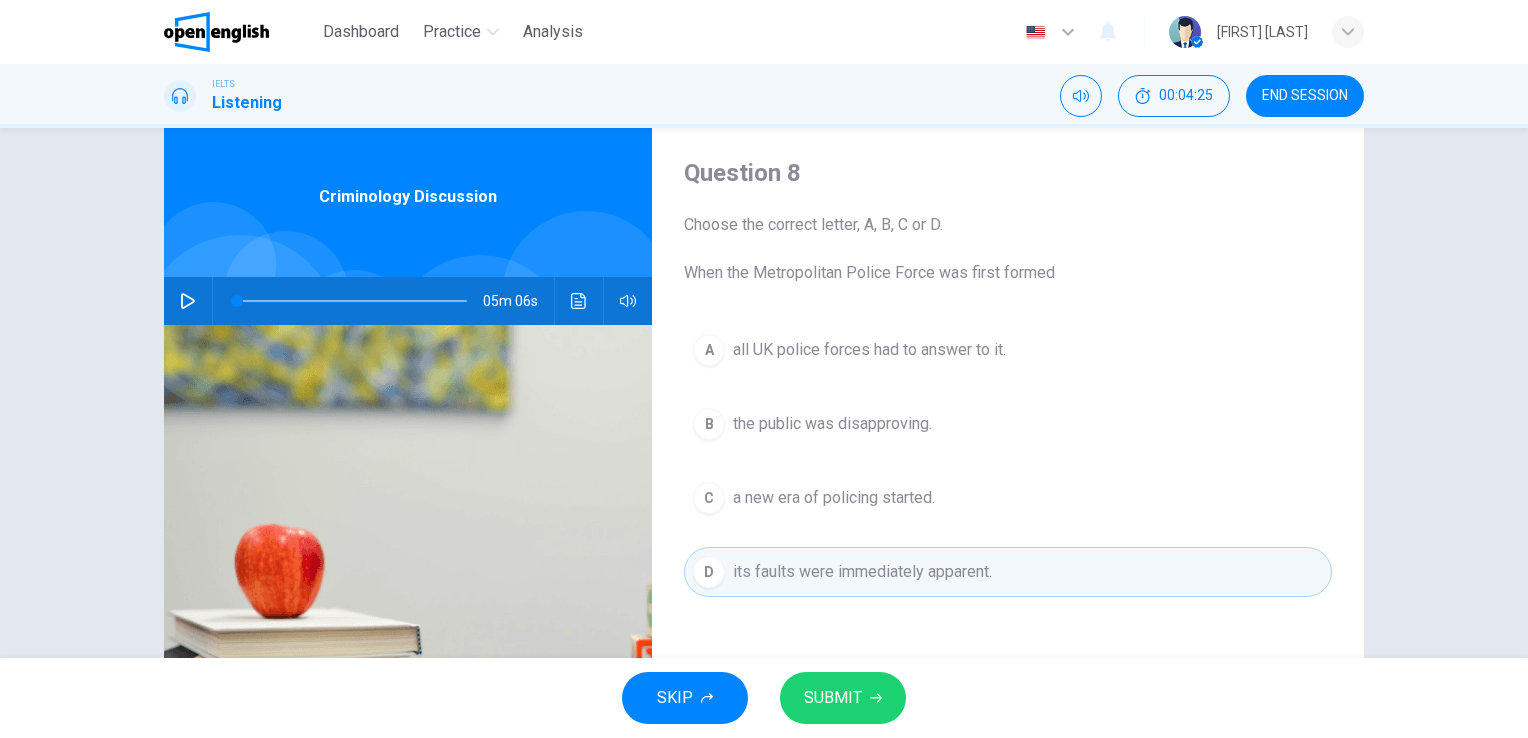 click on "SUBMIT" at bounding box center (833, 698) 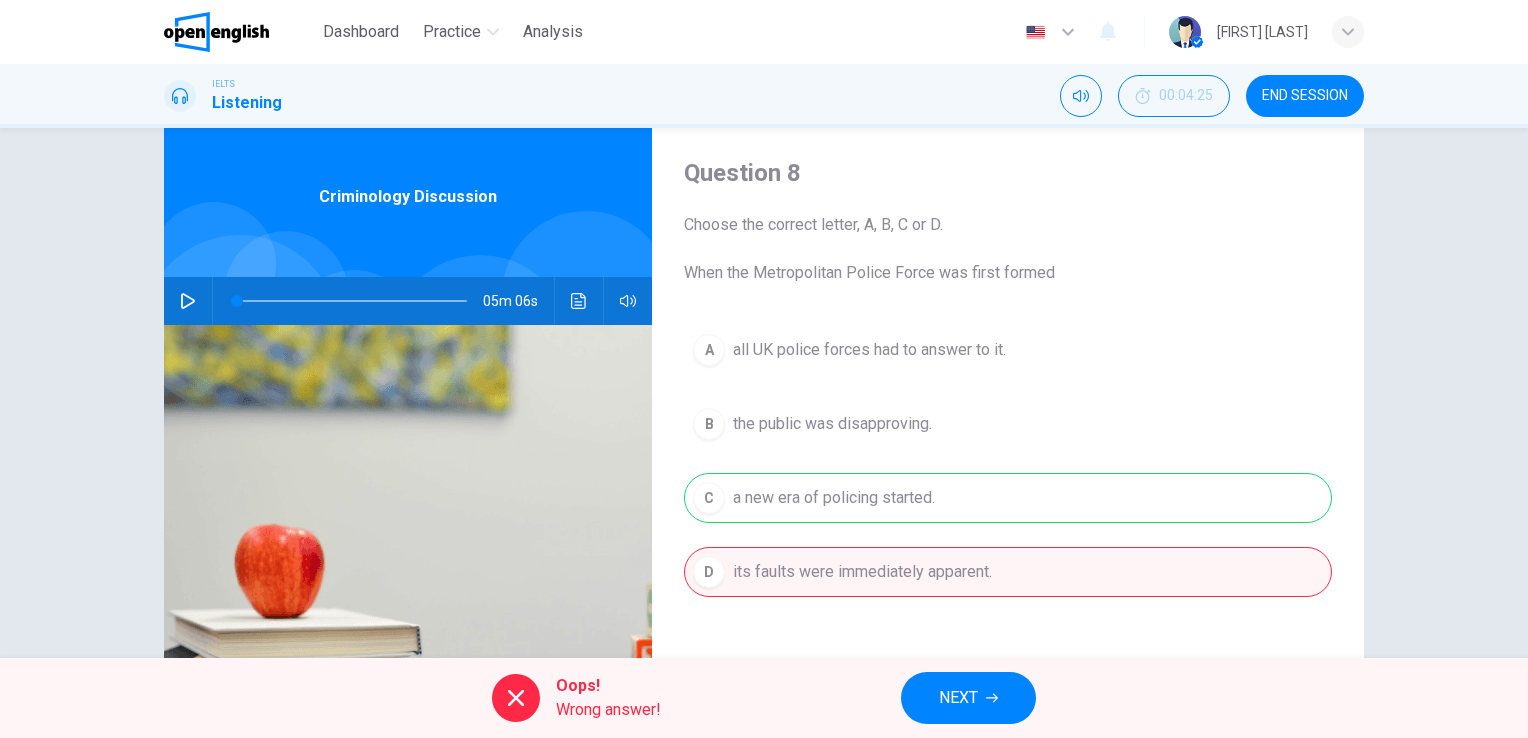 click on "NEXT" at bounding box center [968, 698] 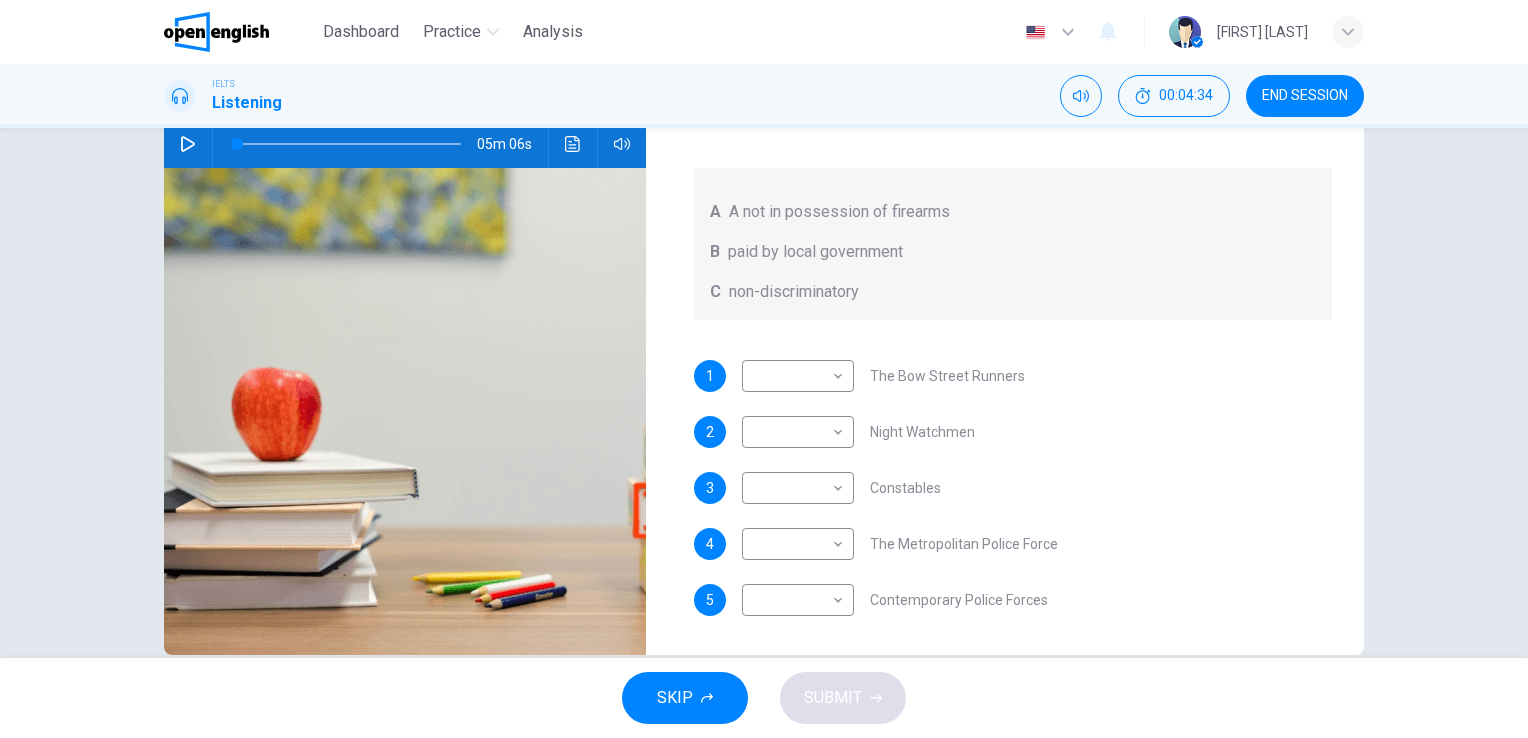 scroll, scrollTop: 214, scrollLeft: 0, axis: vertical 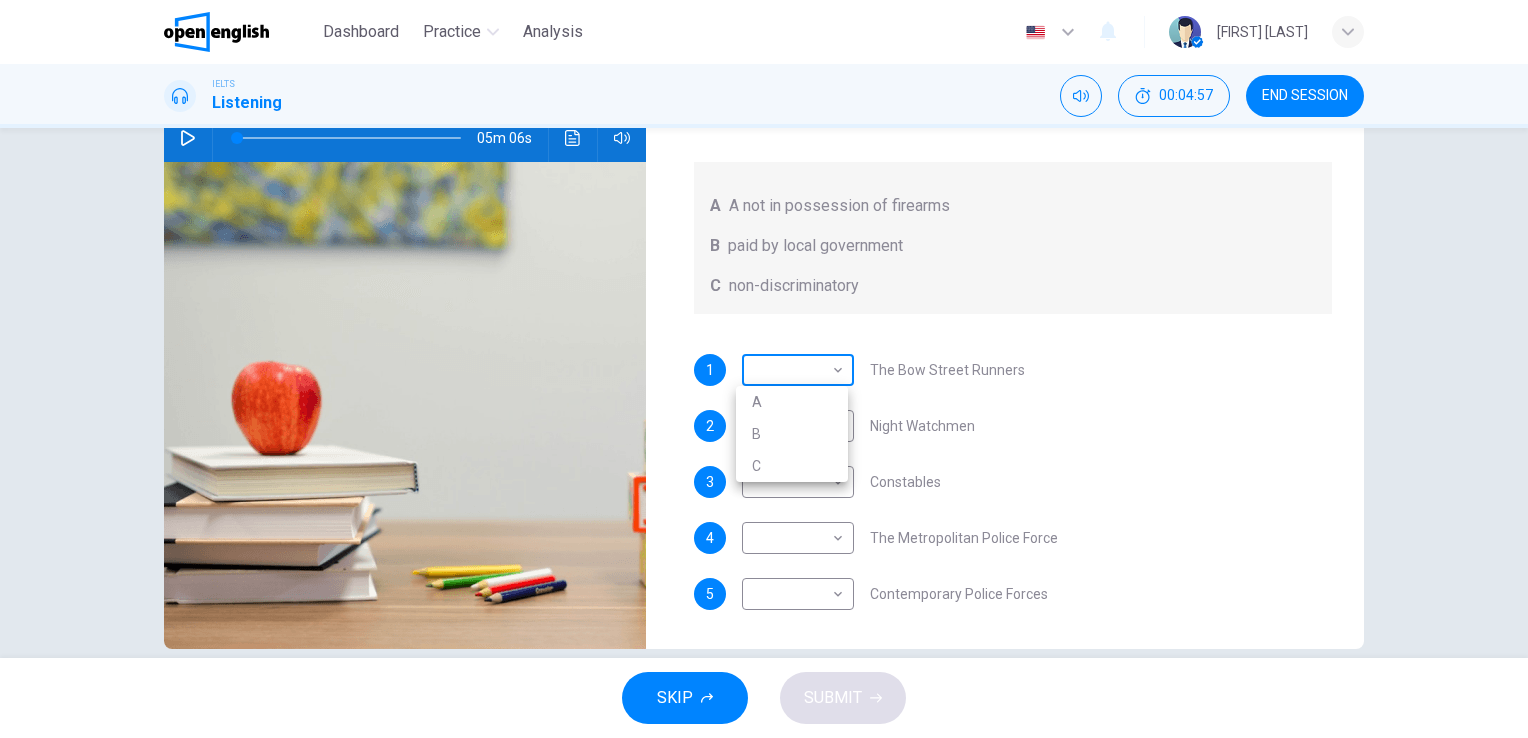 click on "This site uses cookies, as explained in our  Privacy Policy . If you agree to the use of cookies, please click the Accept button and continue to browse our site.   Privacy Policy Accept This site uses cookies, as explained in our  Privacy Policy . If you agree to the use of cookies, please click the Accept button and continue to browse our site.   Privacy Policy Accept Dashboard Practice Analysis English ** ​ [FIRST] [LAST] IELTS Listening 00:04:57 END SESSION Question 9 What does the lecturer say about the following? Write the correct letter, A, B or C, next to the questions A  A not in possession of firearms B paid by local government C non-discriminatory 1 ​ ​ The Bow Street Runners
2 ​ ​ Night Watchmen 3 ​ ​ Constables 4 ​ ​ The Metropolitan Police Force 5 ​ ​ Contemporary Police Forces Criminology Discussion 05m 06s SKIP SUBMIT Open English - Online English Dashboard Practice Analysis Notifications 1 © Copyright  2025 A B C" at bounding box center (764, 369) 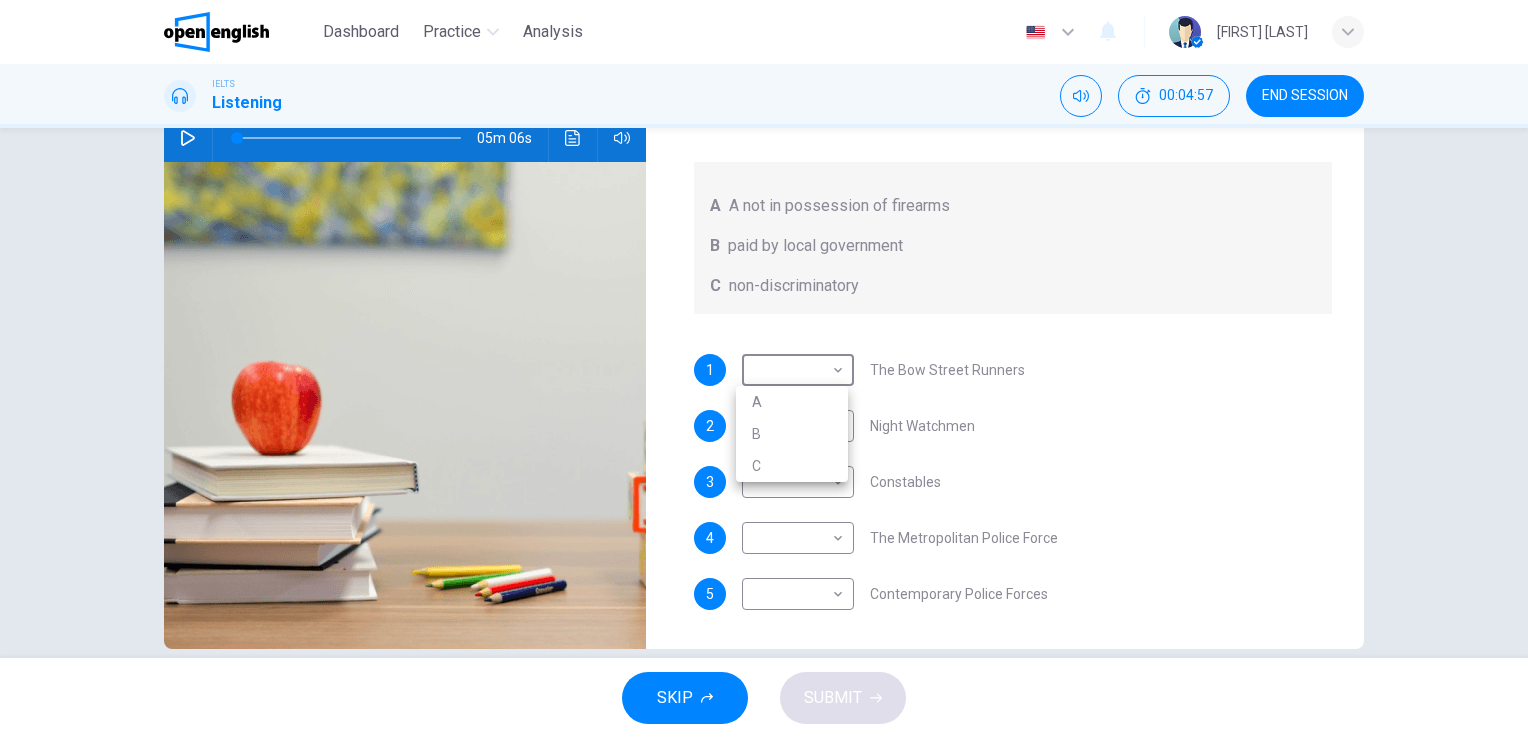 click on "A" at bounding box center [792, 402] 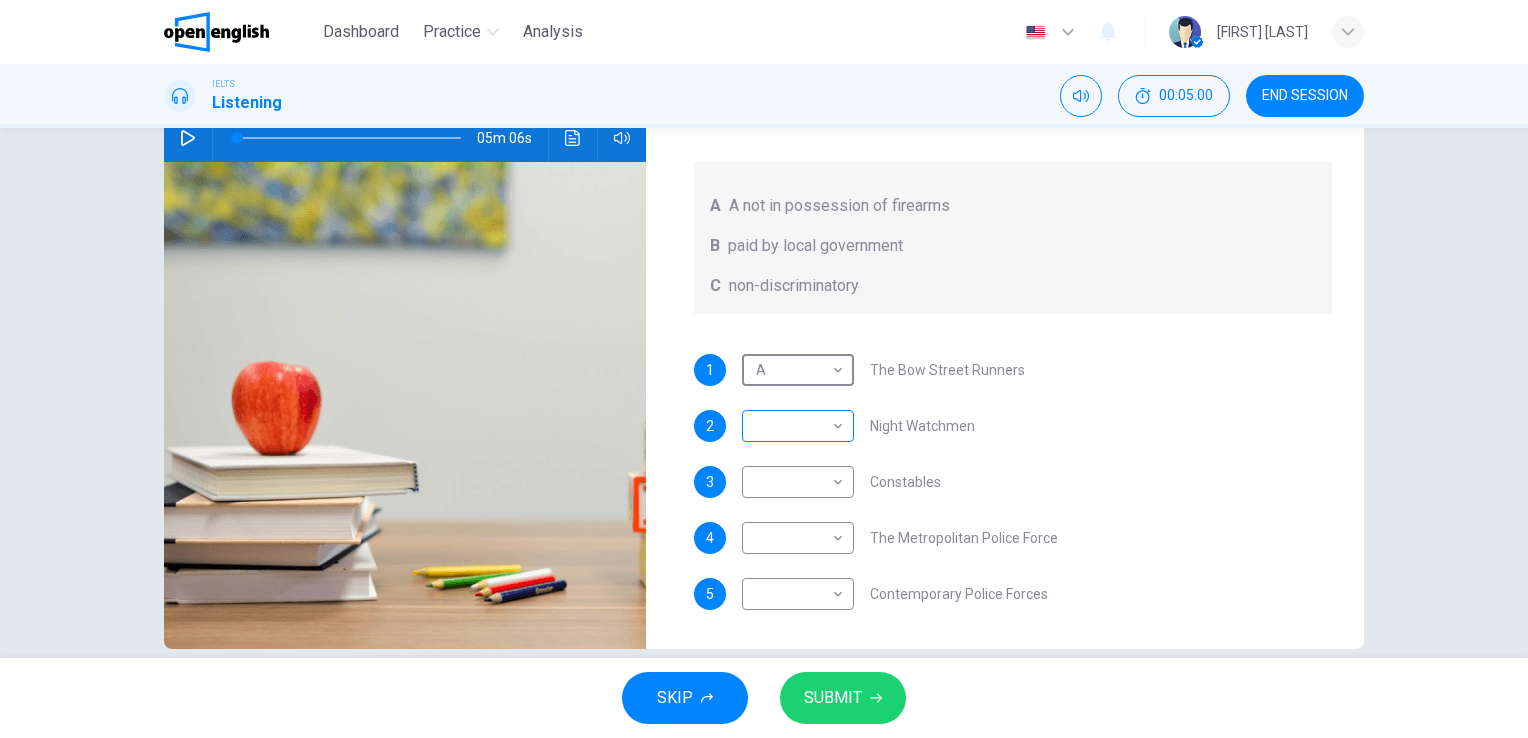 click on "This site uses cookies, as explained in our  Privacy Policy . If you agree to the use of cookies, please click the Accept button and continue to browse our site.   Privacy Policy Accept This site uses cookies, as explained in our  Privacy Policy . If you agree to the use of cookies, please click the Accept button and continue to browse our site.   Privacy Policy Accept Dashboard Practice Analysis English ** ​ [FIRST] [LAST] IELTS Listening 00:05:00 END SESSION Question 9 What does the lecturer say about the following? Write the correct letter, A, B or C, next to the questions A  A not in possession of firearms B paid by local government C non-discriminatory 1 A * ​ The Bow Street Runners
2 ​ ​ Night Watchmen 3 ​ ​ Constables 4 ​ ​ The Metropolitan Police Force 5 ​ ​ Contemporary Police Forces Criminology Discussion 05m 06s SKIP SUBMIT Open English - Online English Dashboard Practice Analysis Notifications 1 © Copyright  2025" at bounding box center (764, 369) 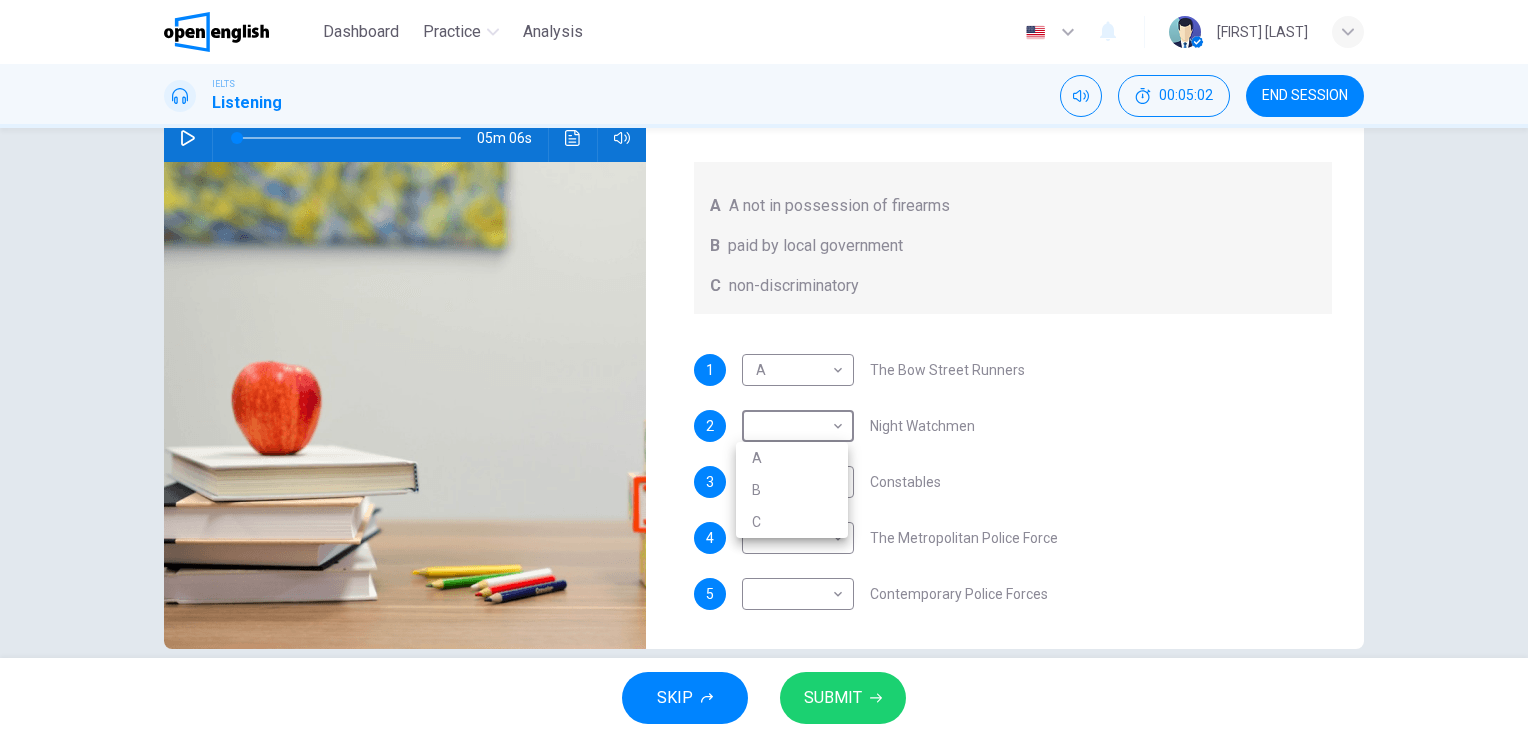 click on "B" at bounding box center [792, 490] 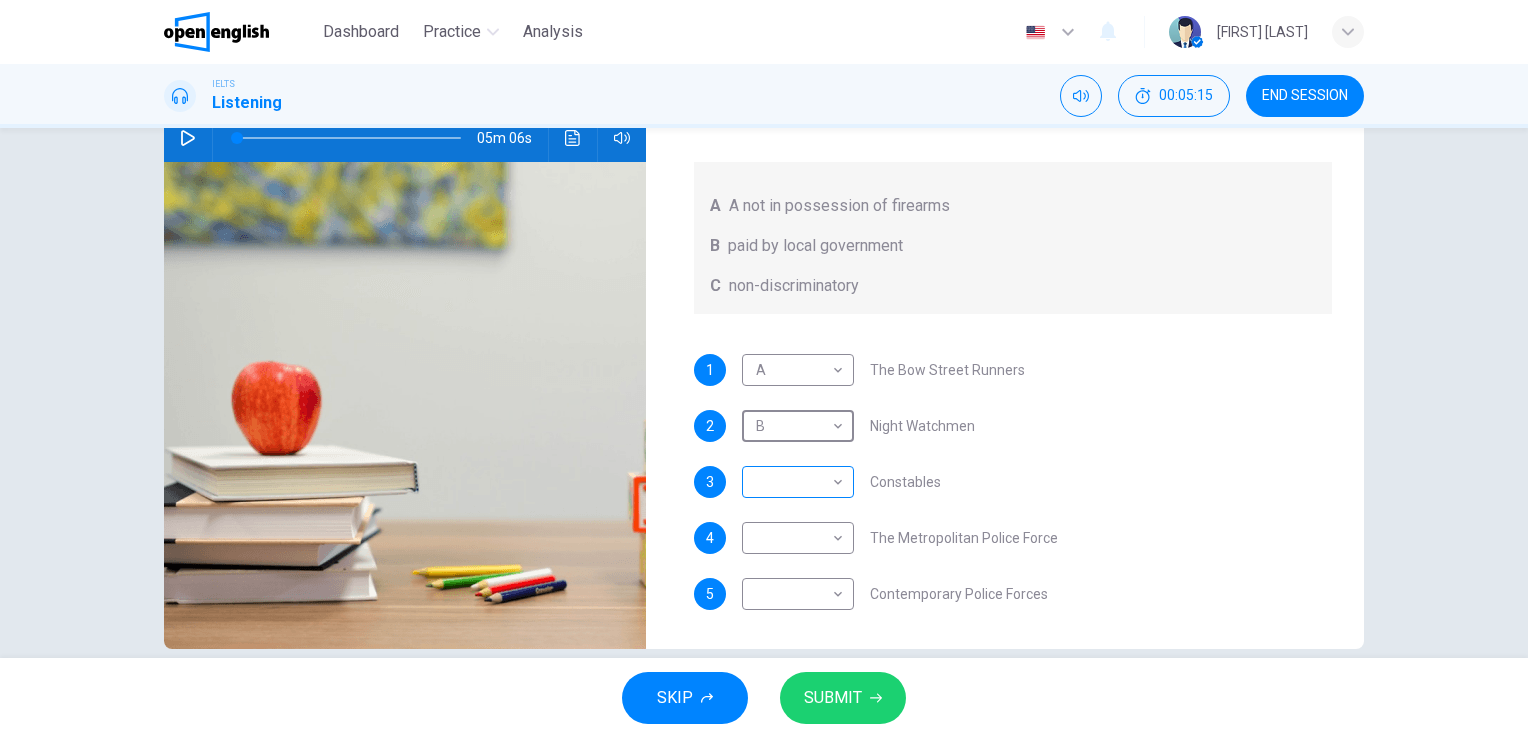 click on "This site uses cookies, as explained in our  Privacy Policy . If you agree to the use of cookies, please click the Accept button and continue to browse our site.   Privacy Policy Accept This site uses cookies, as explained in our  Privacy Policy . If you agree to the use of cookies, please click the Accept button and continue to browse our site.   Privacy Policy Accept Dashboard Practice Analysis English ** ​ [FIRST] [LAST] IELTS Listening 00:05:15 END SESSION Question 9 What does the lecturer say about the following? Write the correct letter, A, B or C, next to the questions A  A not in possession of firearms B paid by local government C non-discriminatory 1 A * ​ The Bow Street Runners
2 B * ​ Night Watchmen 3 ​ ​ Constables 4 ​ ​ The Metropolitan Police Force 5 ​ ​ Contemporary Police Forces Criminology Discussion 05m 06s SKIP SUBMIT Open English - Online English Dashboard Practice Analysis Notifications 1 © Copyright  2025" at bounding box center (764, 369) 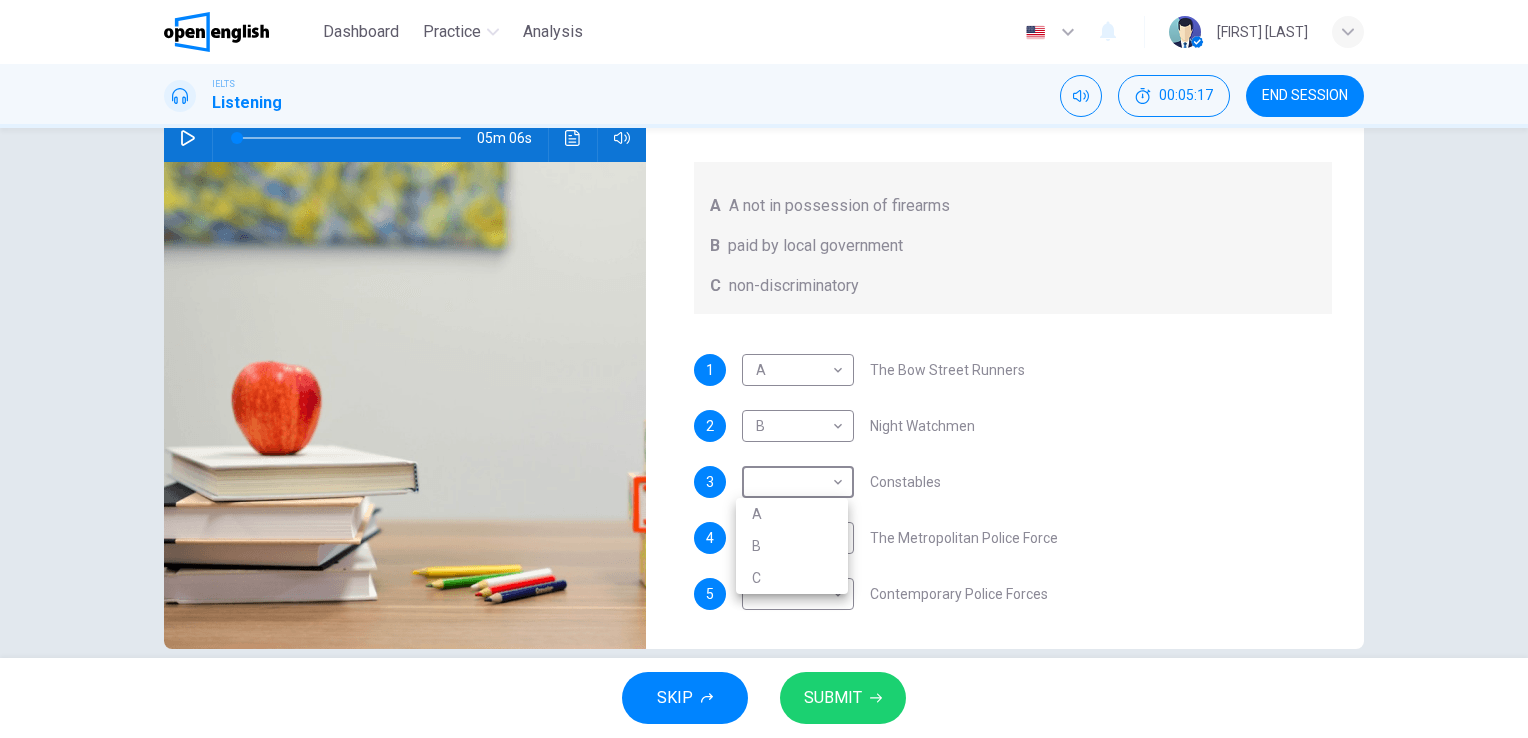 click at bounding box center [764, 369] 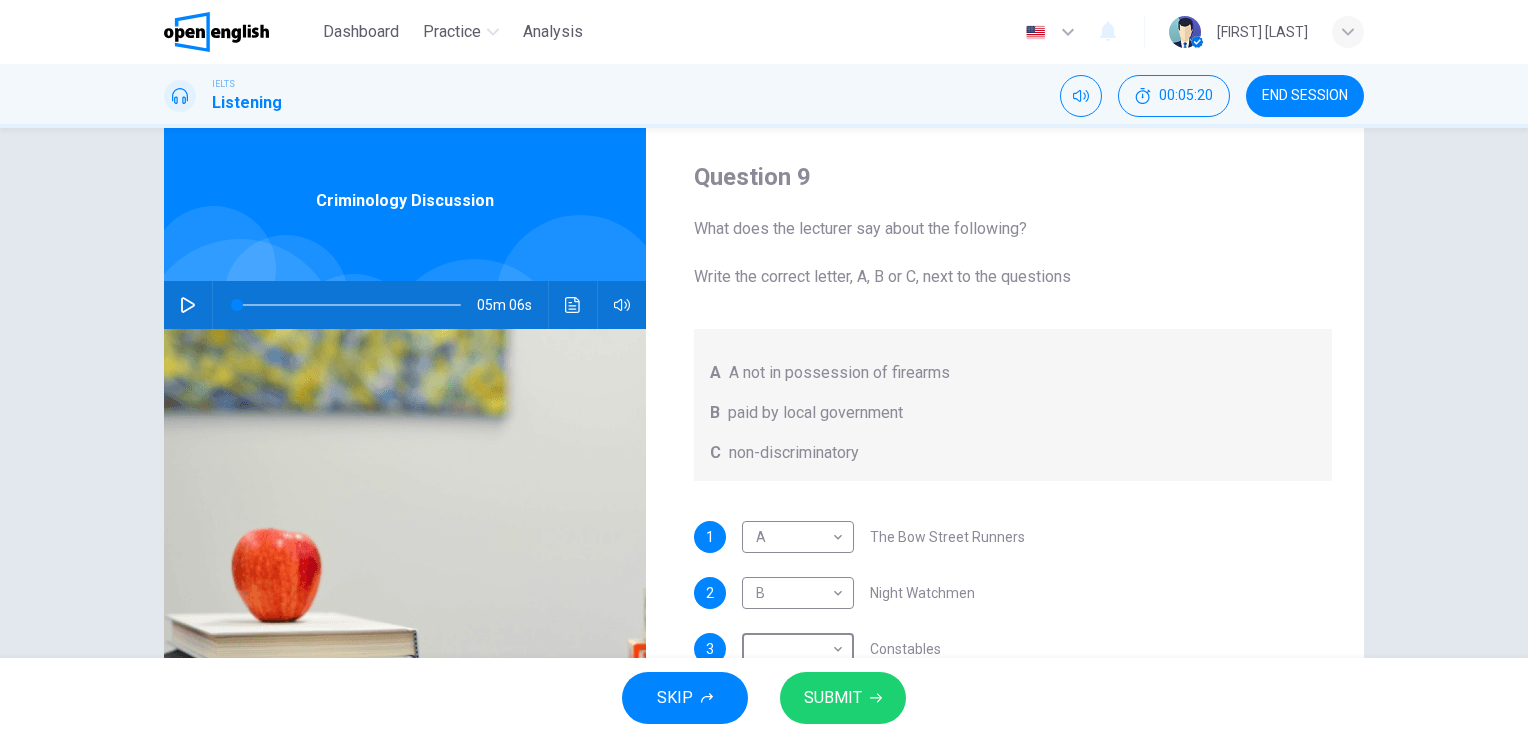scroll, scrollTop: 0, scrollLeft: 0, axis: both 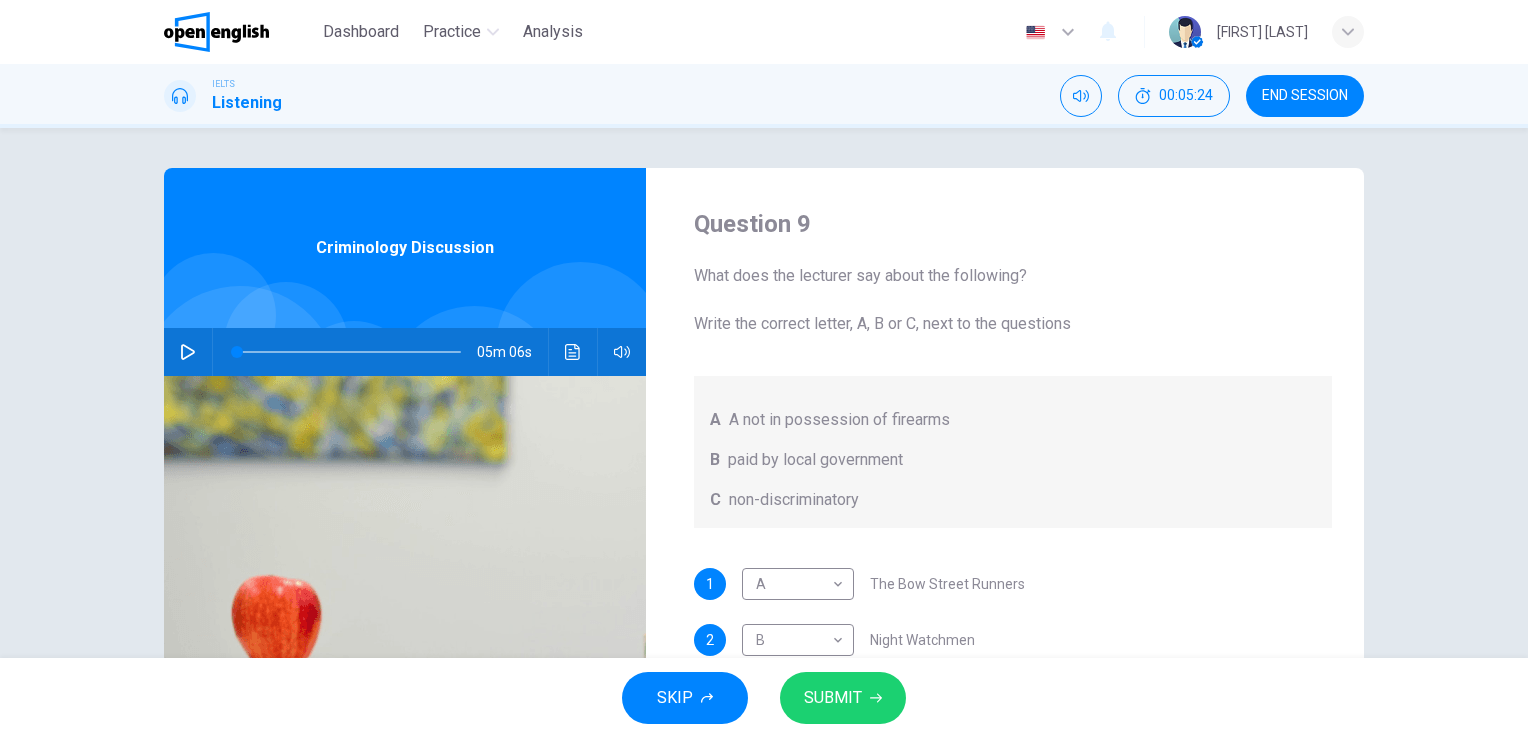 click 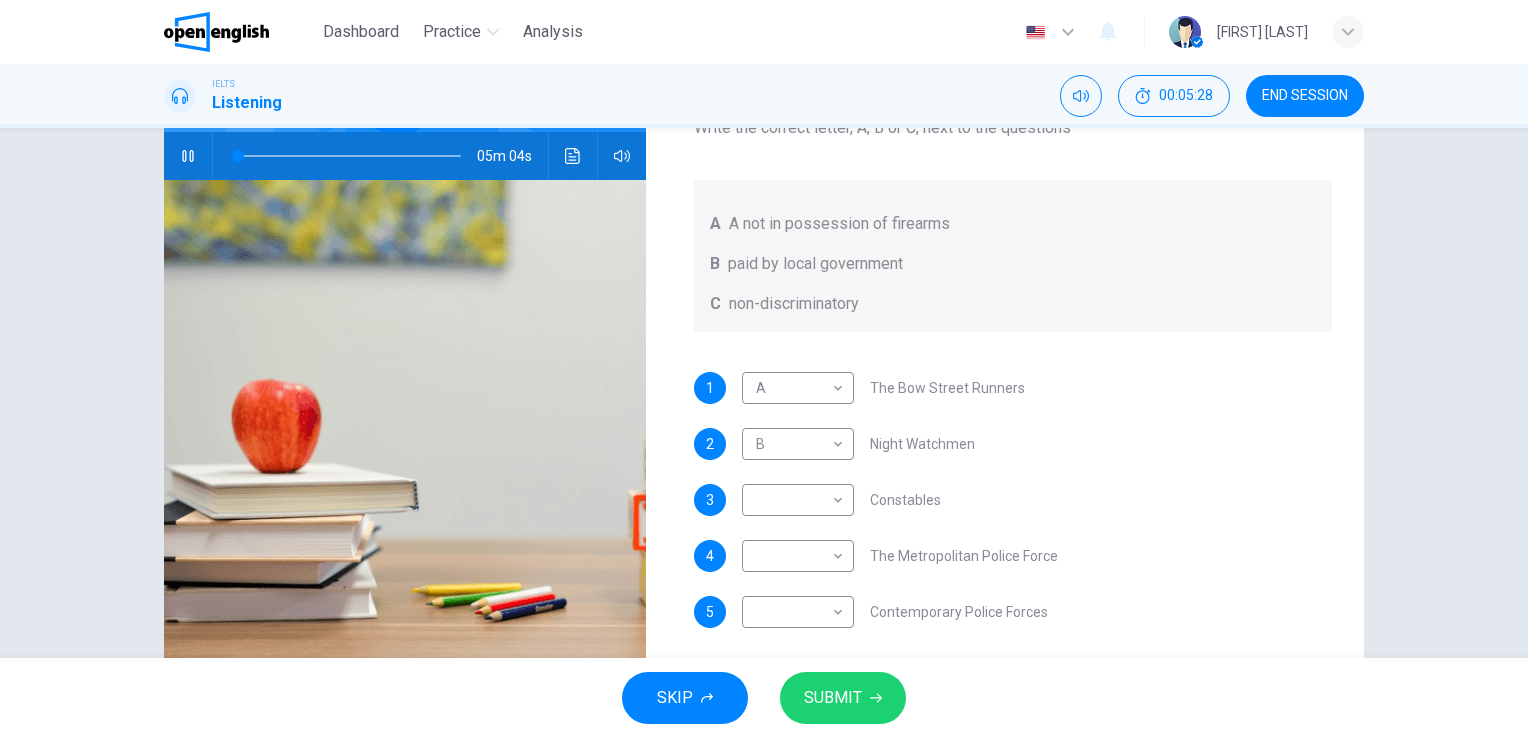 scroll, scrollTop: 130, scrollLeft: 0, axis: vertical 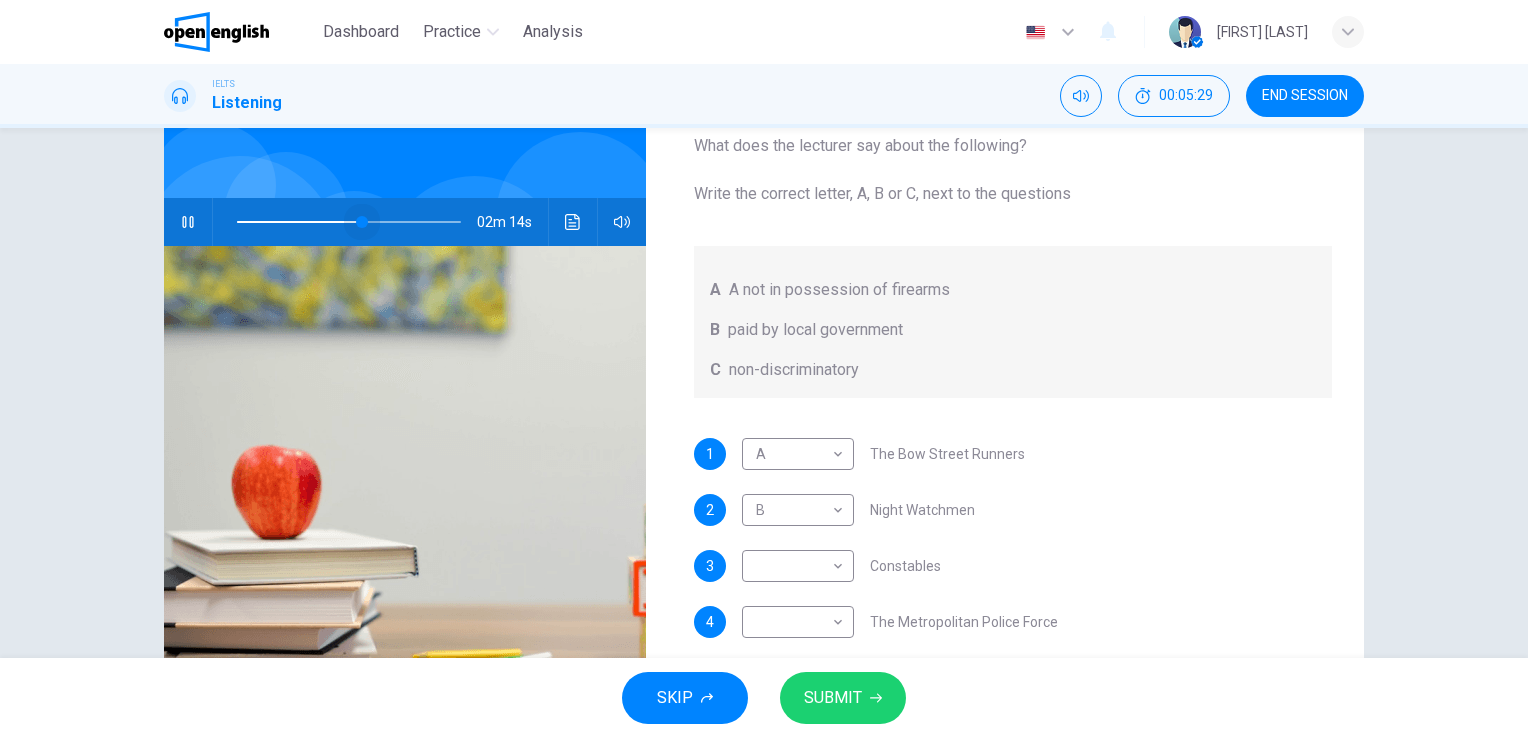 click at bounding box center [349, 222] 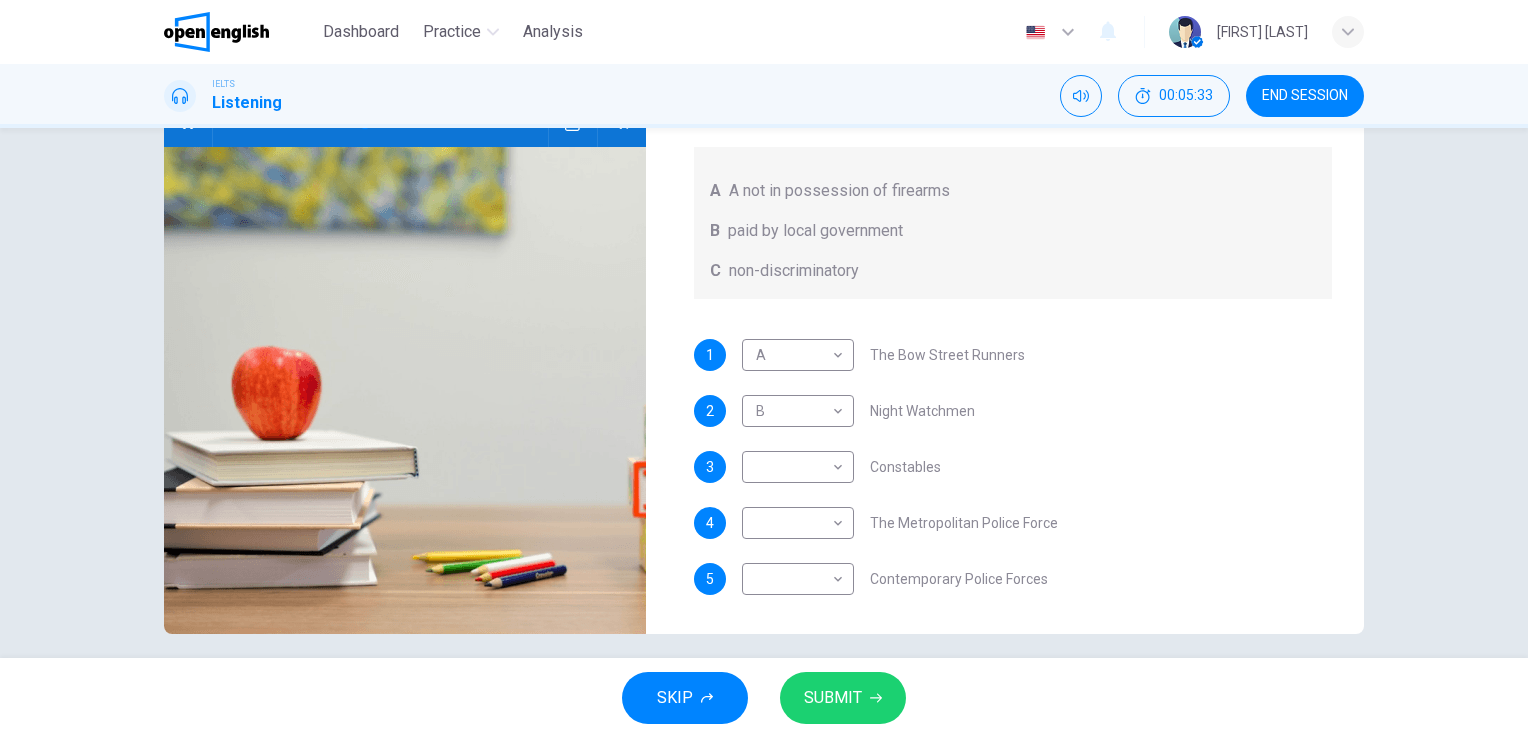 scroll, scrollTop: 144, scrollLeft: 0, axis: vertical 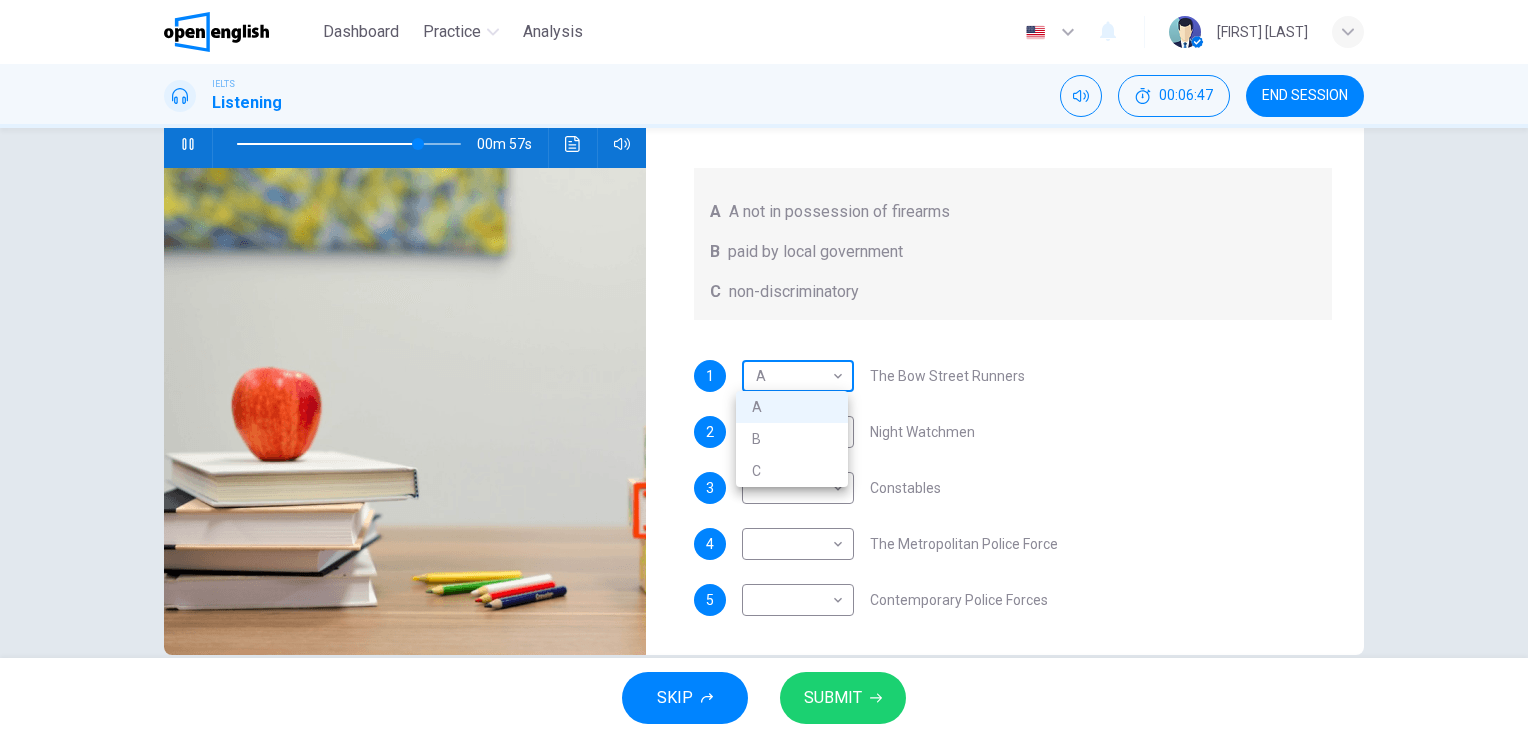 click on "This site uses cookies, as explained in our  Privacy Policy . If you agree to the use of cookies, please click the Accept button and continue to browse our site.   Privacy Policy Accept This site uses cookies, as explained in our  Privacy Policy . If you agree to the use of cookies, please click the Accept button and continue to browse our site.   Privacy Policy Accept Dashboard Practice Analysis English ** ​ [FIRST] [LAST] IELTS Listening 00:06:47 END SESSION Question 9 What does the lecturer say about the following? Write the correct letter, A, B or C, next to the questions A  A not in possession of firearms B paid by local government C non-discriminatory 1 A * ​ The Bow Street Runners
2 B * ​ Night Watchmen 3 ​ ​ Constables 4 ​ ​ The Metropolitan Police Force 5 ​ ​ Contemporary Police Forces Criminology Discussion 00m 57s SKIP SUBMIT Open English - Online English Dashboard Practice Analysis Notifications 1 © Copyright  2025 A B C" at bounding box center [764, 369] 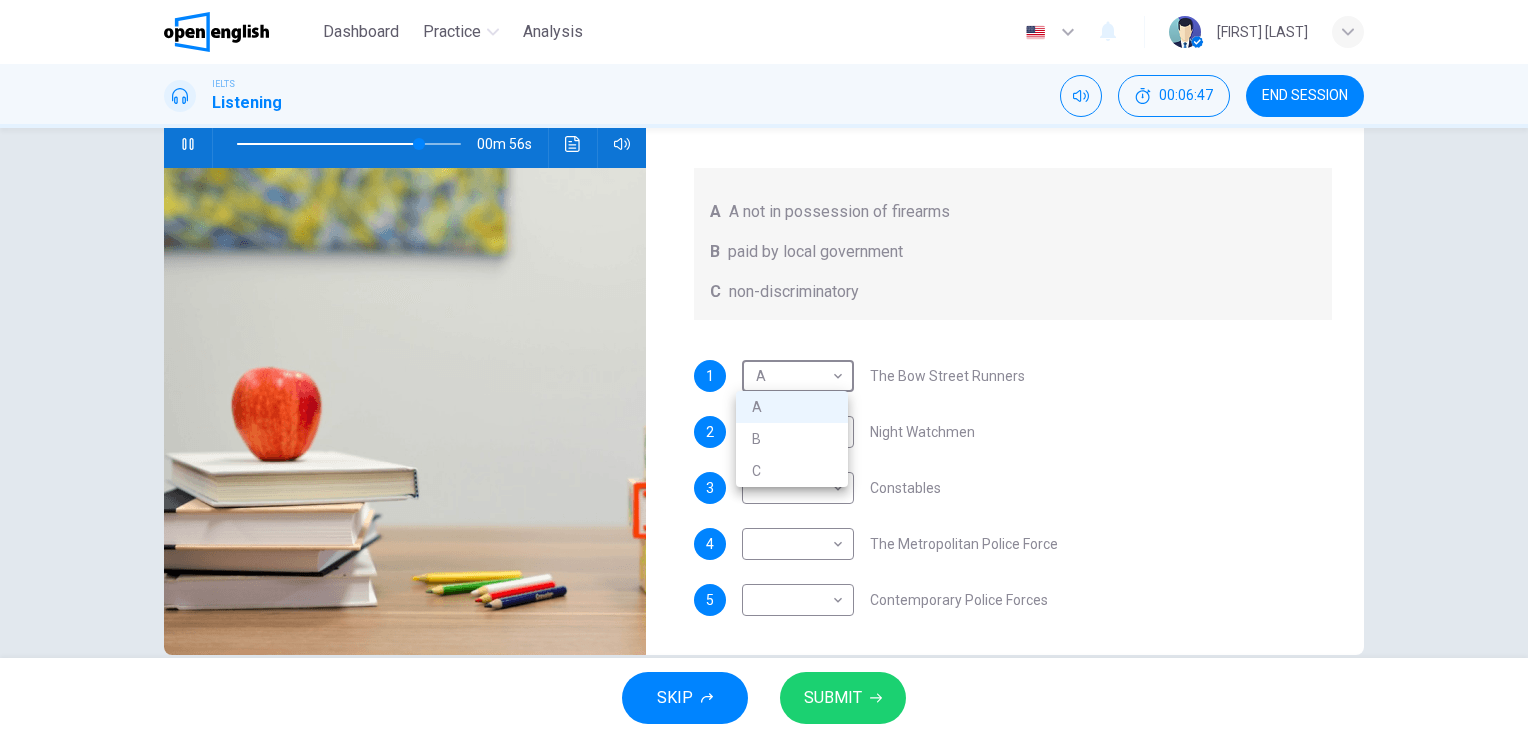 click on "B" at bounding box center (792, 439) 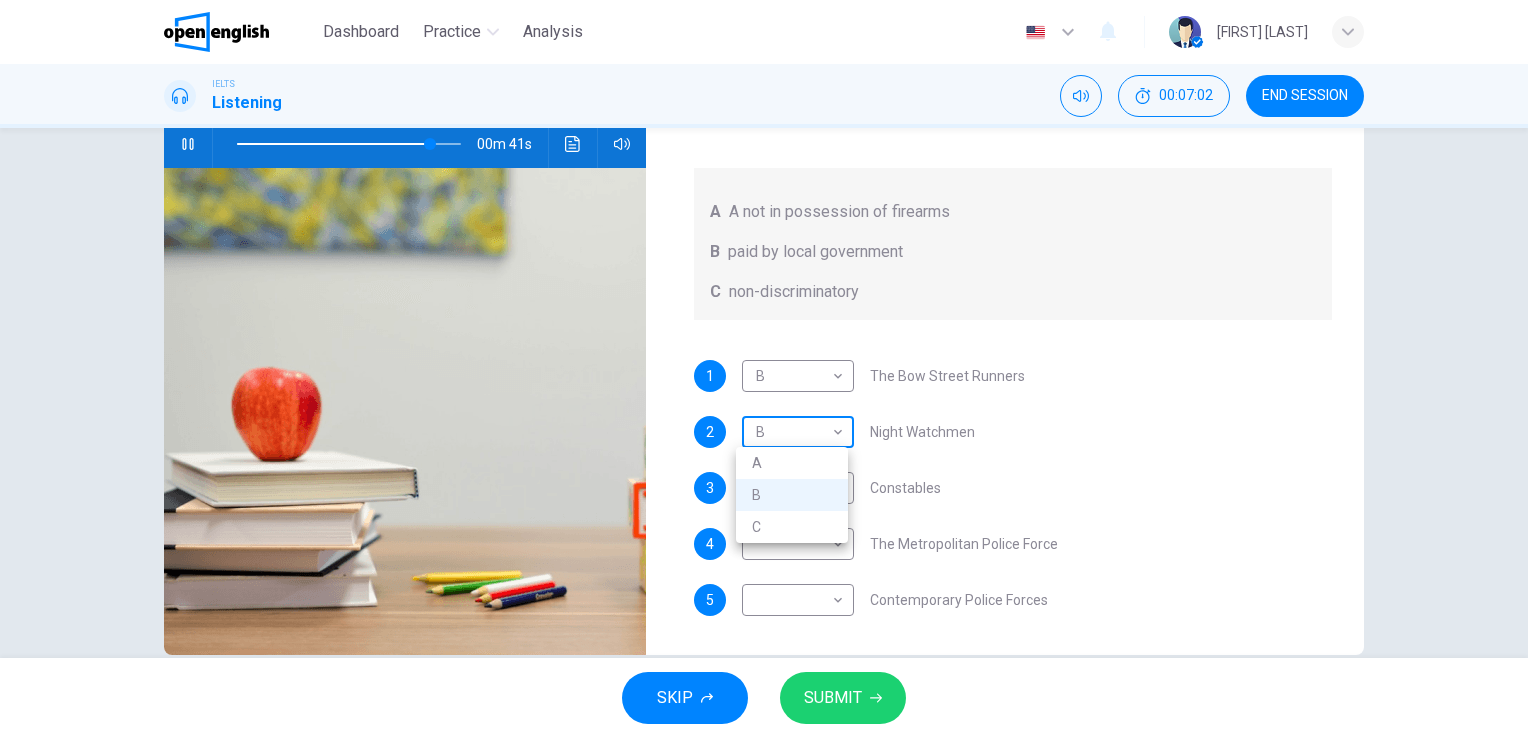 click on "This site uses cookies, as explained in our  Privacy Policy . If you agree to the use of cookies, please click the Accept button and continue to browse our site.   Privacy Policy Accept This site uses cookies, as explained in our  Privacy Policy . If you agree to the use of cookies, please click the Accept button and continue to browse our site.   Privacy Policy Accept Dashboard Practice Analysis English ** ​ [FIRST] [LAST] IELTS Listening 00:07:02 END SESSION Question 9 What does the lecturer say about the following? Write the correct letter, A, B or C, next to the questions A  A not in possession of firearms B paid by local government C non-discriminatory 1 B * ​ The Bow Street Runners
2 B * ​ Night Watchmen 3 ​ ​ Constables 4 ​ ​ The Metropolitan Police Force 5 ​ ​ Contemporary Police Forces Criminology Discussion 00m 41s SKIP SUBMIT Open English - Online English Dashboard Practice Analysis Notifications 1 © Copyright  2025 A B C" at bounding box center (764, 369) 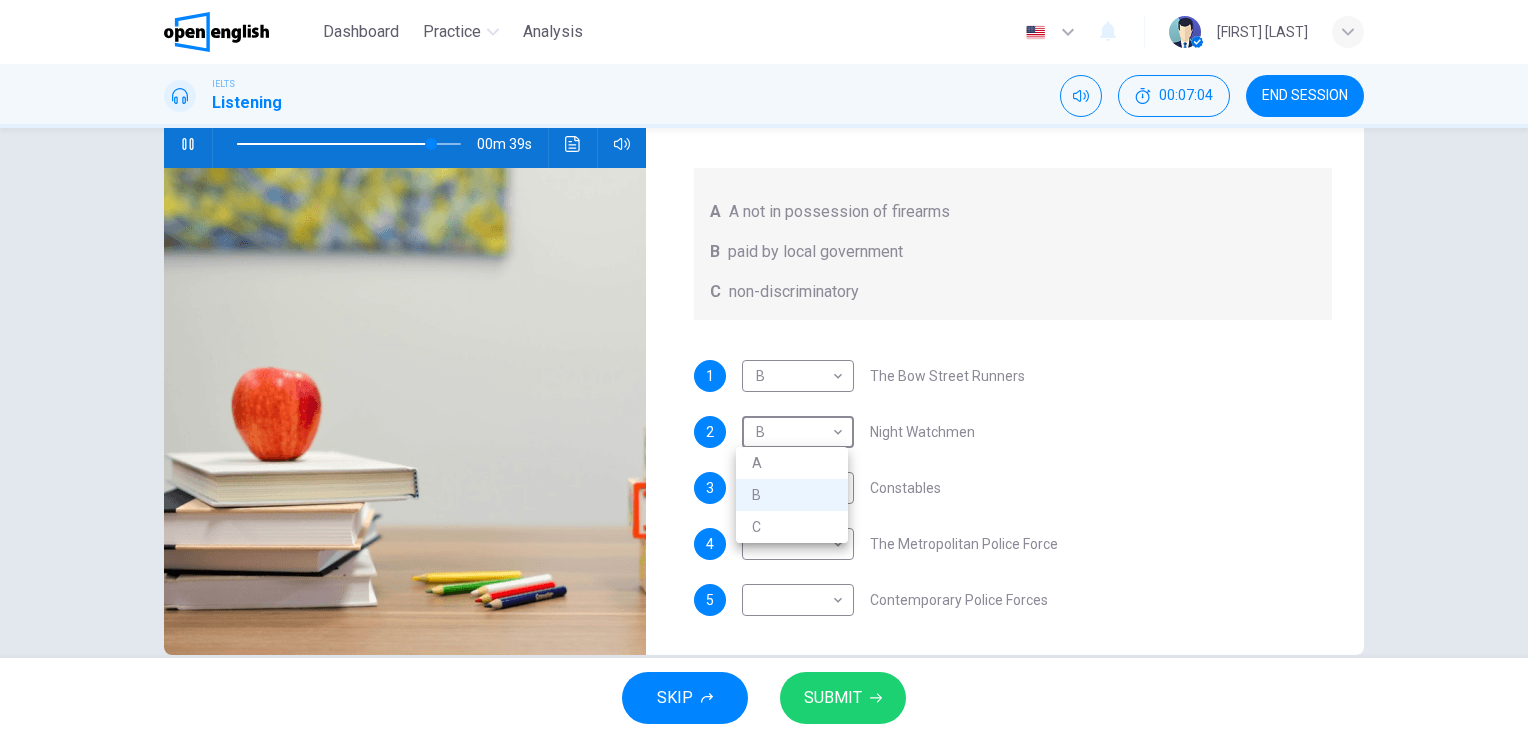 click on "A" at bounding box center (792, 463) 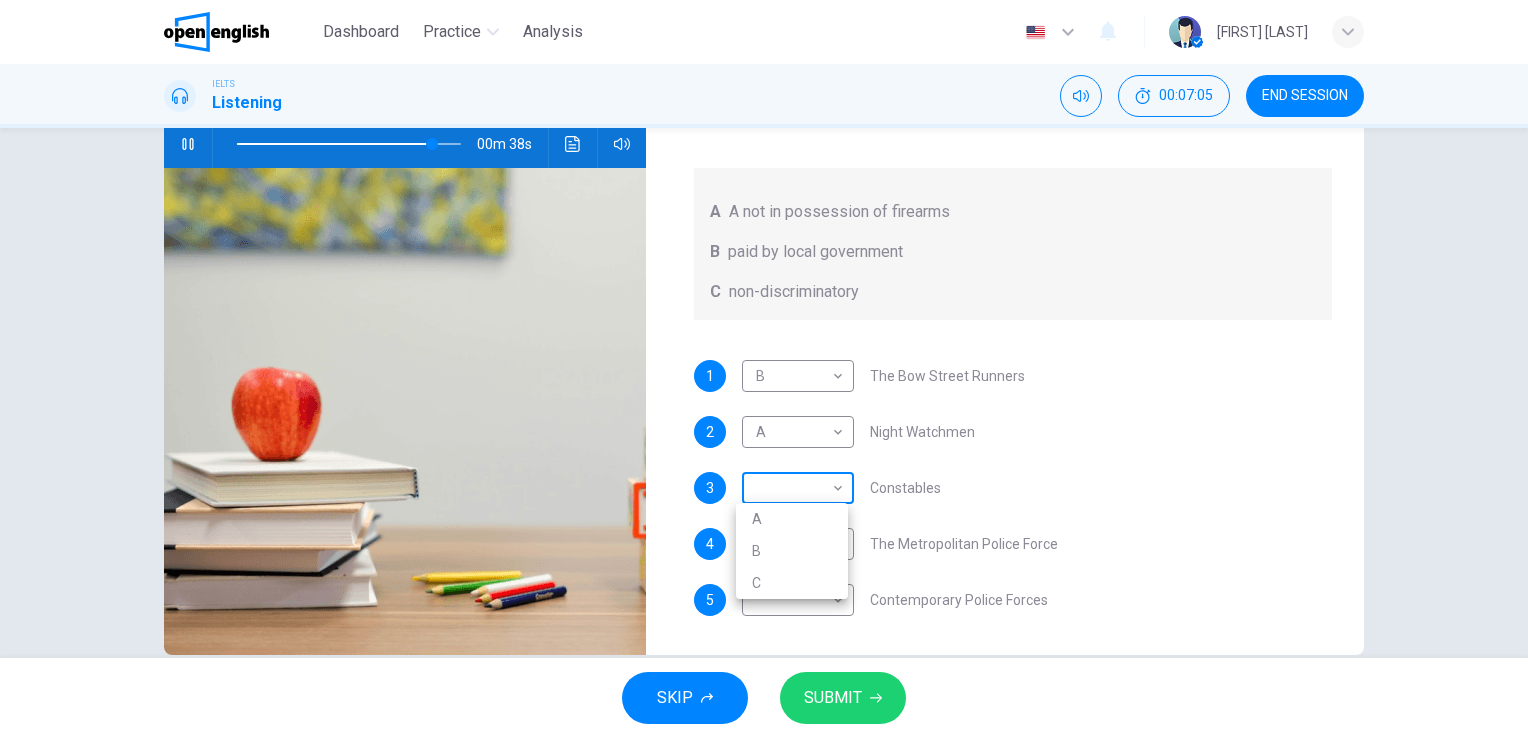 click on "This site uses cookies, as explained in our  Privacy Policy . If you agree to the use of cookies, please click the Accept button and continue to browse our site.   Privacy Policy Accept This site uses cookies, as explained in our  Privacy Policy . If you agree to the use of cookies, please click the Accept button and continue to browse our site.   Privacy Policy Accept Dashboard Practice Analysis English ** ​ [FIRST] [LAST] IELTS Listening 00:07:05 END SESSION Question 9 What does the lecturer say about the following? Write the correct letter, A, B or C, next to the questions A  A not in possession of firearms B paid by local government C non-discriminatory 1 B * ​ The Bow Street Runners
2 A * ​ Night Watchmen 3 ​ ​ Constables 4 ​ ​ The Metropolitan Police Force 5 ​ ​ Contemporary Police Forces Criminology Discussion 00m 38s SKIP SUBMIT Open English - Online English Dashboard Practice Analysis Notifications 1 © Copyright  2025 A B C" at bounding box center [764, 369] 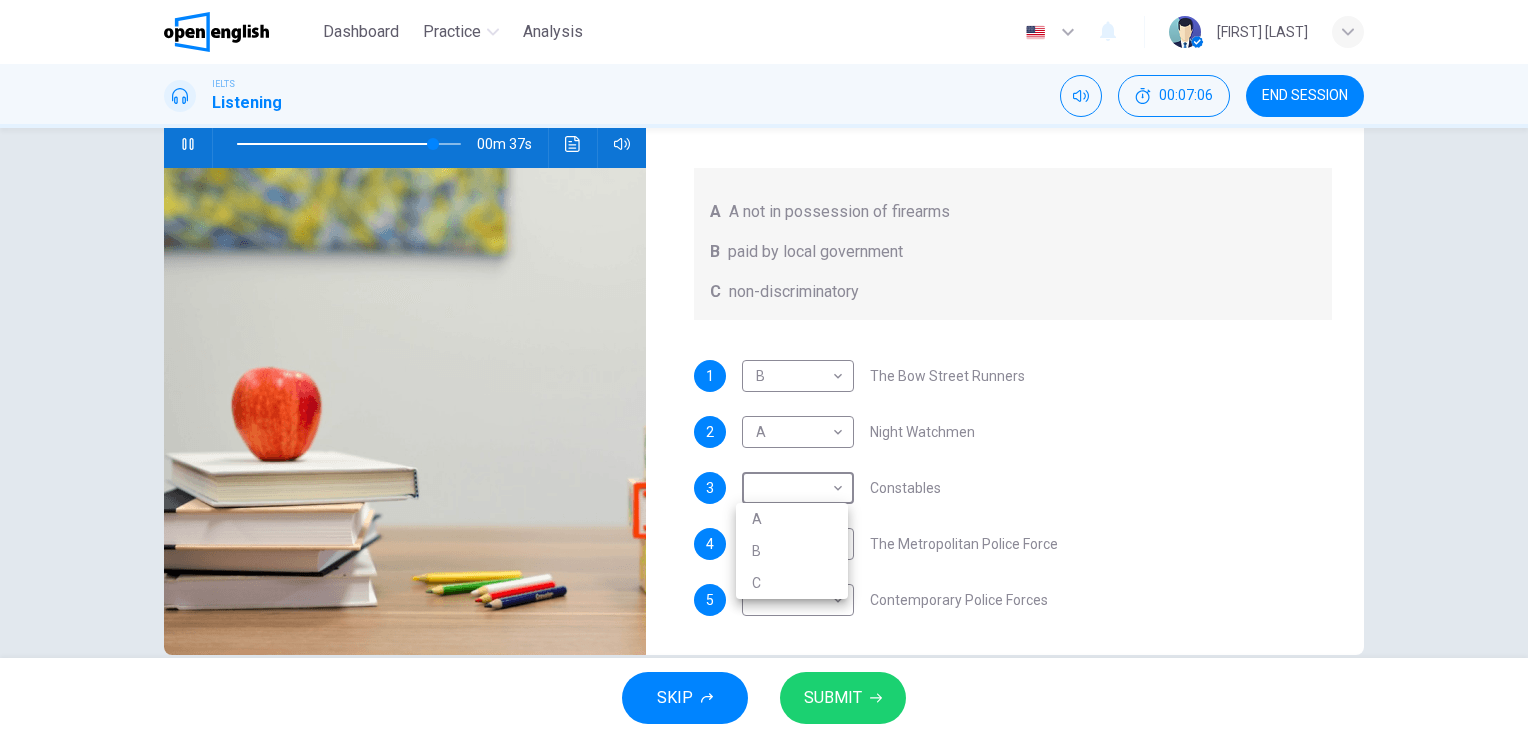 click on "A" at bounding box center (792, 519) 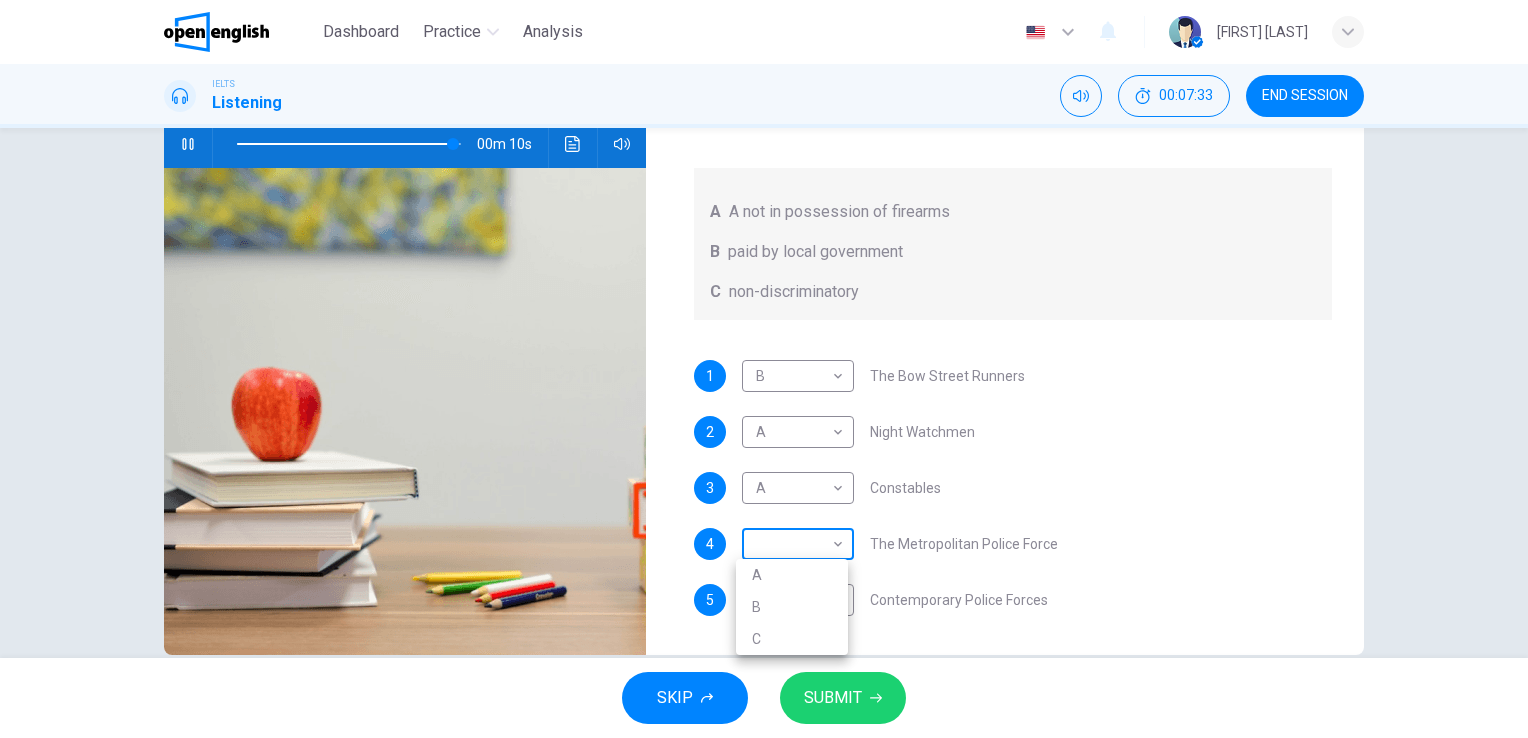 click on "This site uses cookies, as explained in our  Privacy Policy . If you agree to the use of cookies, please click the Accept button and continue to browse our site.   Privacy Policy Accept This site uses cookies, as explained in our  Privacy Policy . If you agree to the use of cookies, please click the Accept button and continue to browse our site.   Privacy Policy Accept Dashboard Practice Analysis English ** ​ [FIRST] [LAST] IELTS Listening 00:07:33 END SESSION Question 9 What does the lecturer say about the following? Write the correct letter, A, B or C, next to the questions A  A not in possession of firearms B paid by local government C non-discriminatory 1 B * ​ The Bow Street Runners
2 A * ​ Night Watchmen 3 A * ​ Constables 4 ​ ​ The Metropolitan Police Force 5 ​ ​ Contemporary Police Forces Criminology Discussion 00m 10s SKIP SUBMIT Open English - Online English Dashboard Practice Analysis Notifications 1 © Copyright  2025 A B C" at bounding box center [764, 369] 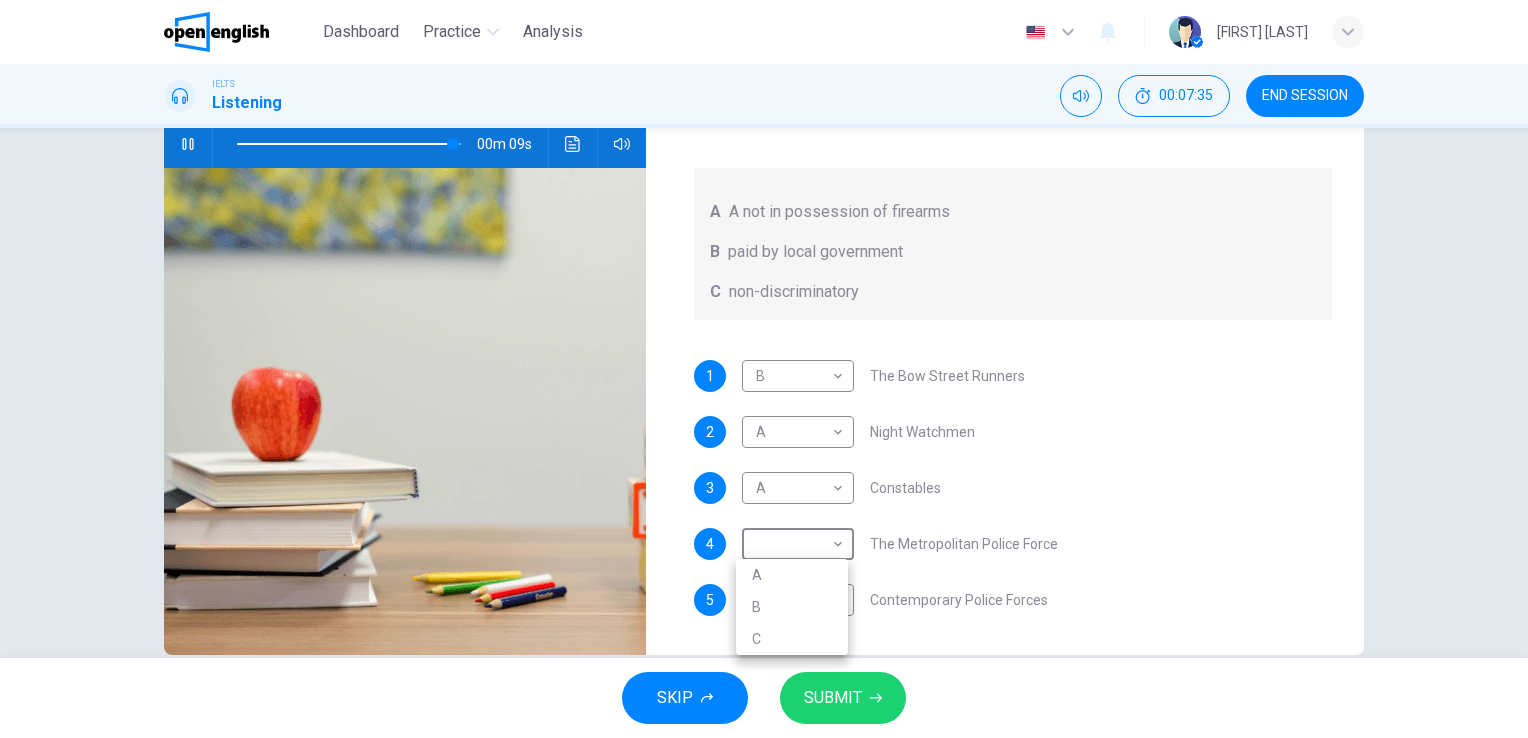 click on "C" at bounding box center (792, 639) 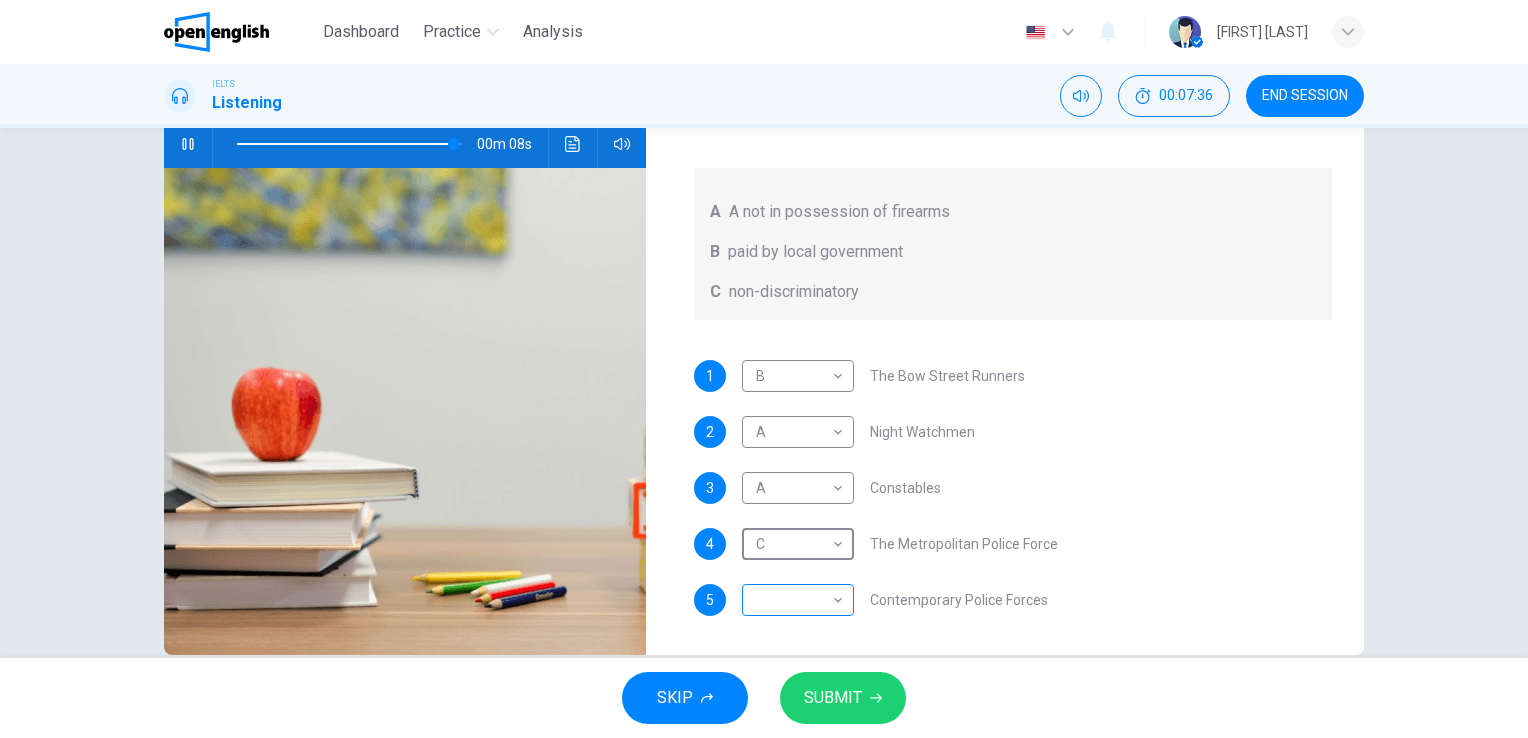 click on "This site uses cookies, as explained in our  Privacy Policy . If you agree to the use of cookies, please click the Accept button and continue to browse our site.   Privacy Policy Accept This site uses cookies, as explained in our  Privacy Policy . If you agree to the use of cookies, please click the Accept button and continue to browse our site.   Privacy Policy Accept Dashboard Practice Analysis English ** ​ [FIRST] [LAST] IELTS Listening 00:07:36 END SESSION Question 9 What does the lecturer say about the following? Write the correct letter, A, B or C, next to the questions A  A not in possession of firearms B paid by local government C non-discriminatory 1 B * ​ The Bow Street Runners
2 A * ​ Night Watchmen 3 A * ​ Constables 4 C * ​ The Metropolitan Police Force 5 ​ ​ Contemporary Police Forces Criminology Discussion 00m 08s SKIP SUBMIT Open English - Online English Dashboard Practice Analysis Notifications 1 © Copyright  2025" at bounding box center (764, 369) 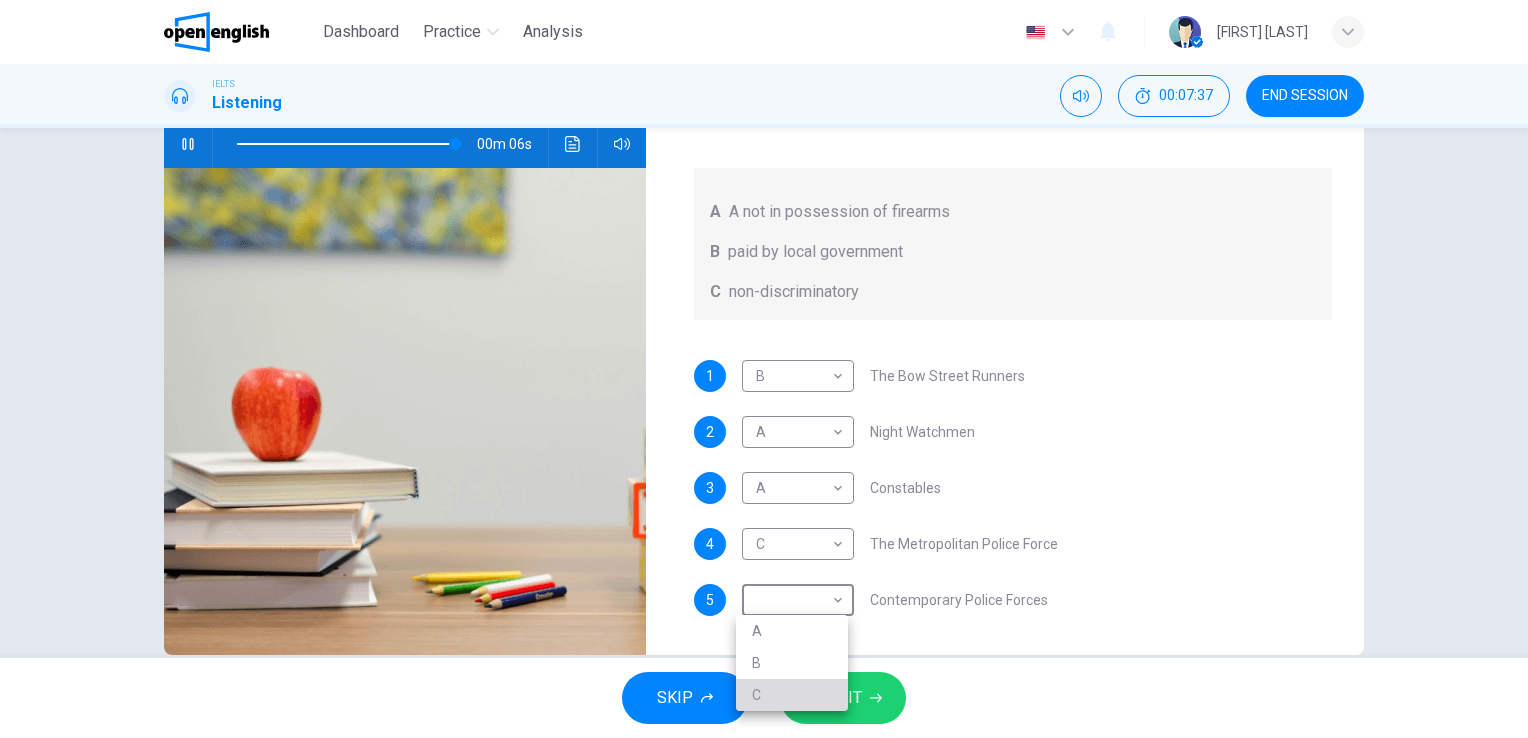 click on "C" at bounding box center (792, 695) 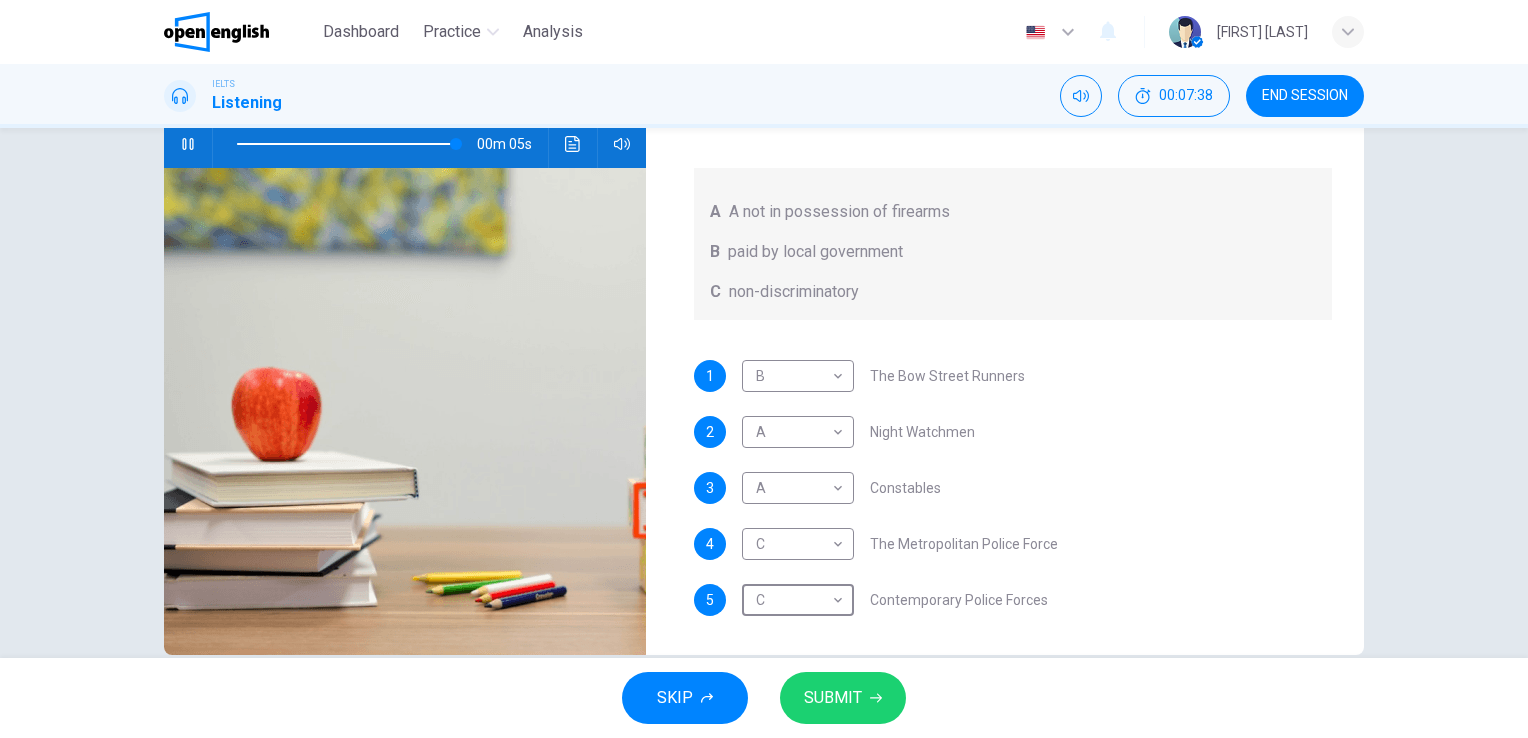 click on "1 B * ​ The Bow Street Runners
2 A * ​ Night Watchmen 3 A * ​ Constables 4 C * ​ The Metropolitan Police Force 5 C * ​ Contemporary Police Forces" at bounding box center (1013, 508) 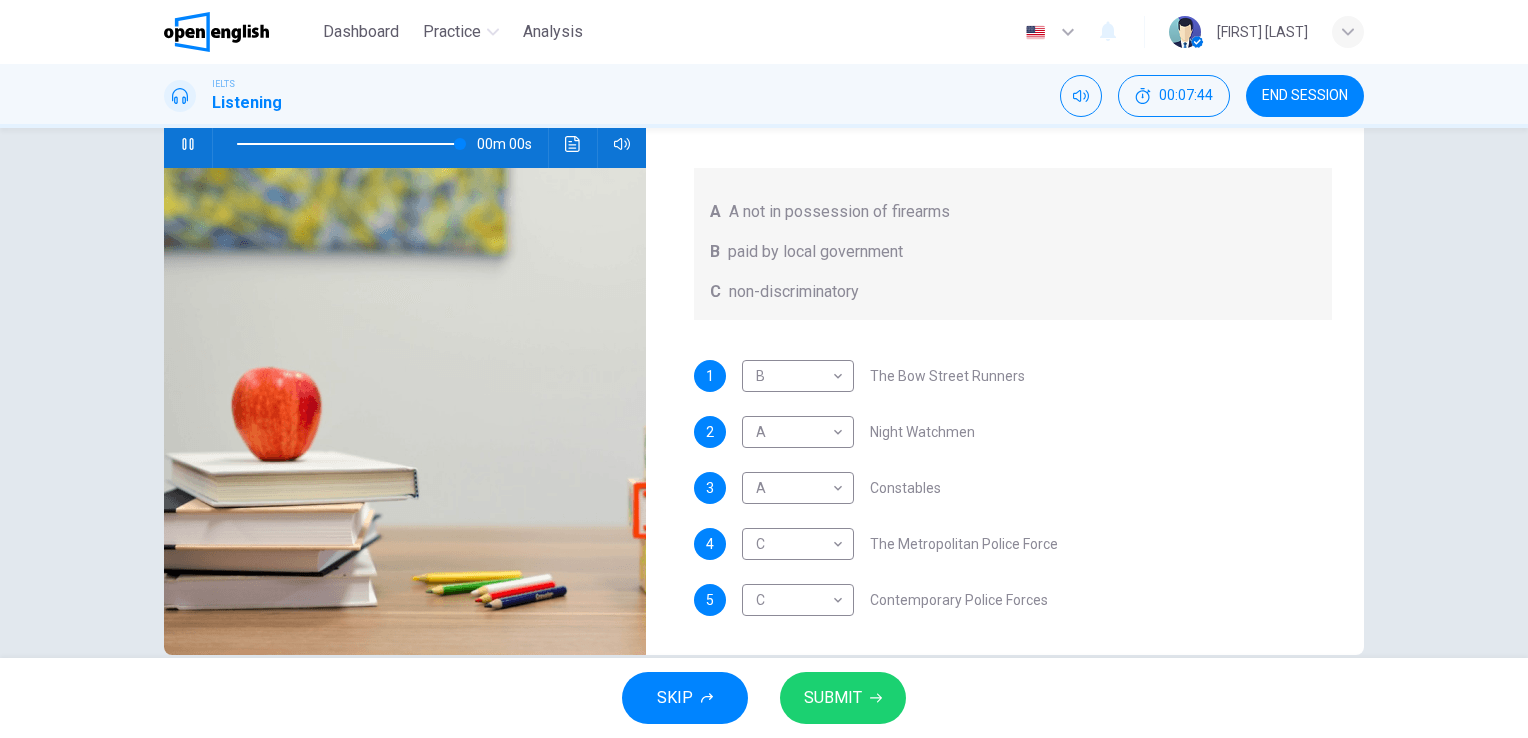 type on "*" 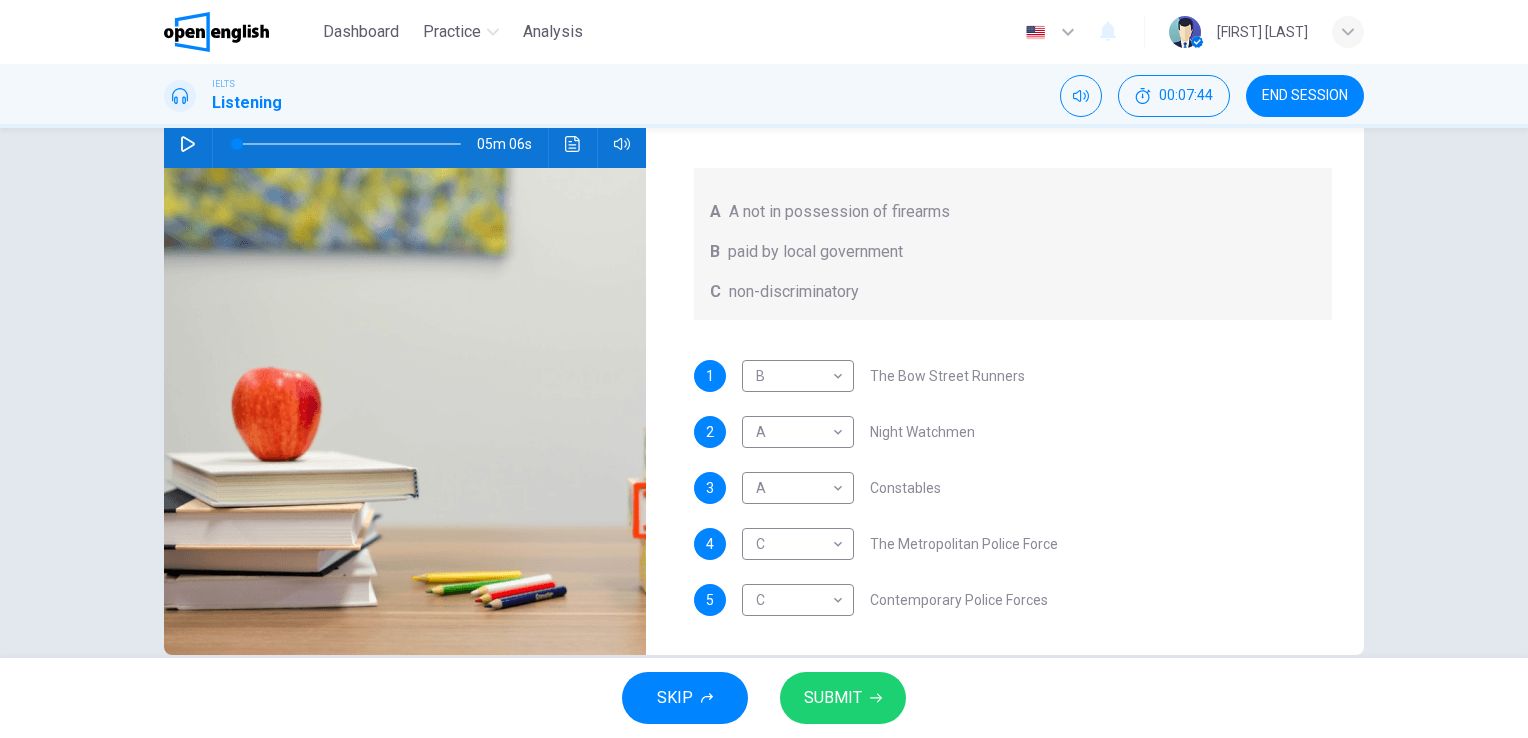 click on "SUBMIT" at bounding box center [833, 698] 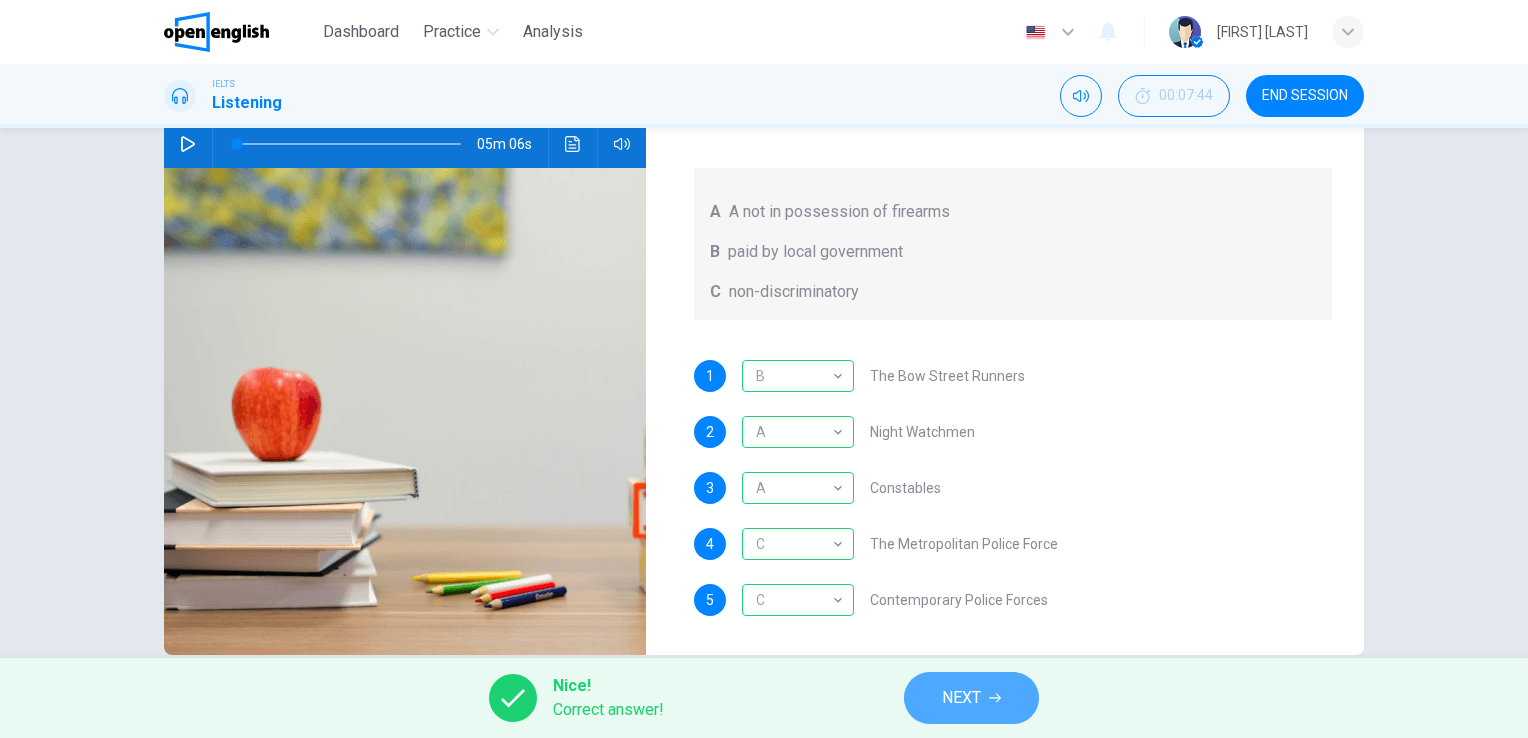 click on "NEXT" at bounding box center (961, 698) 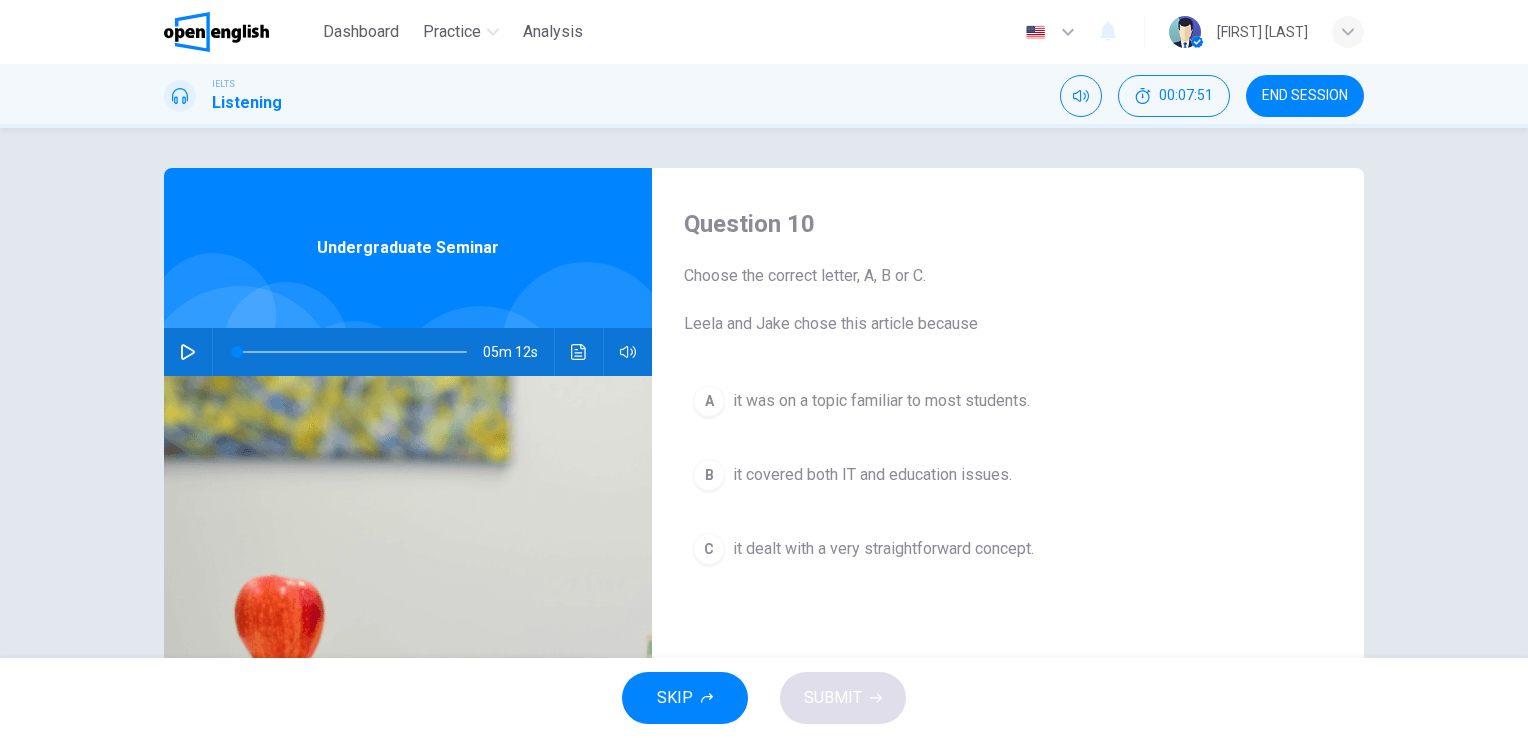 drag, startPoint x: 372, startPoint y: 32, endPoint x: 866, endPoint y: 148, distance: 507.4367 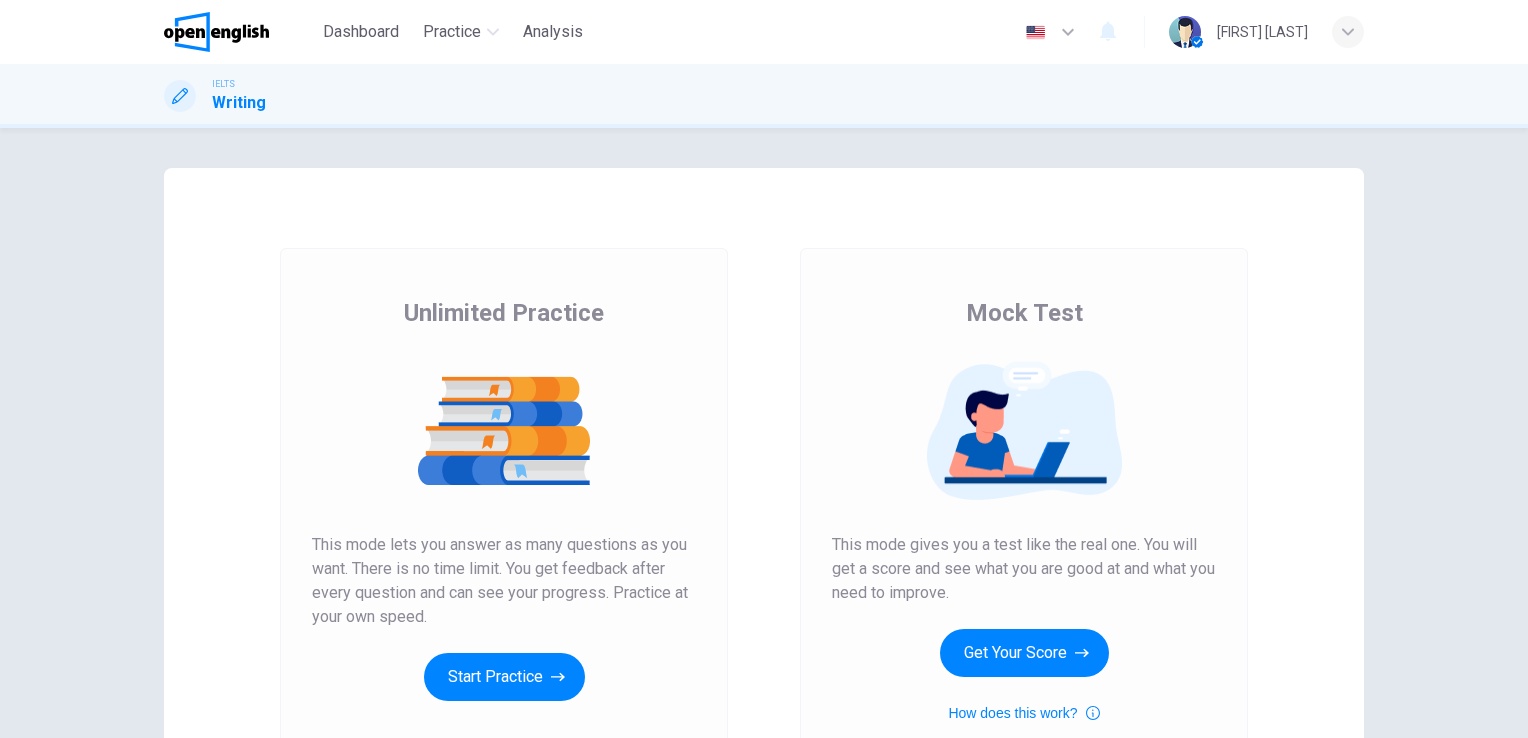 scroll, scrollTop: 0, scrollLeft: 0, axis: both 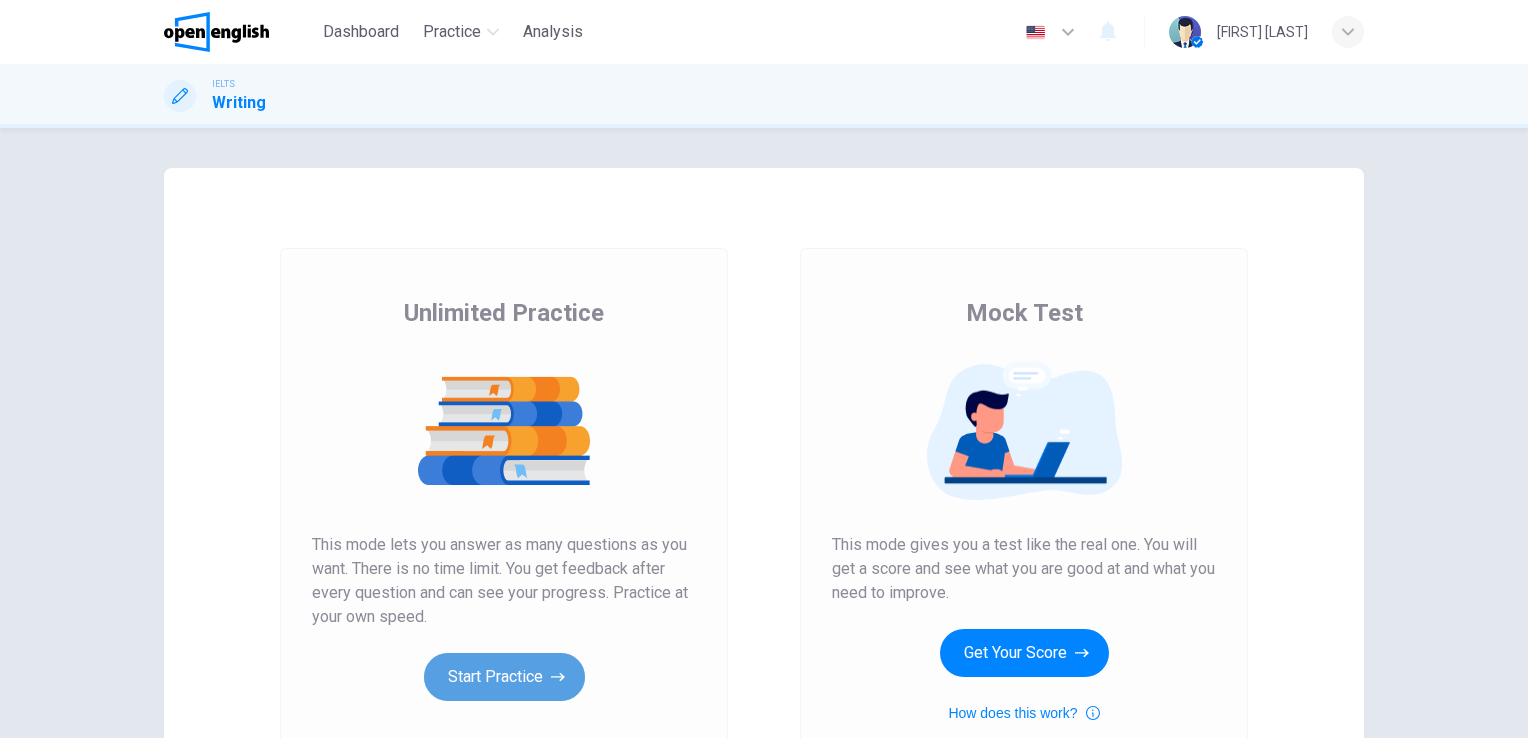 click on "Start Practice" at bounding box center (504, 677) 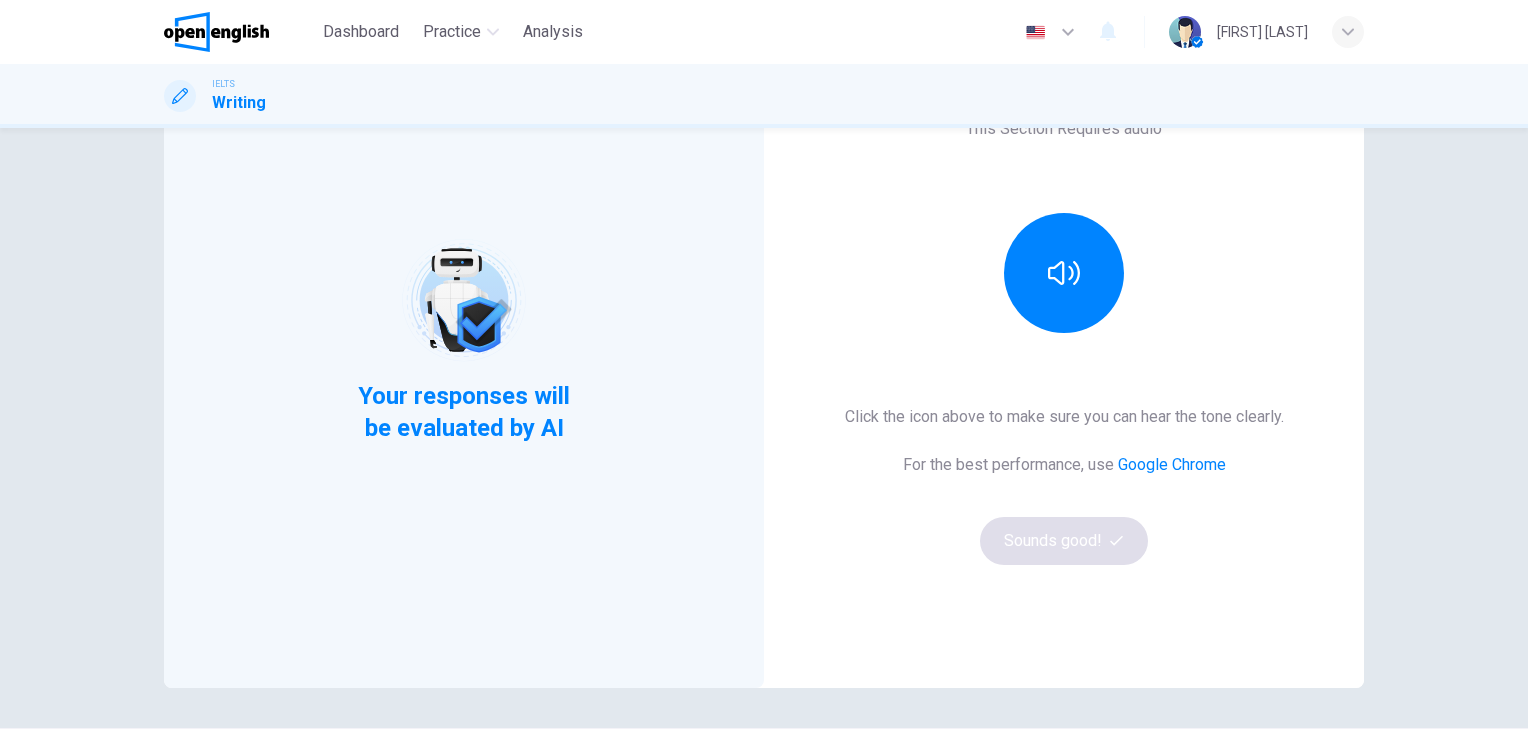 scroll, scrollTop: 126, scrollLeft: 0, axis: vertical 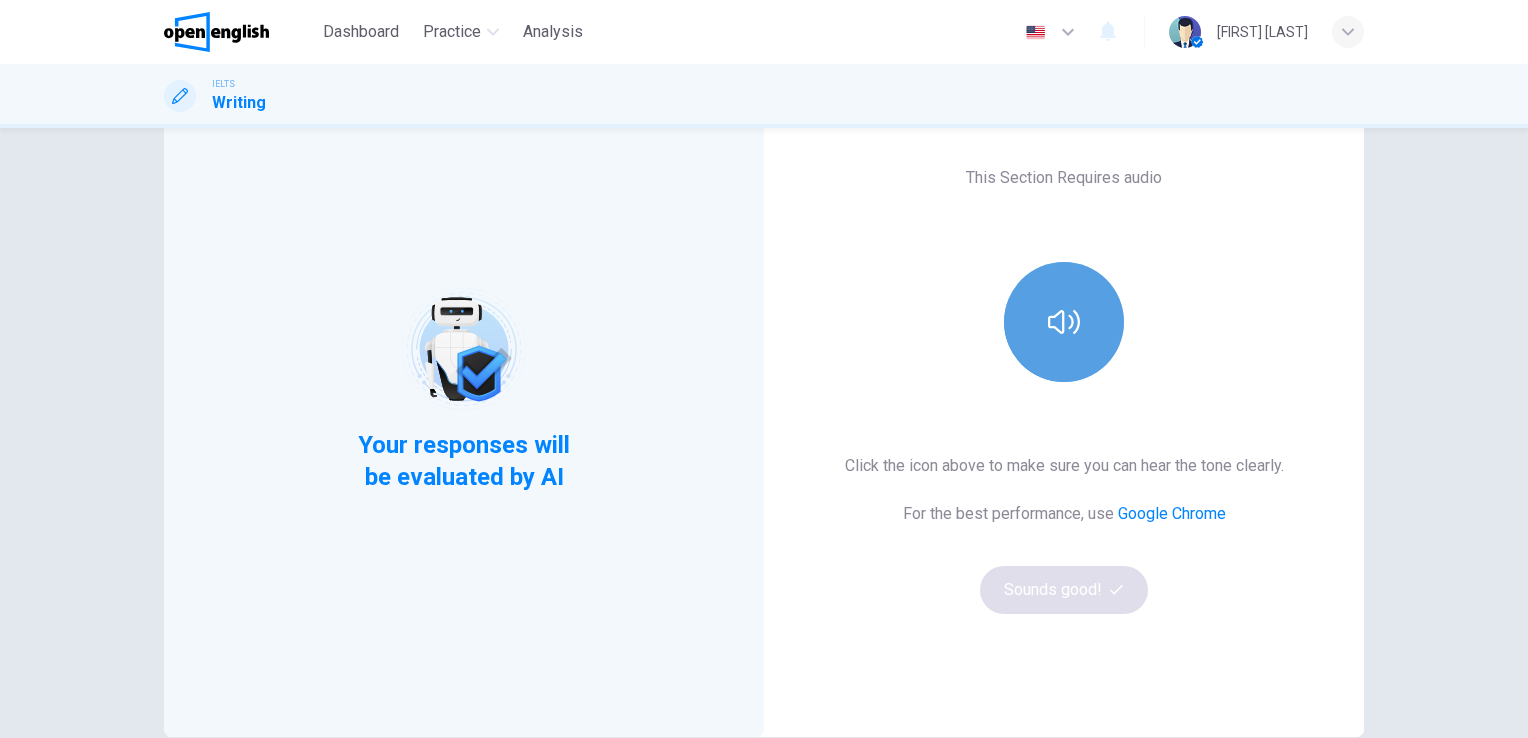 drag, startPoint x: 1063, startPoint y: 334, endPoint x: 1055, endPoint y: 411, distance: 77.41447 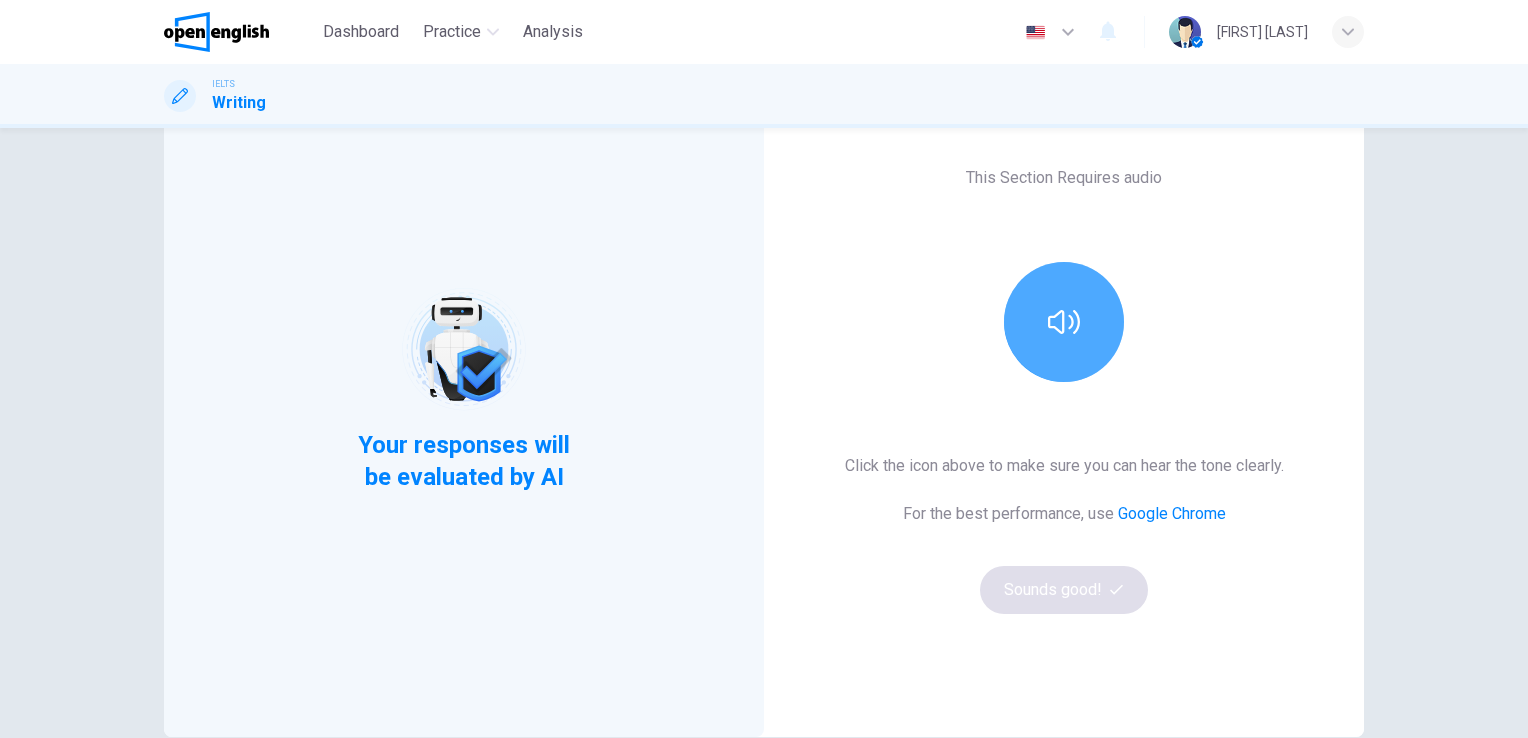 click 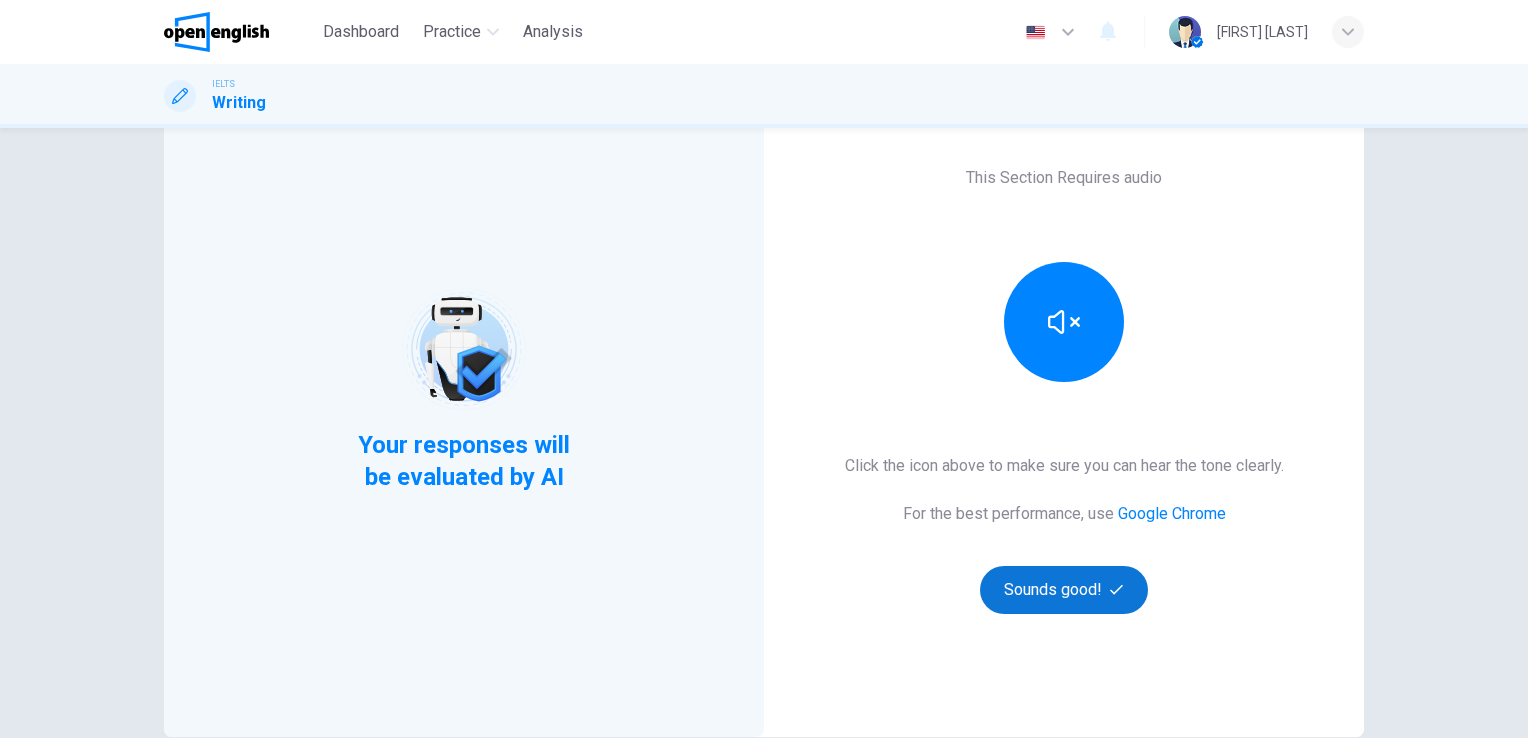 click on "Sounds good!" at bounding box center [1064, 590] 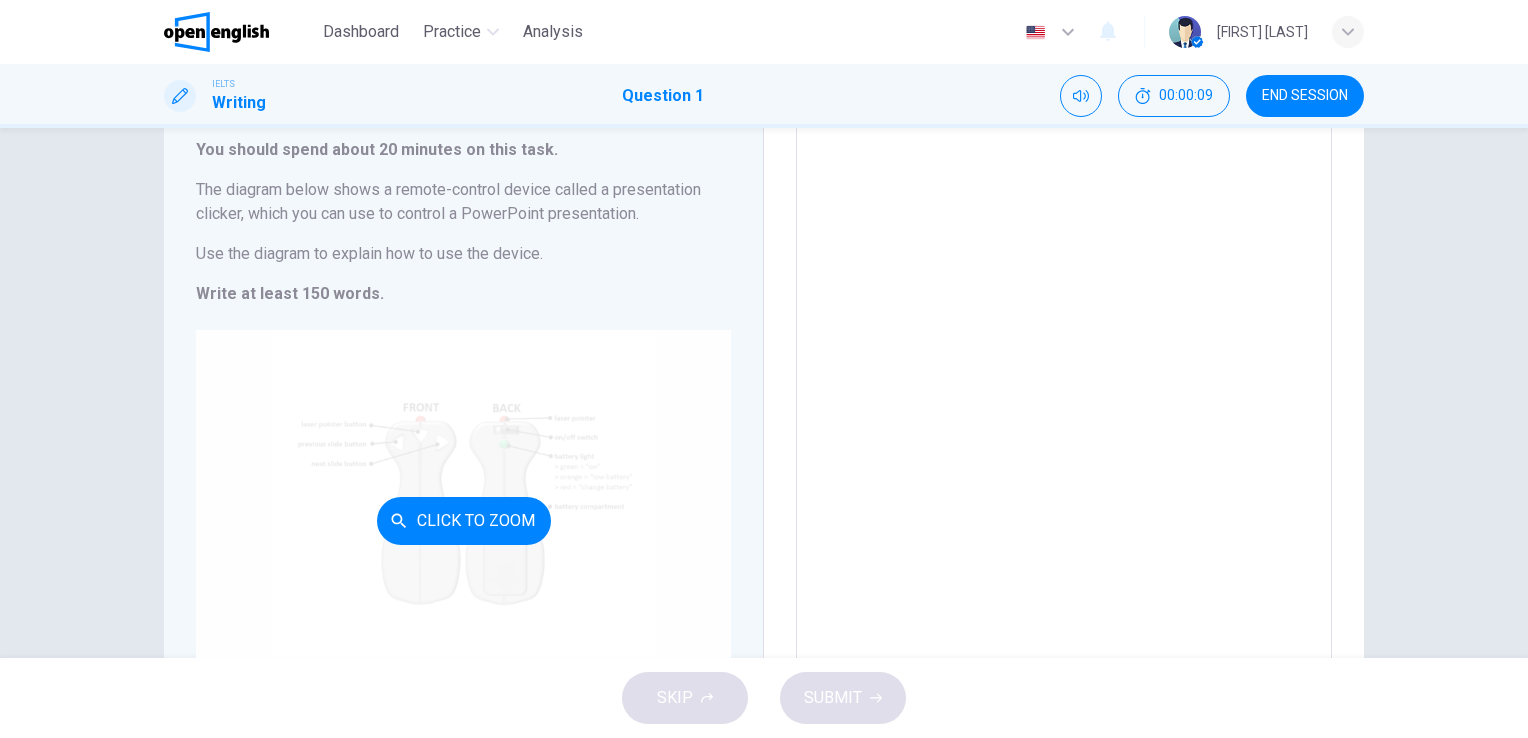 click on "Click to Zoom" at bounding box center (464, 521) 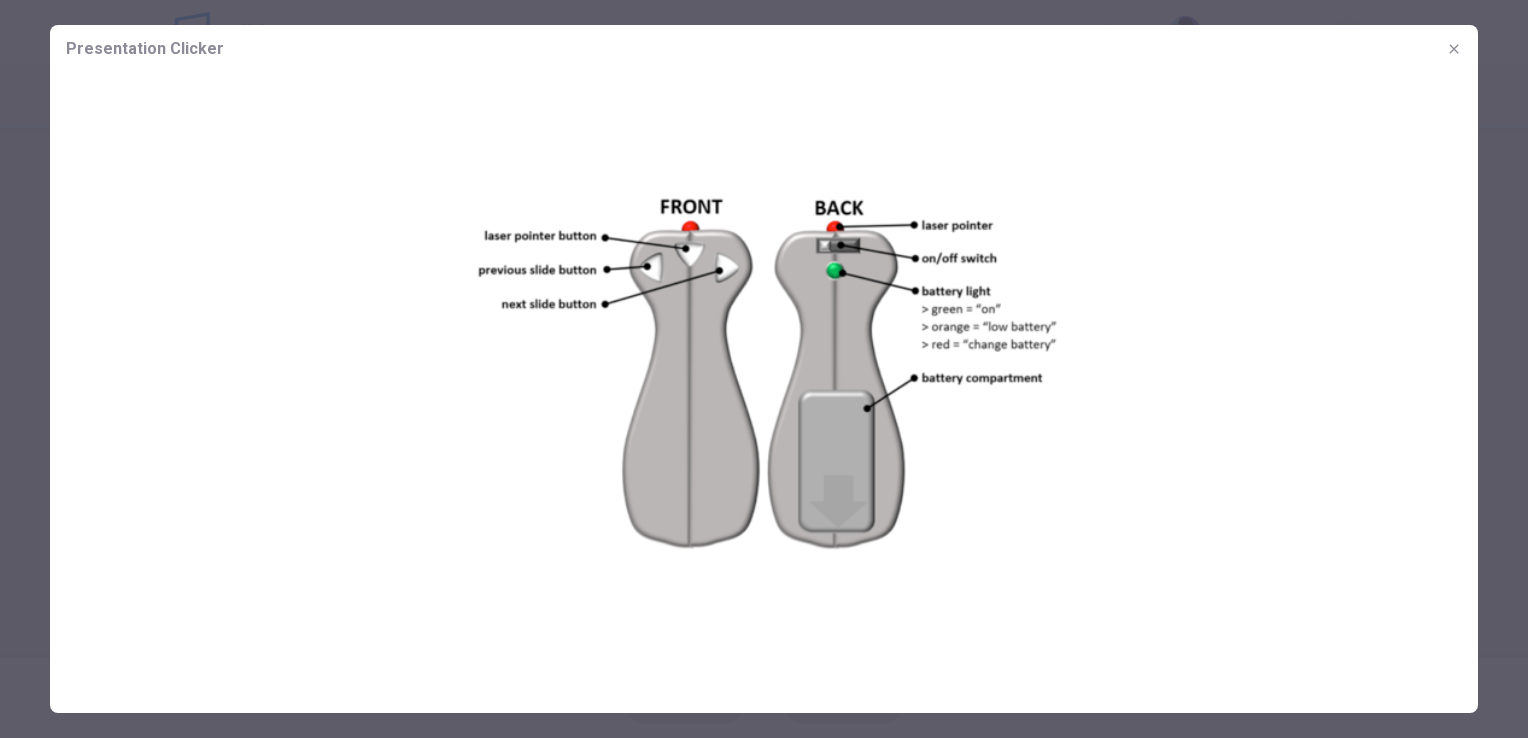 drag, startPoint x: 773, startPoint y: 414, endPoint x: 896, endPoint y: 435, distance: 124.77981 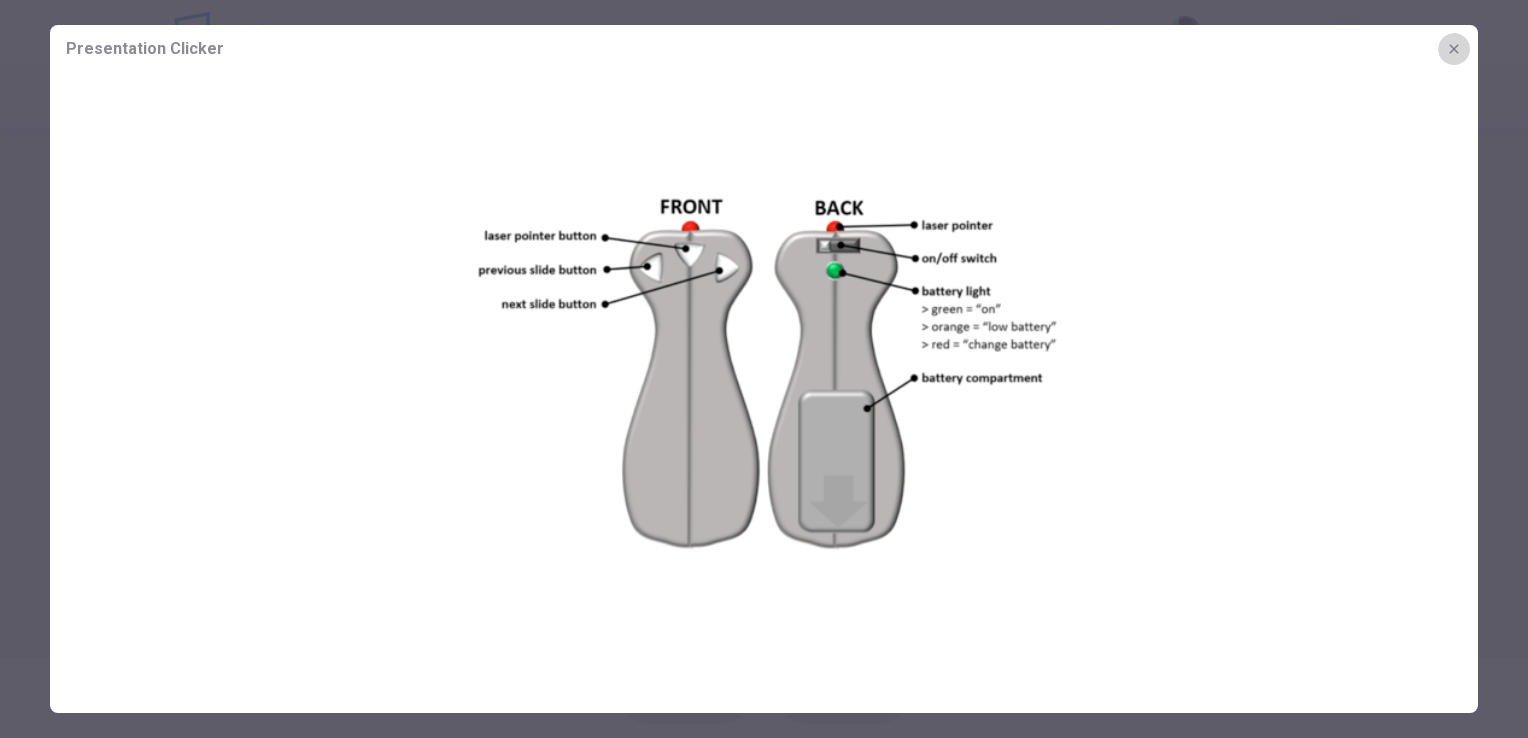 click at bounding box center (1454, 49) 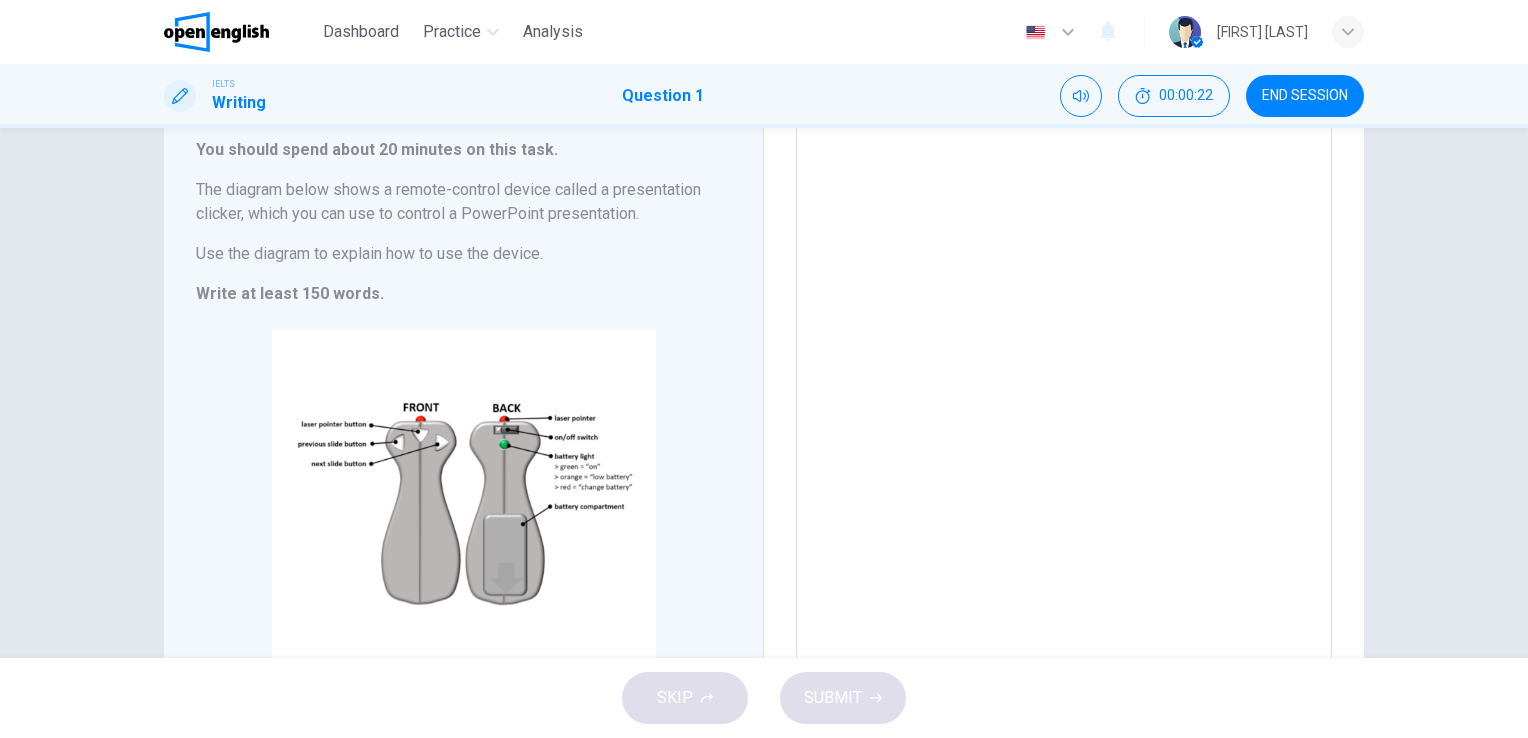 click at bounding box center [1064, 396] 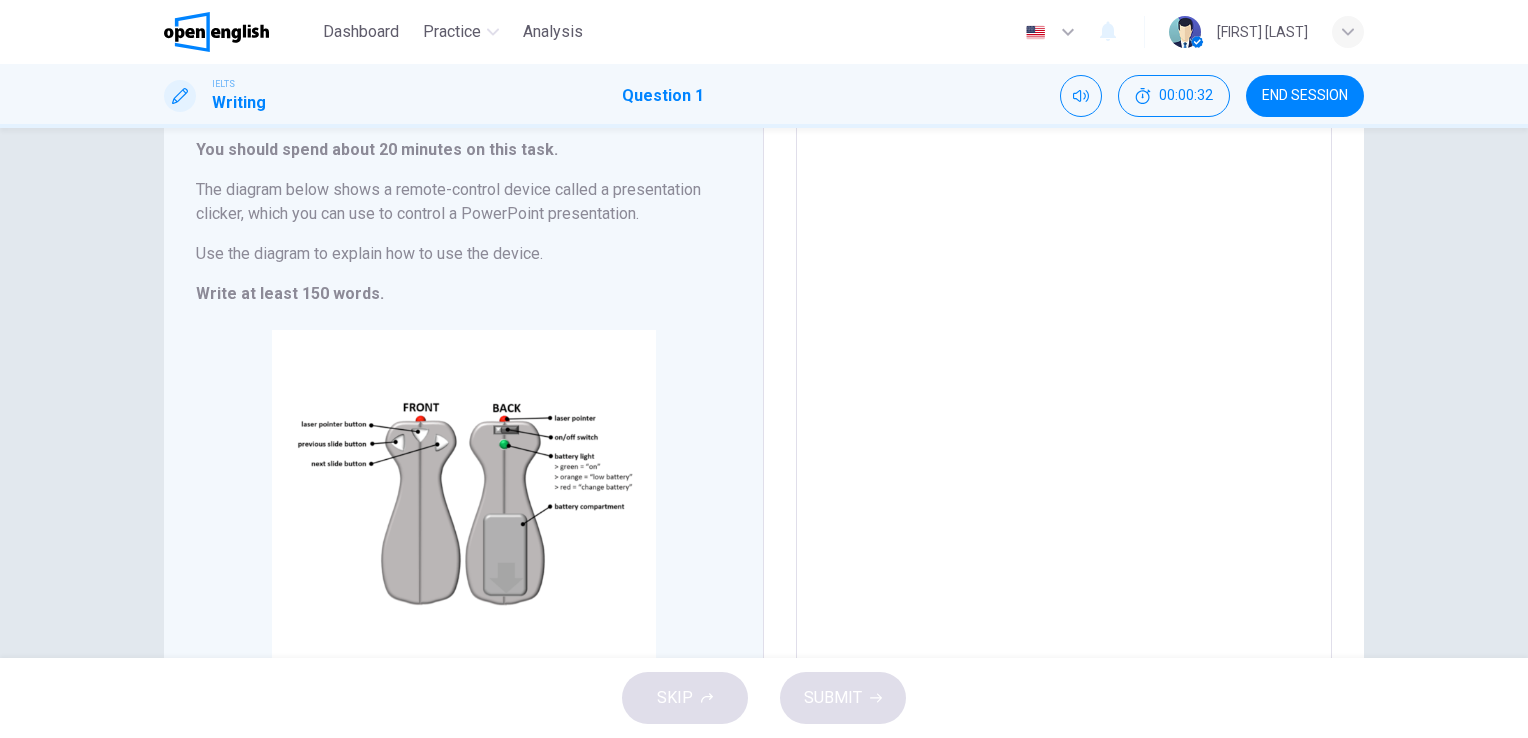 type on "*" 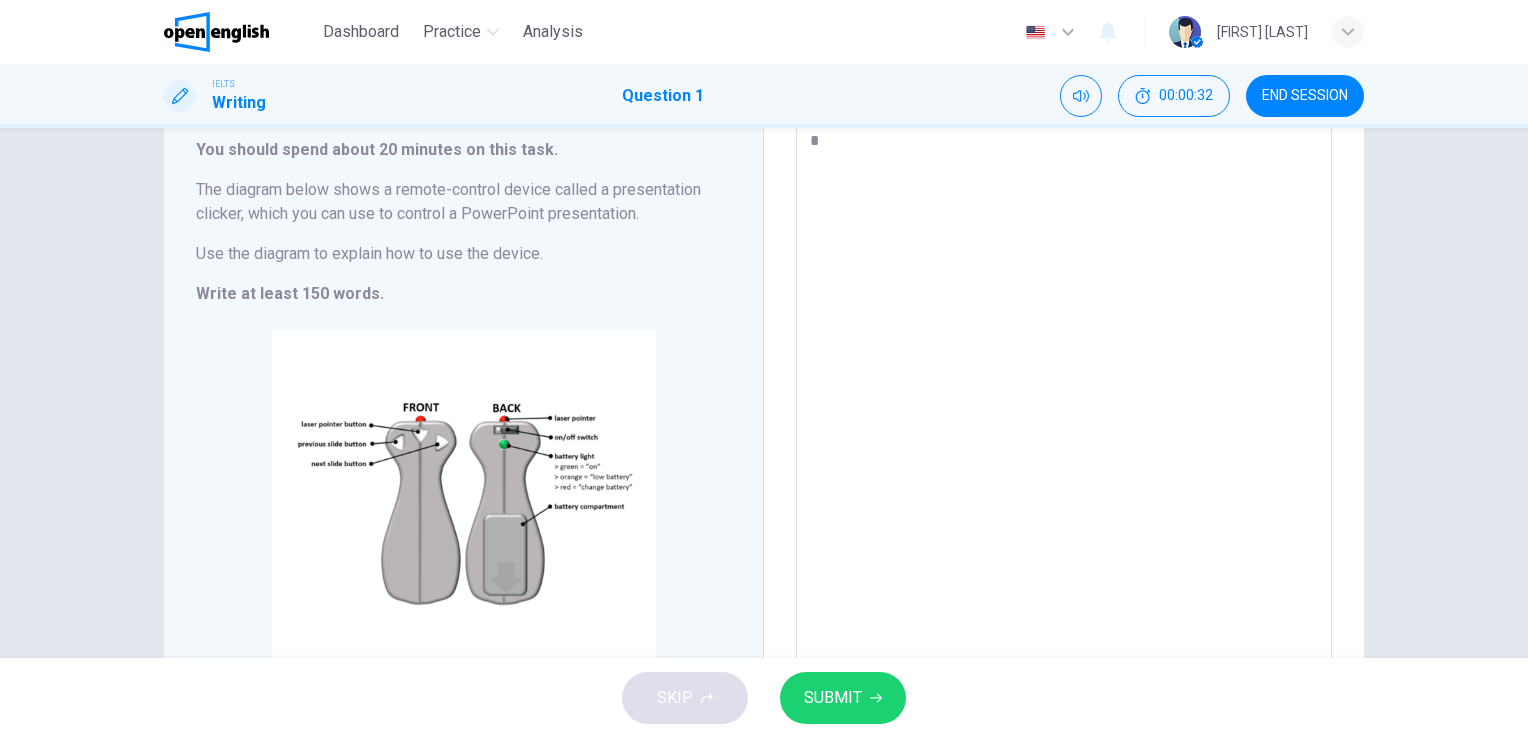 type on "*" 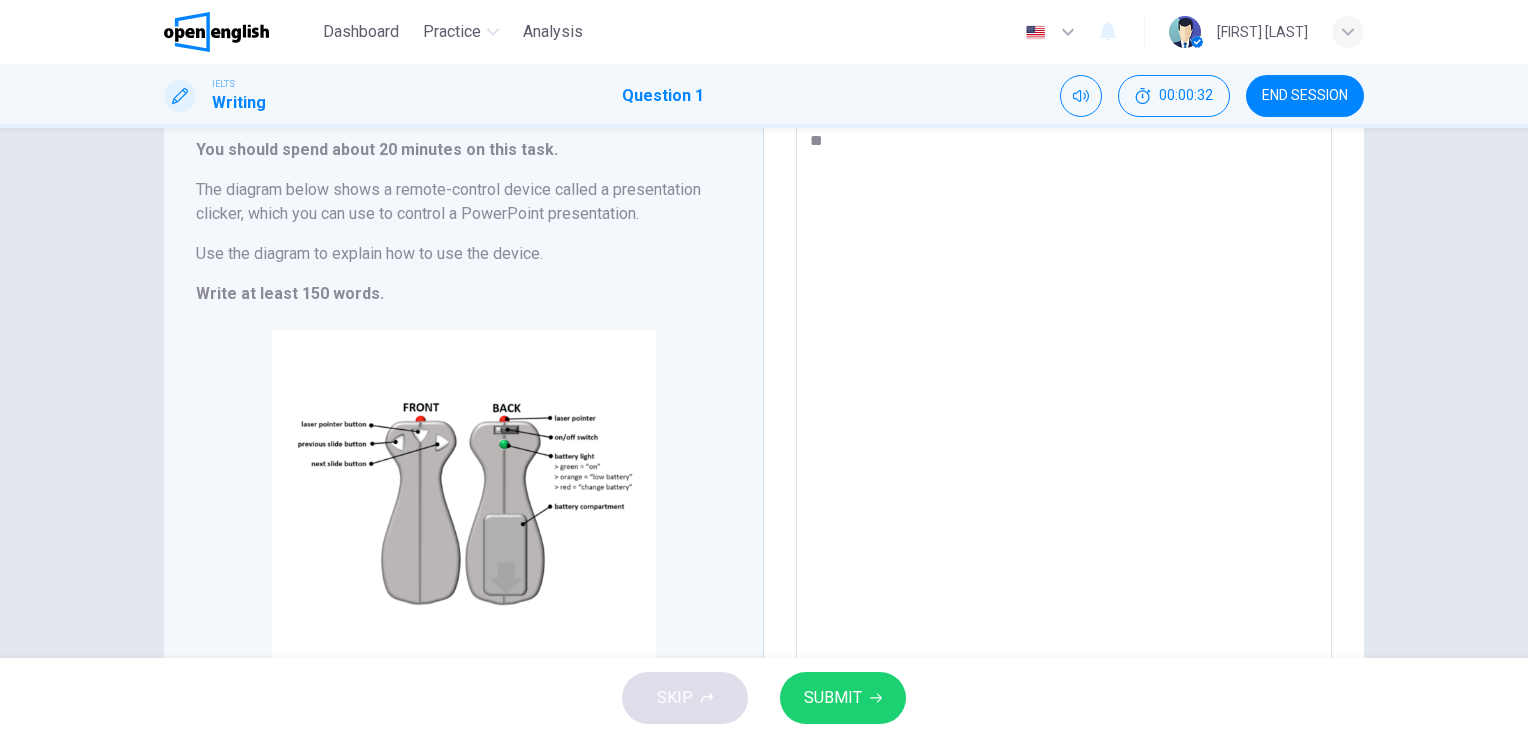 type on "*" 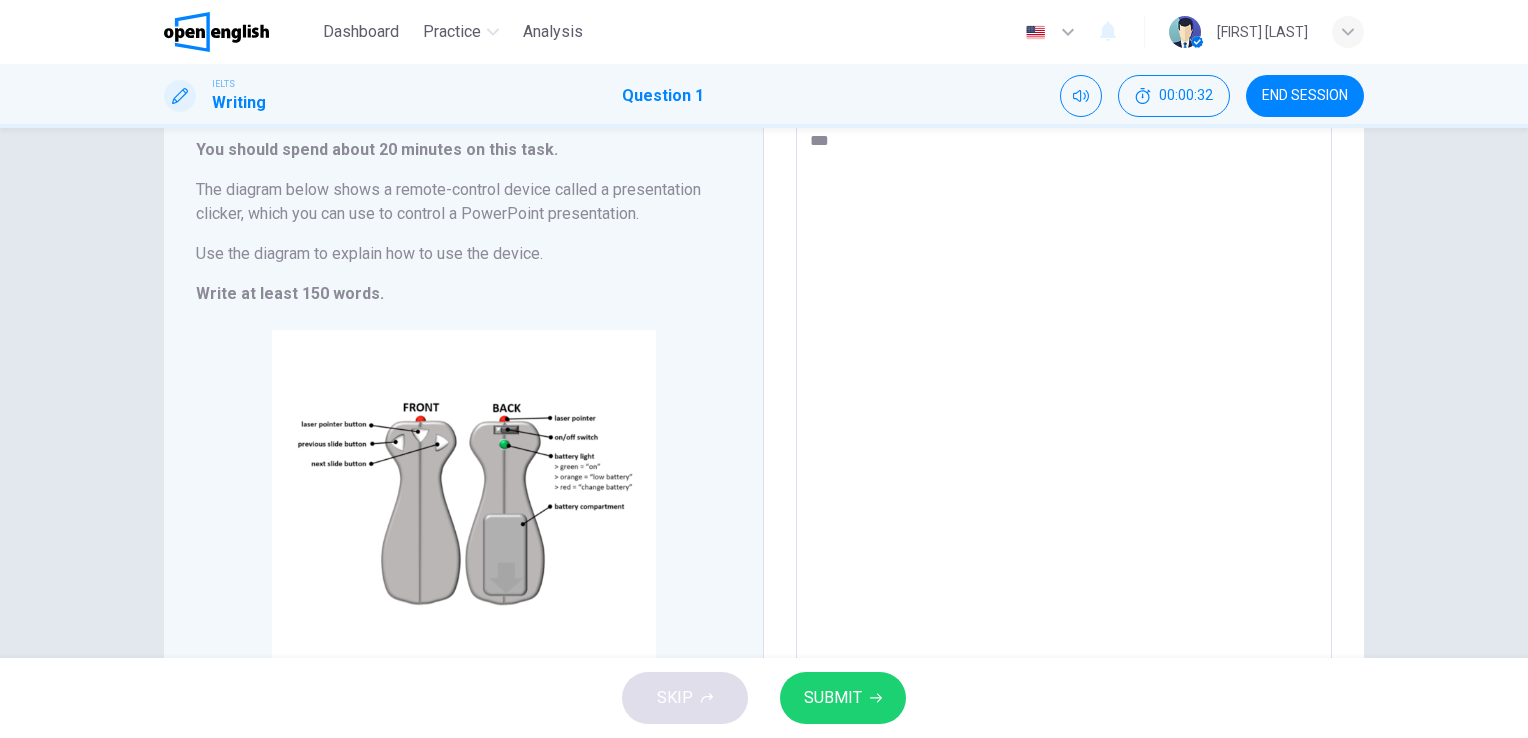 type on "*" 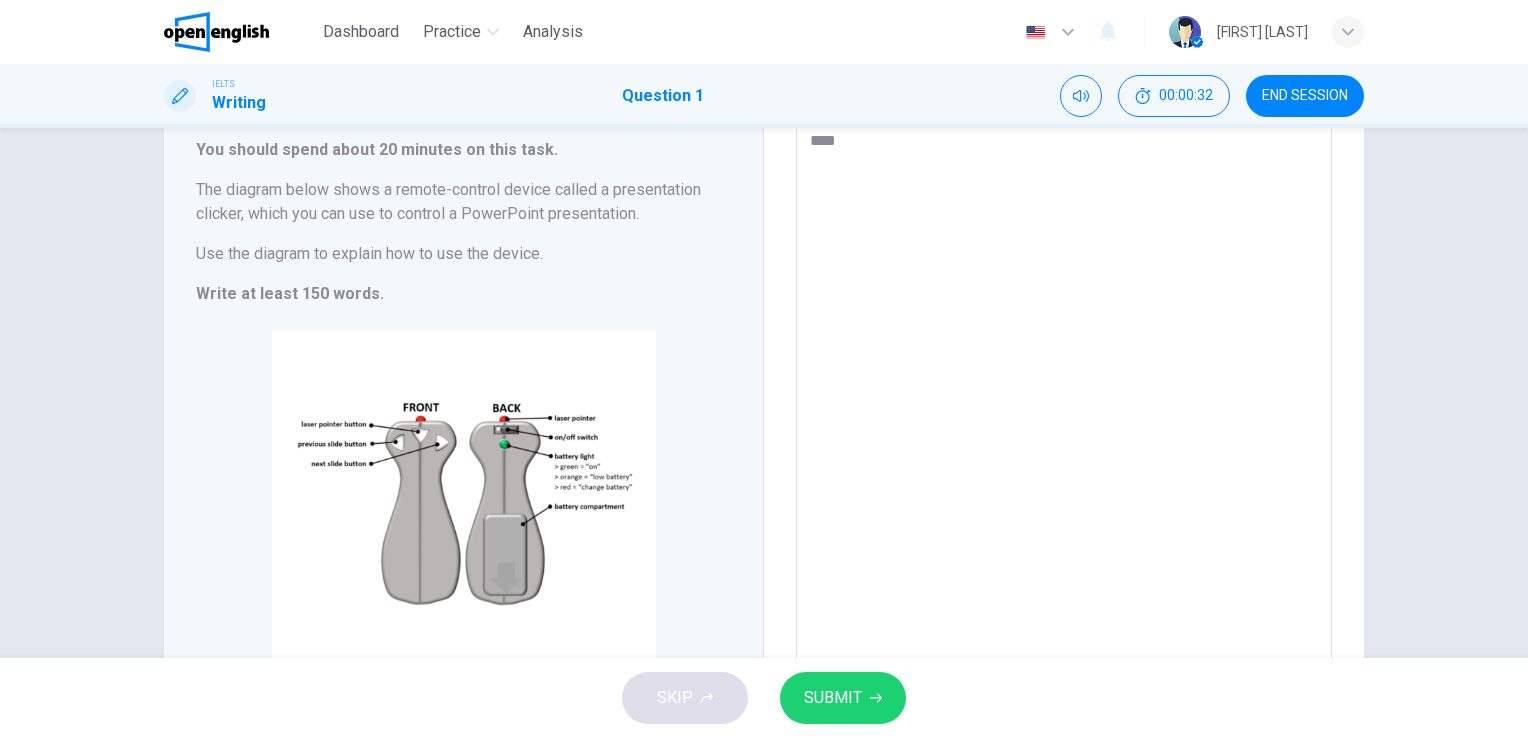 type on "*" 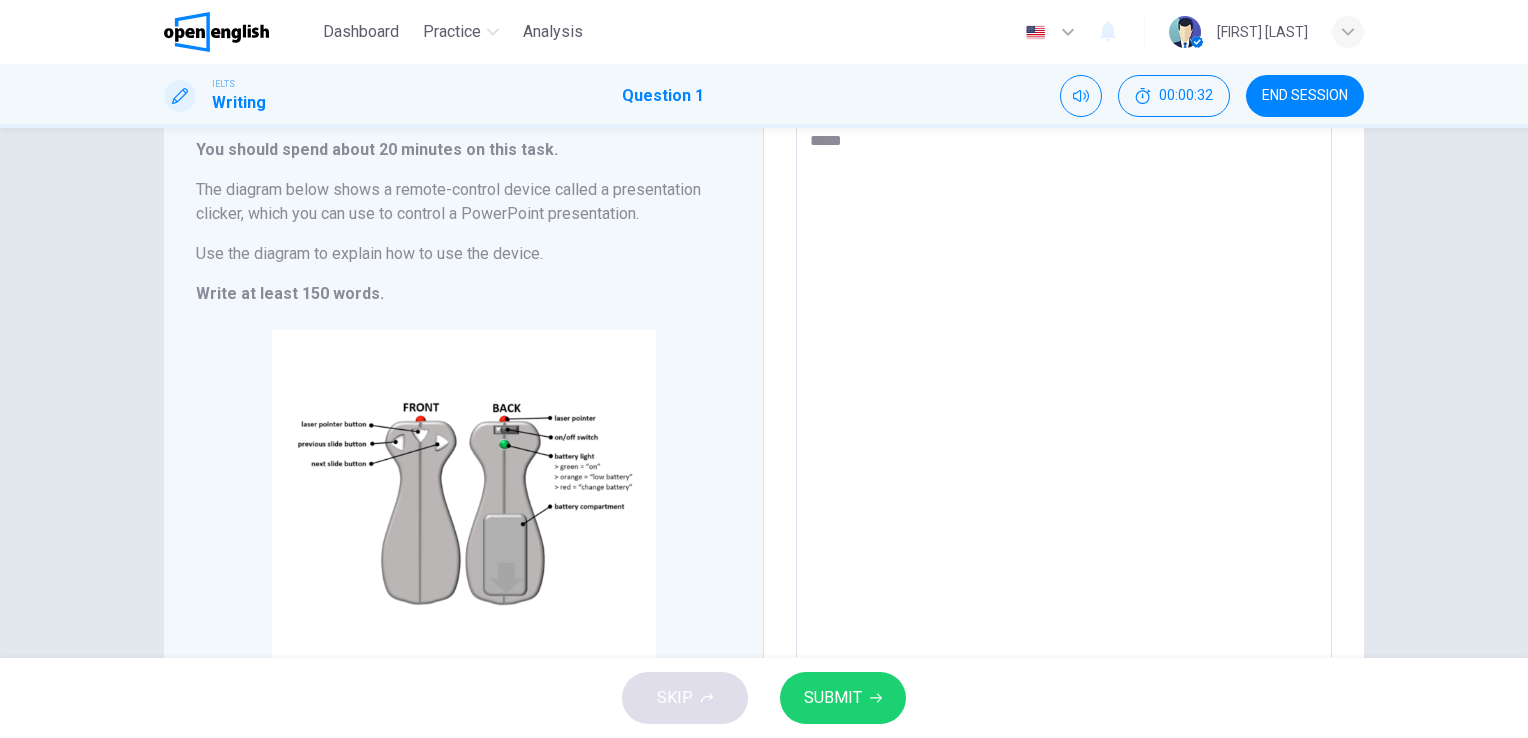 type on "*" 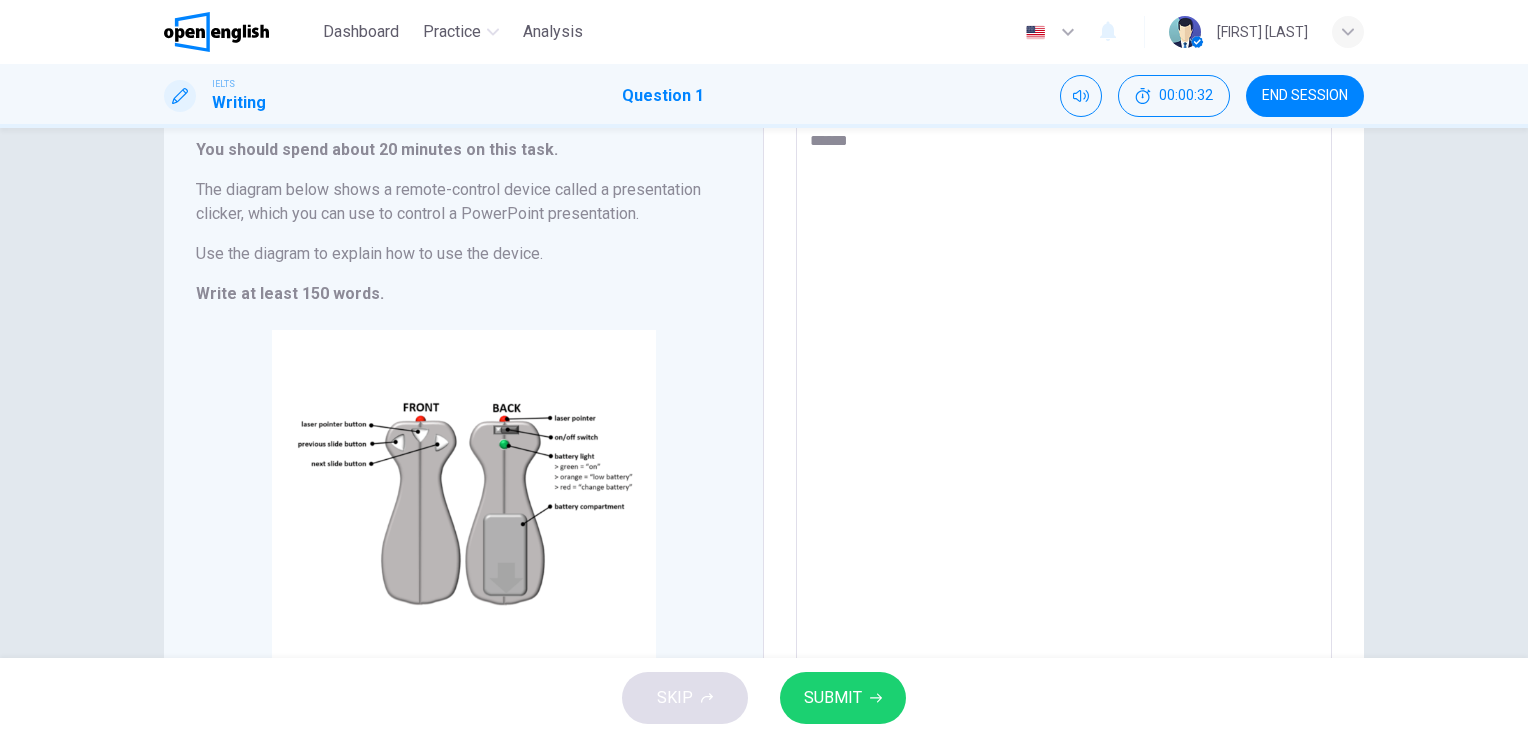 type on "*" 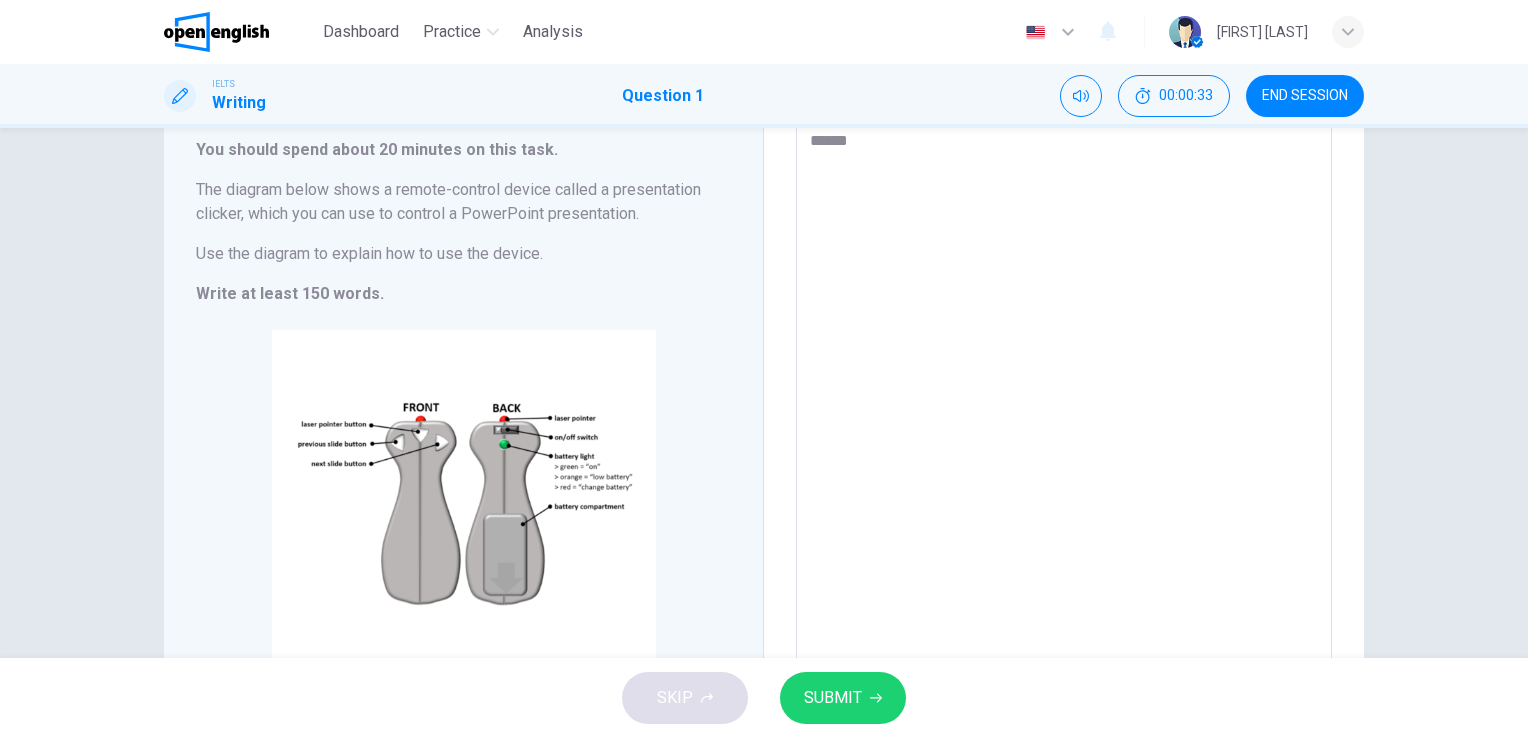 type on "*******" 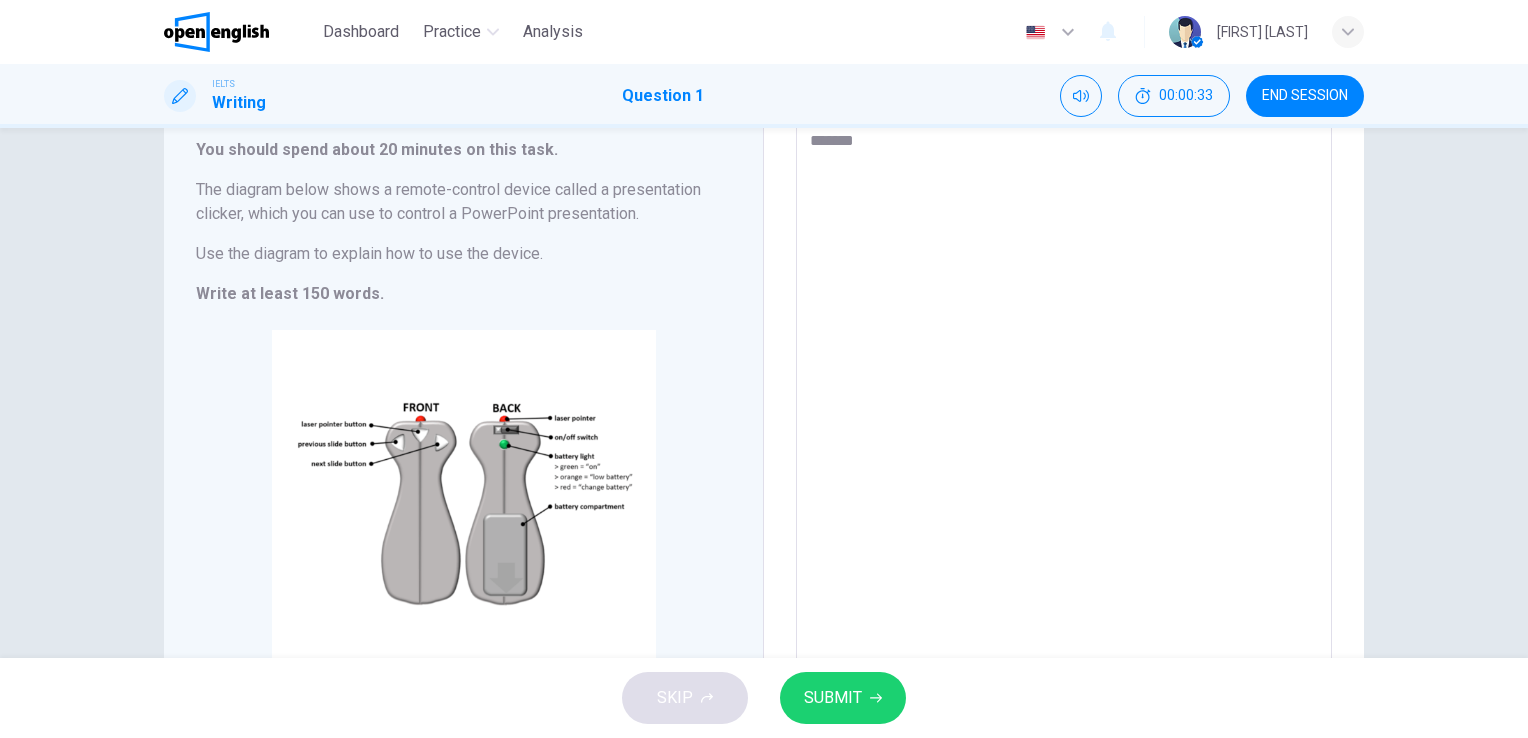 type on "*" 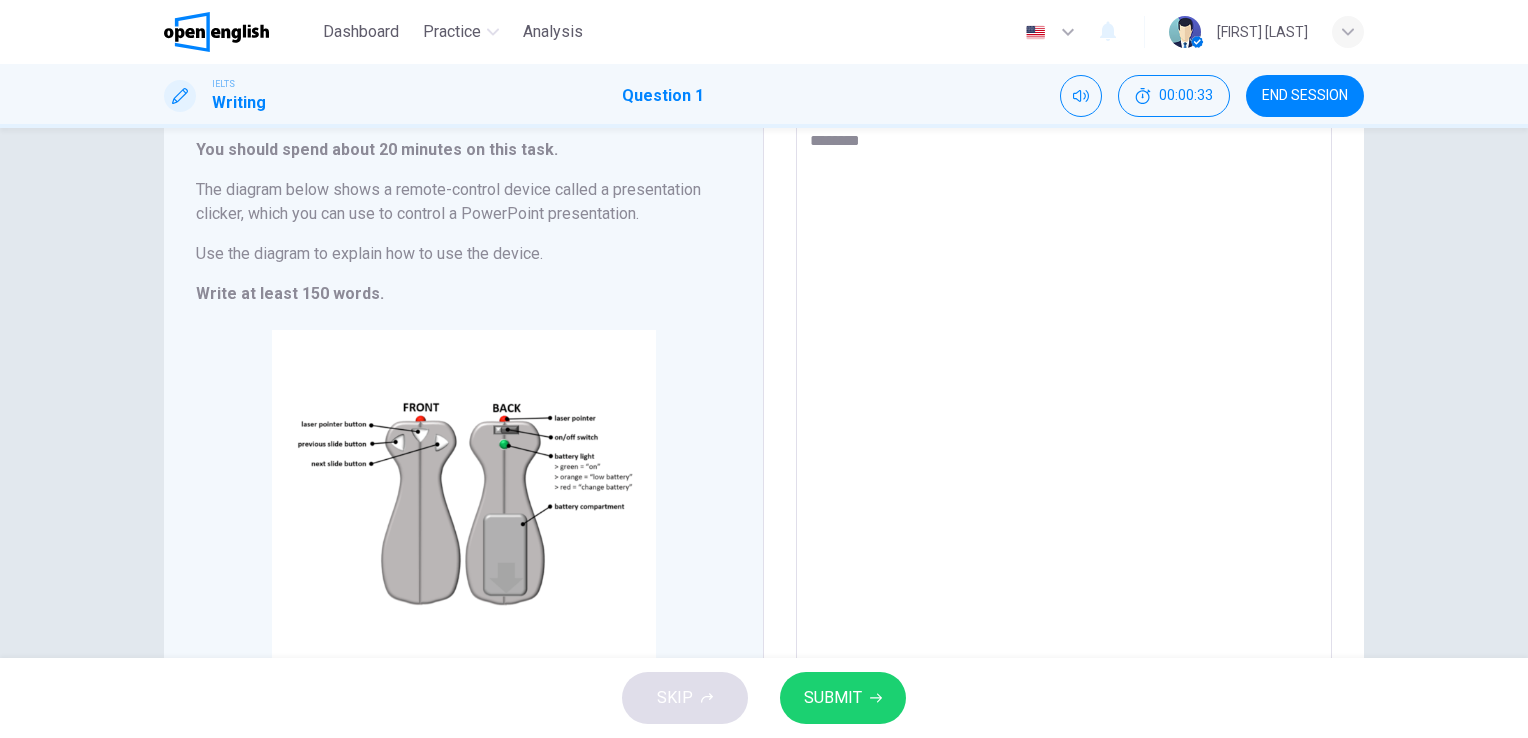 type on "*" 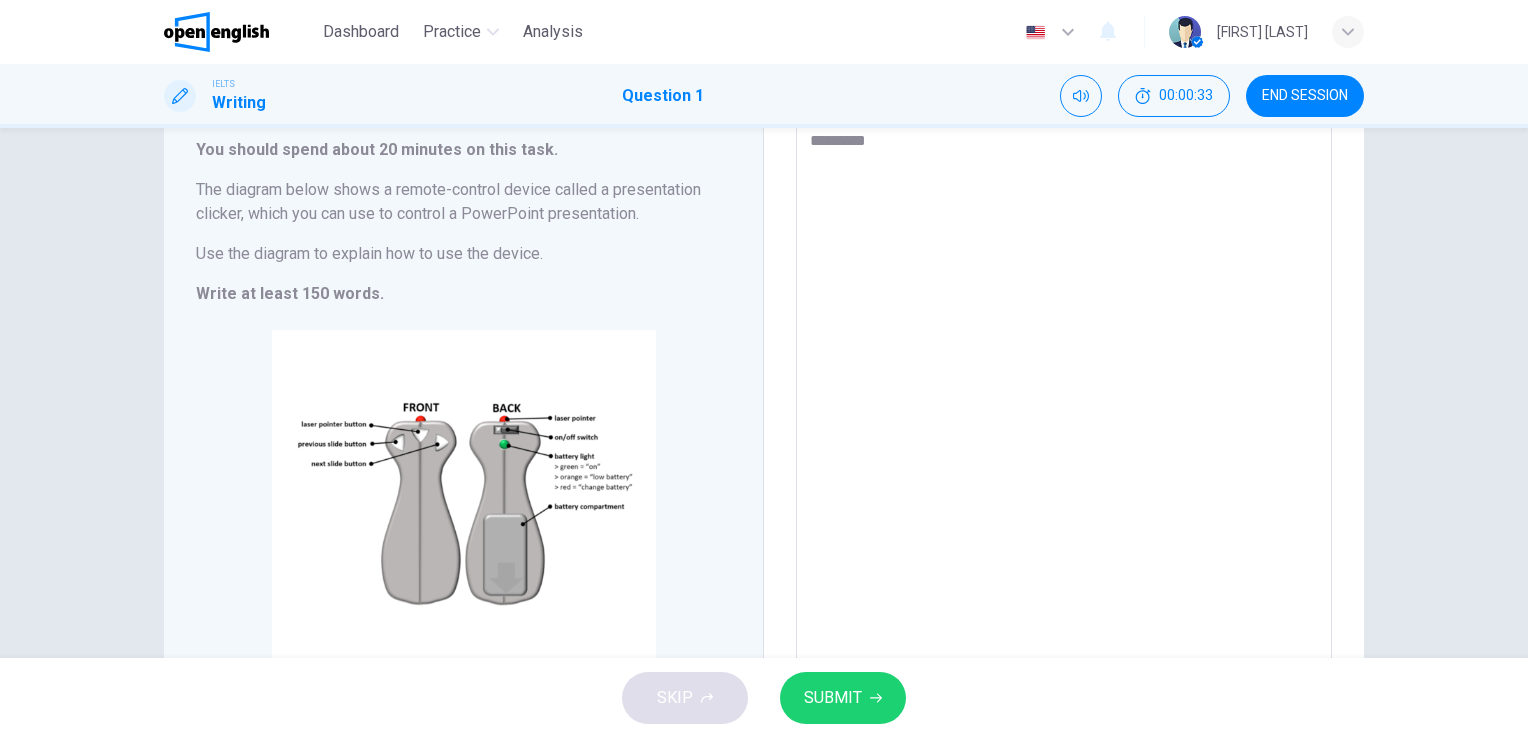 type on "*" 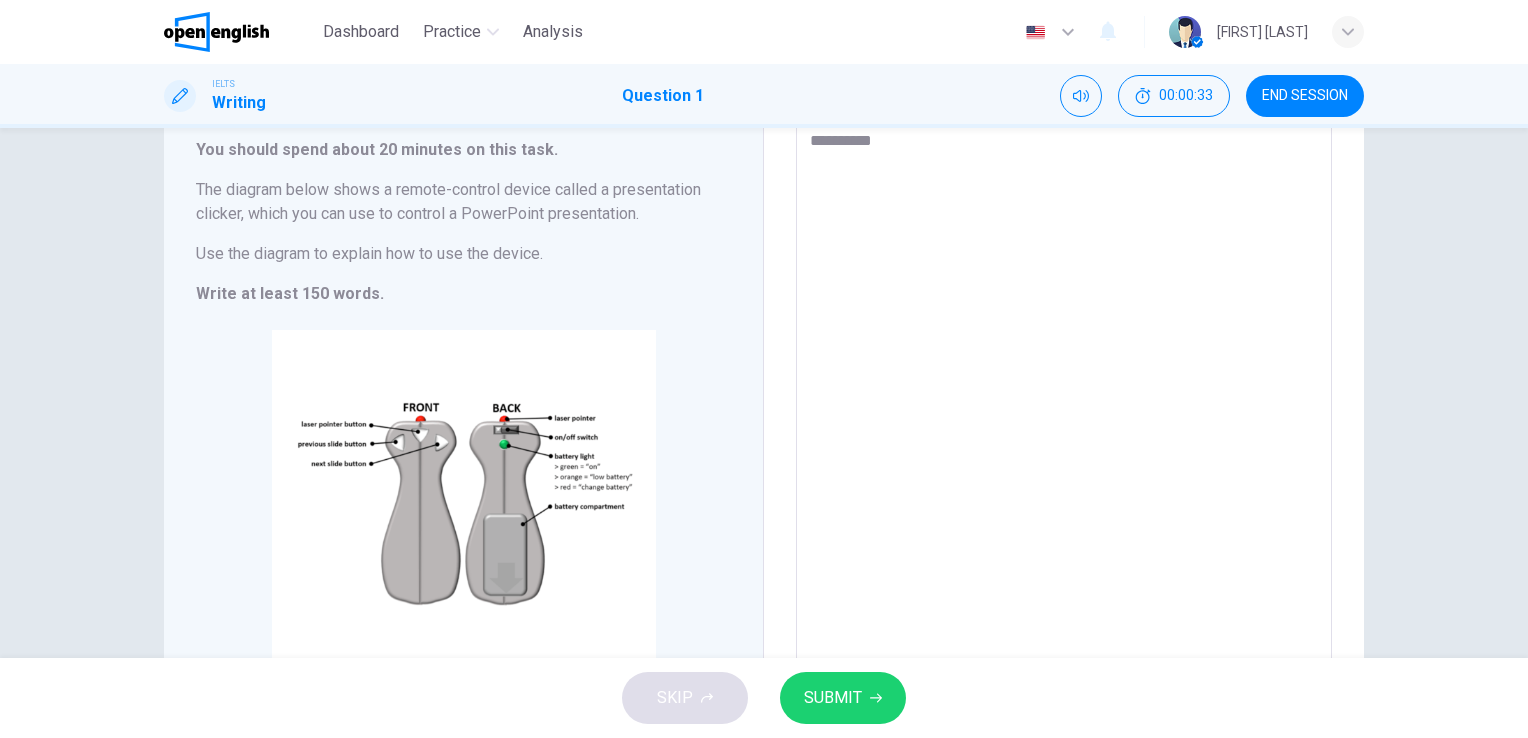 type on "*" 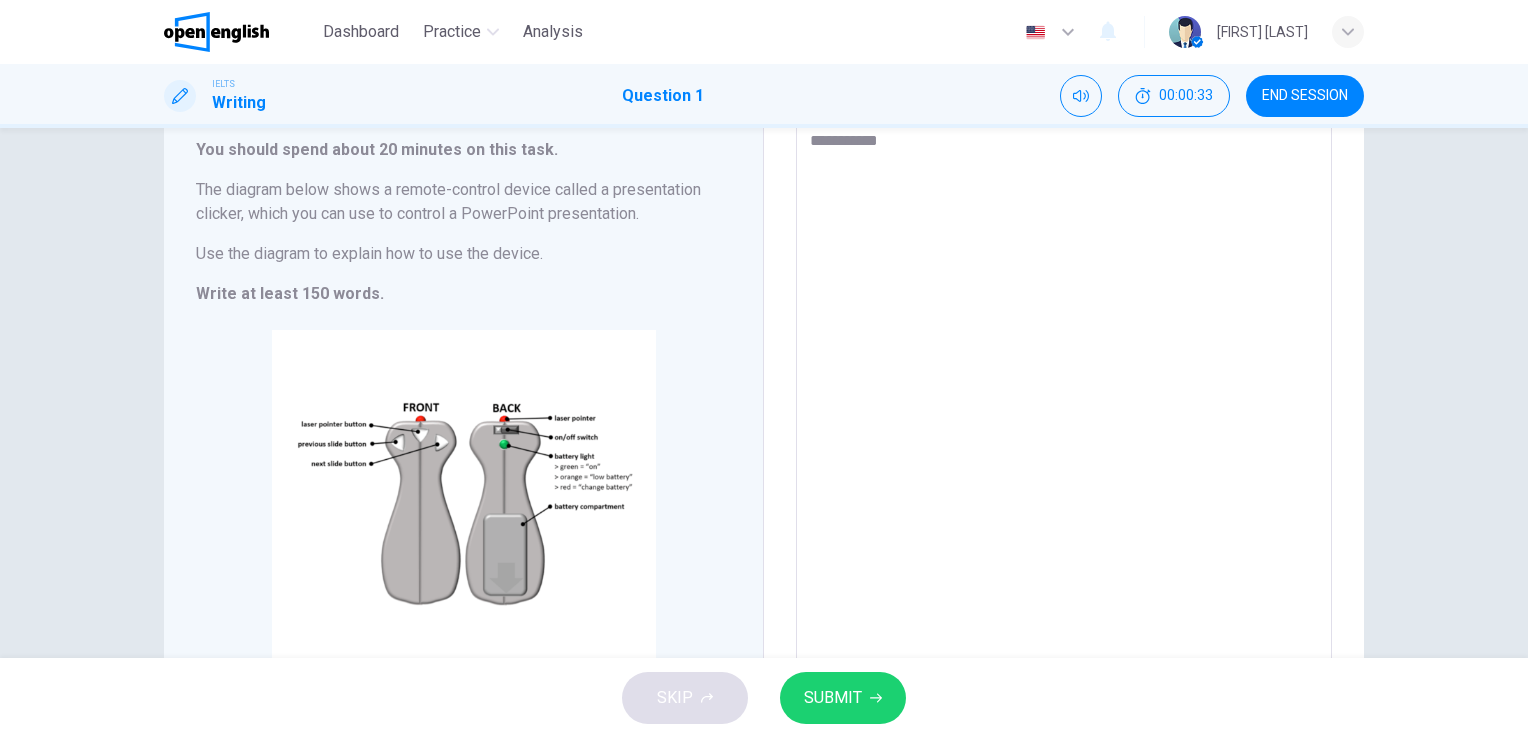 type on "*" 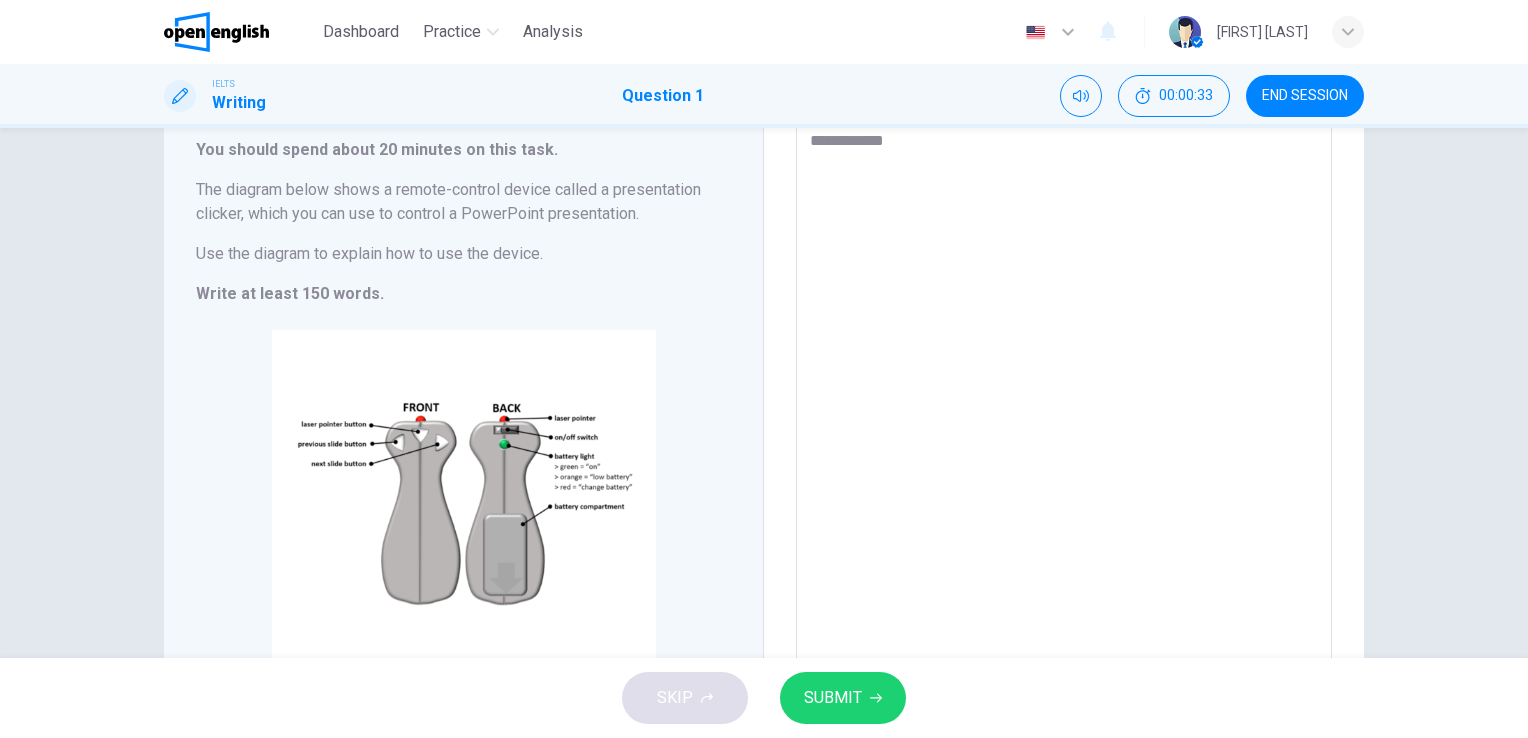 type on "*" 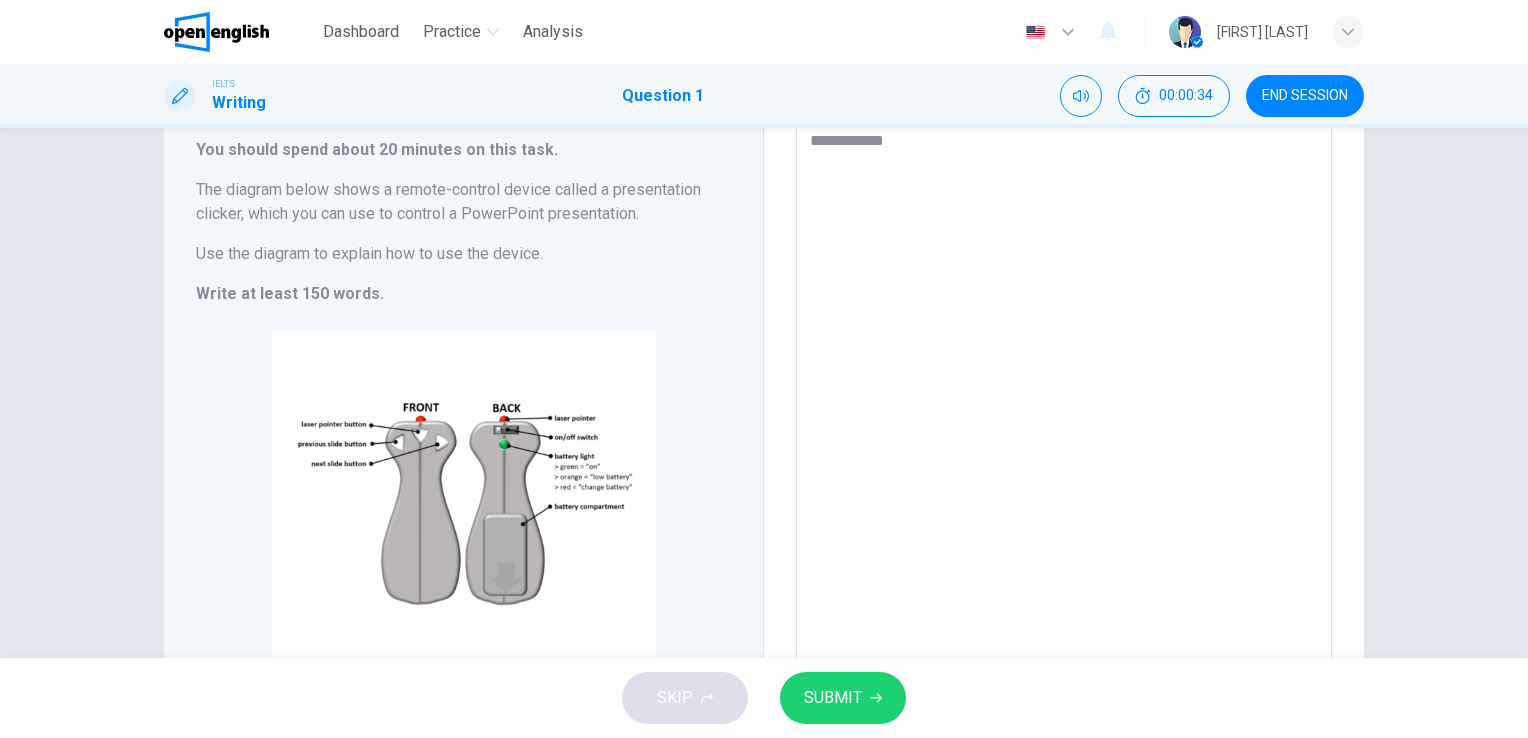 type on "**********" 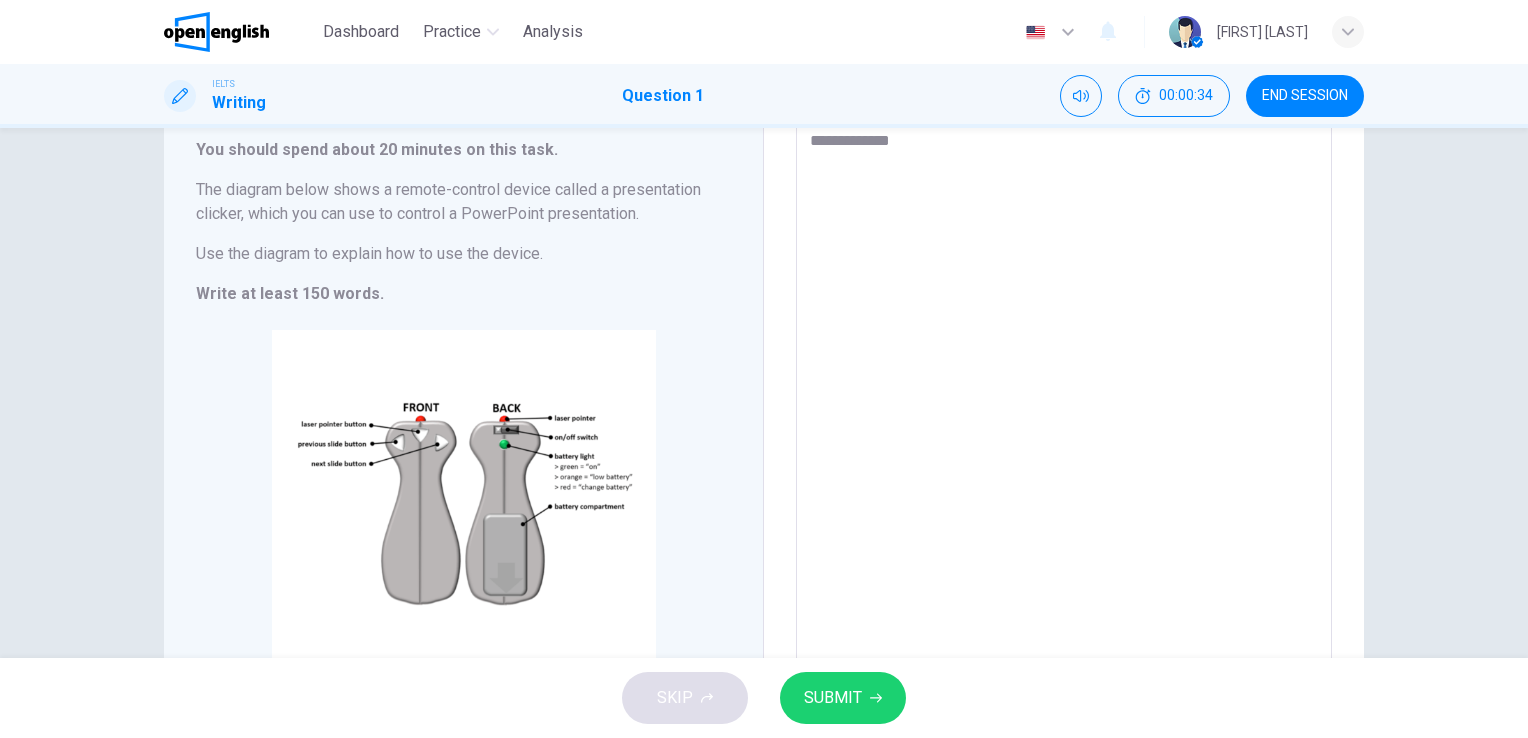 type on "**********" 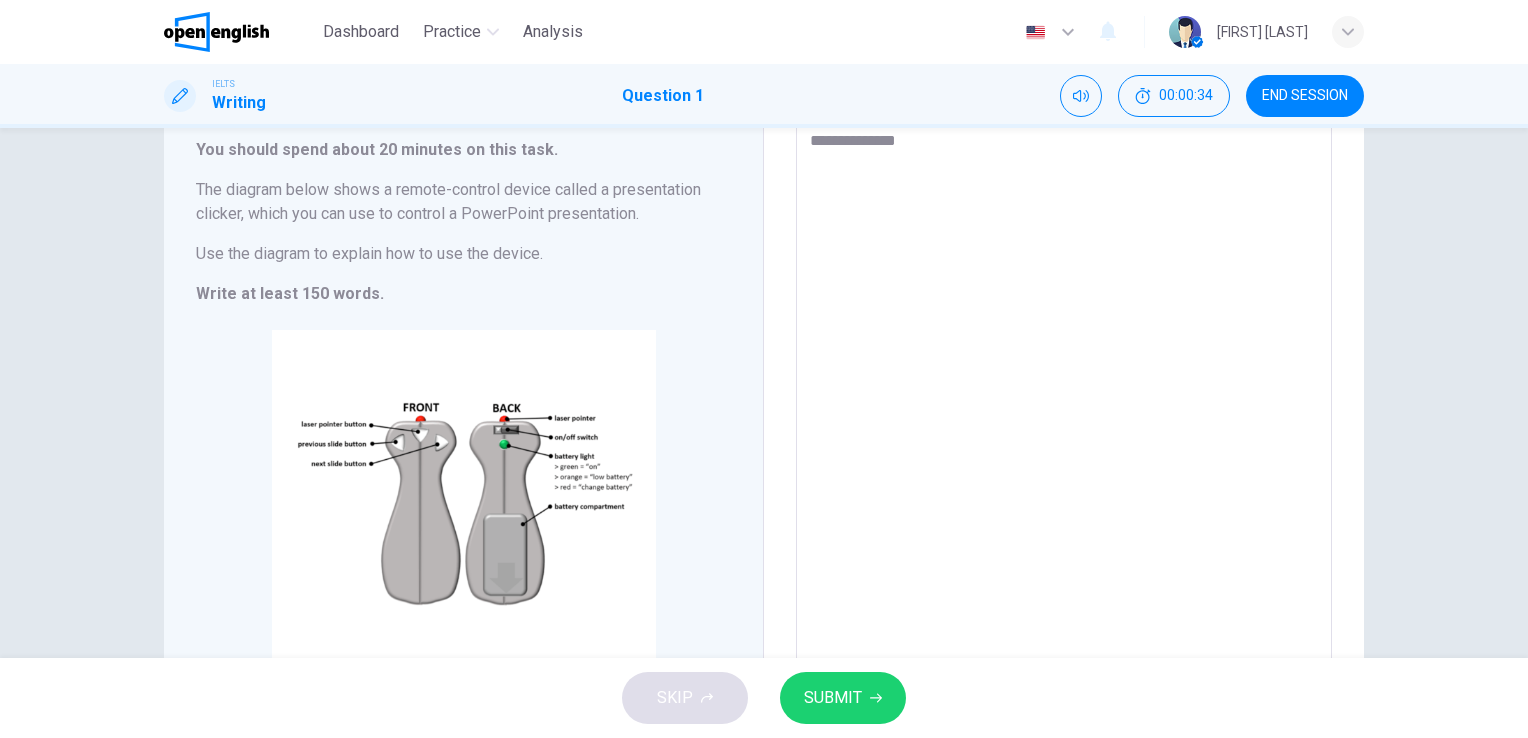 type on "*" 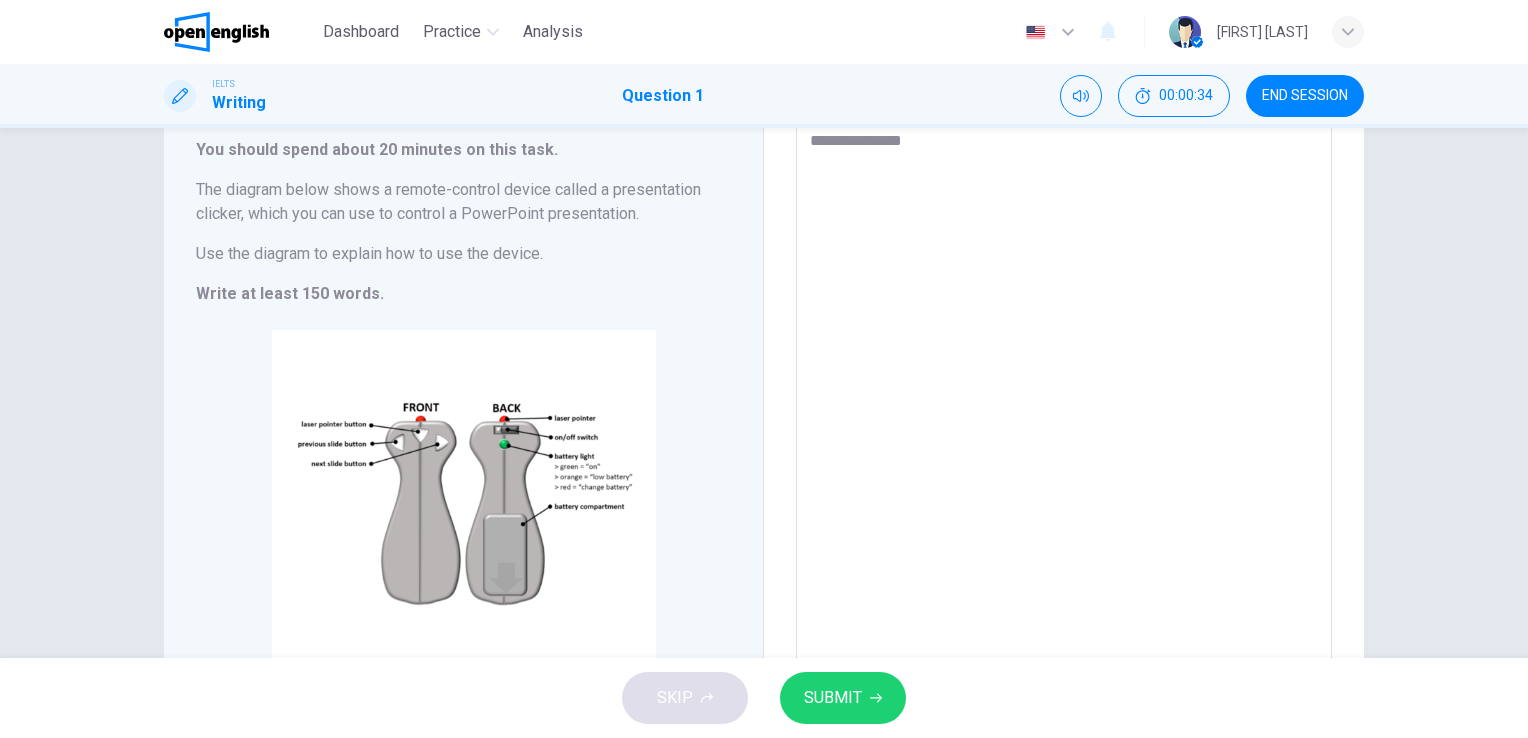 type on "*" 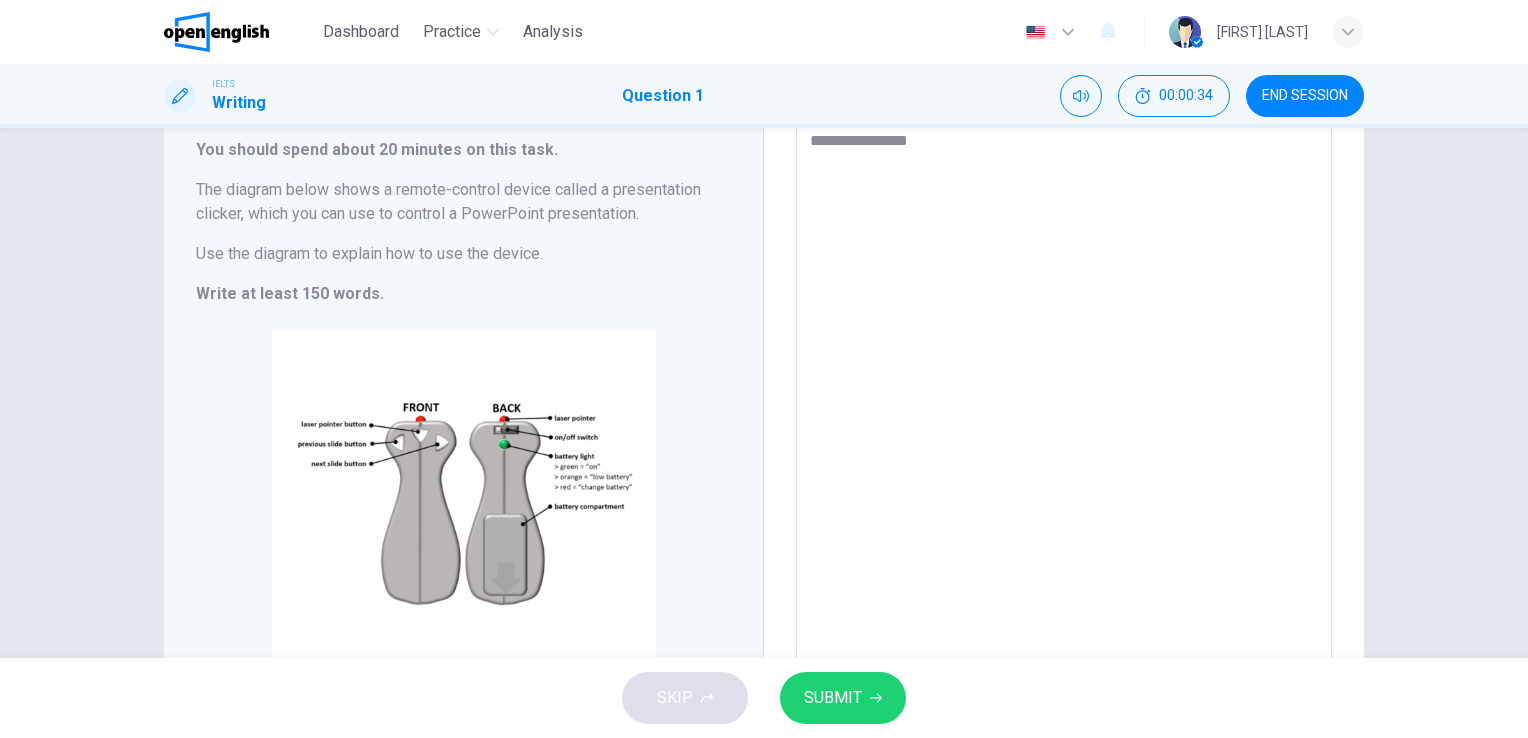 type on "*" 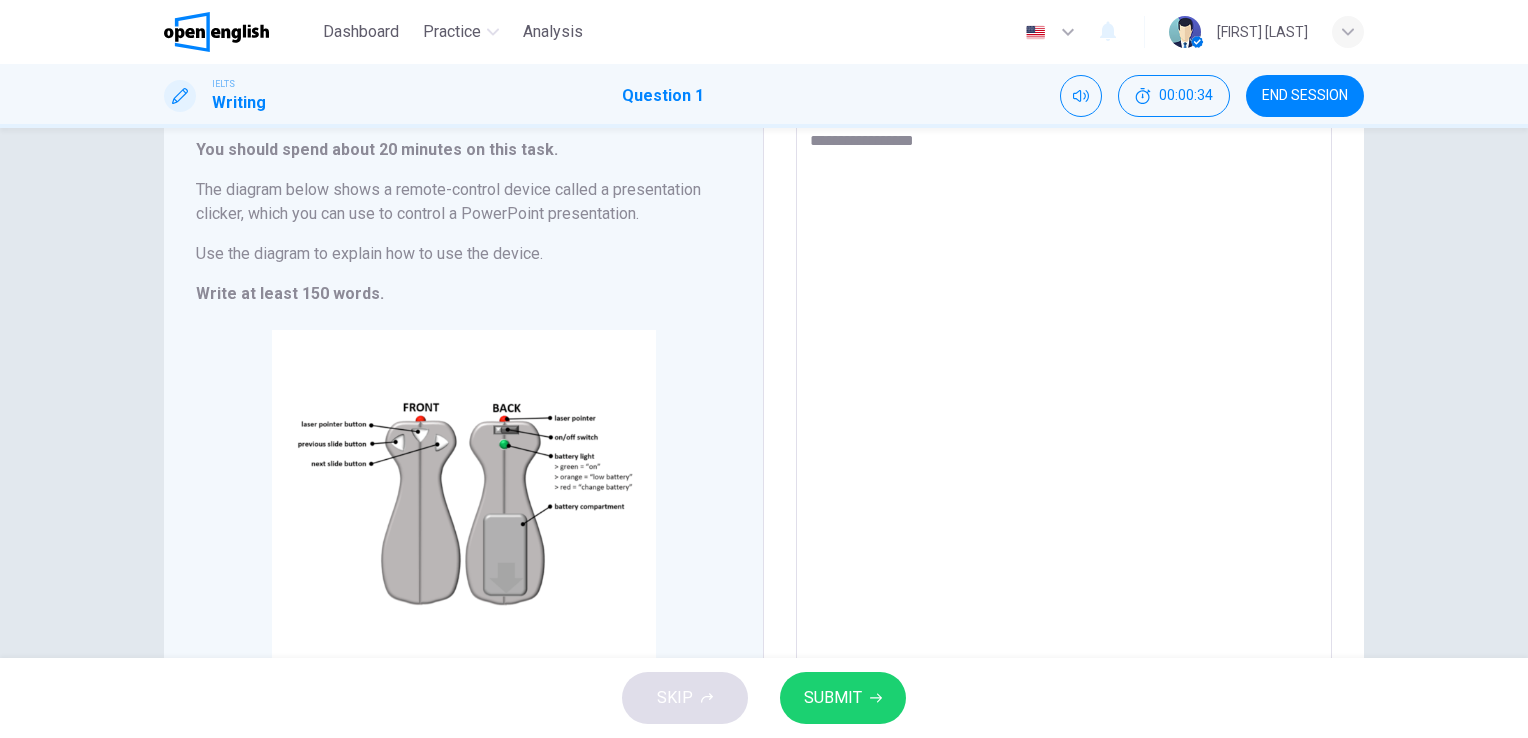 type on "**********" 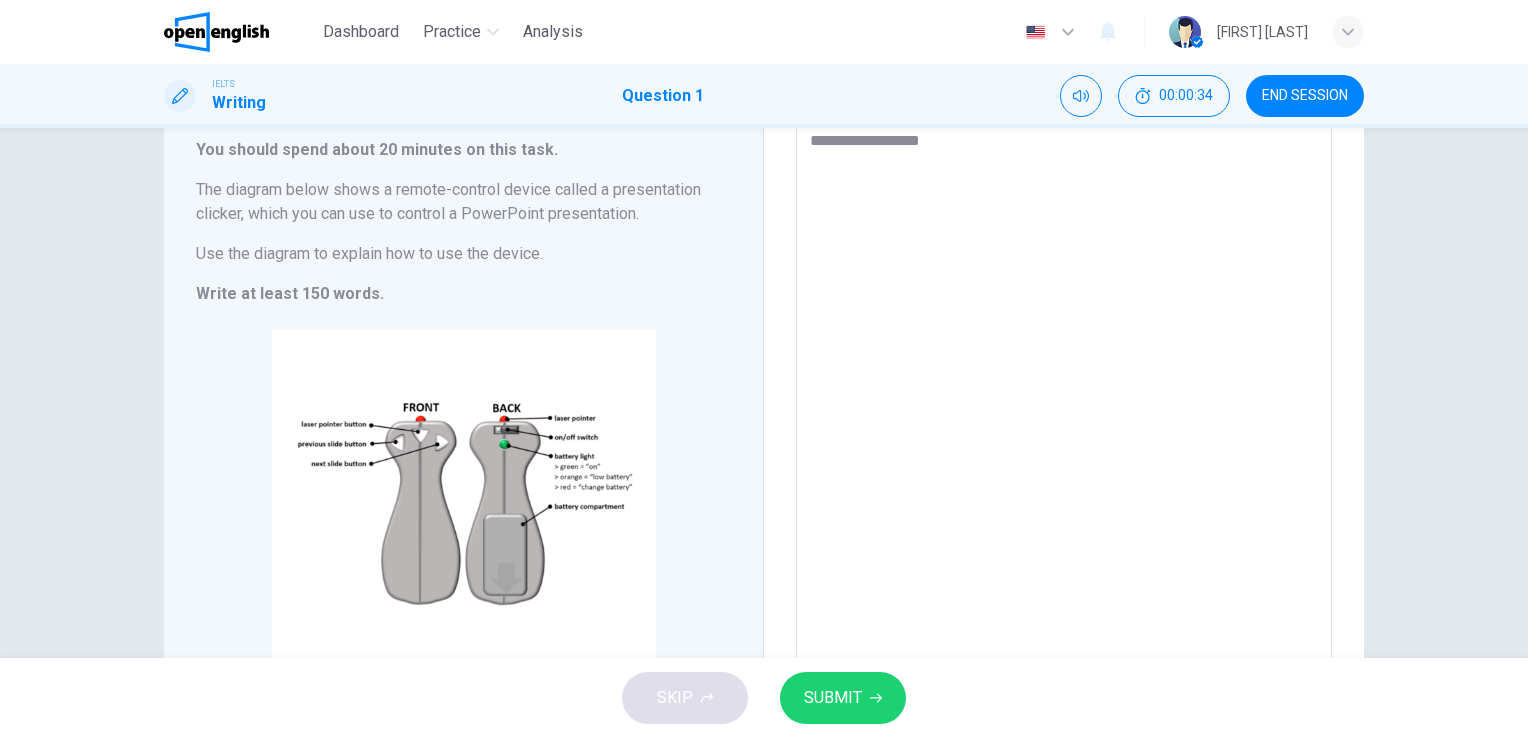 type on "*" 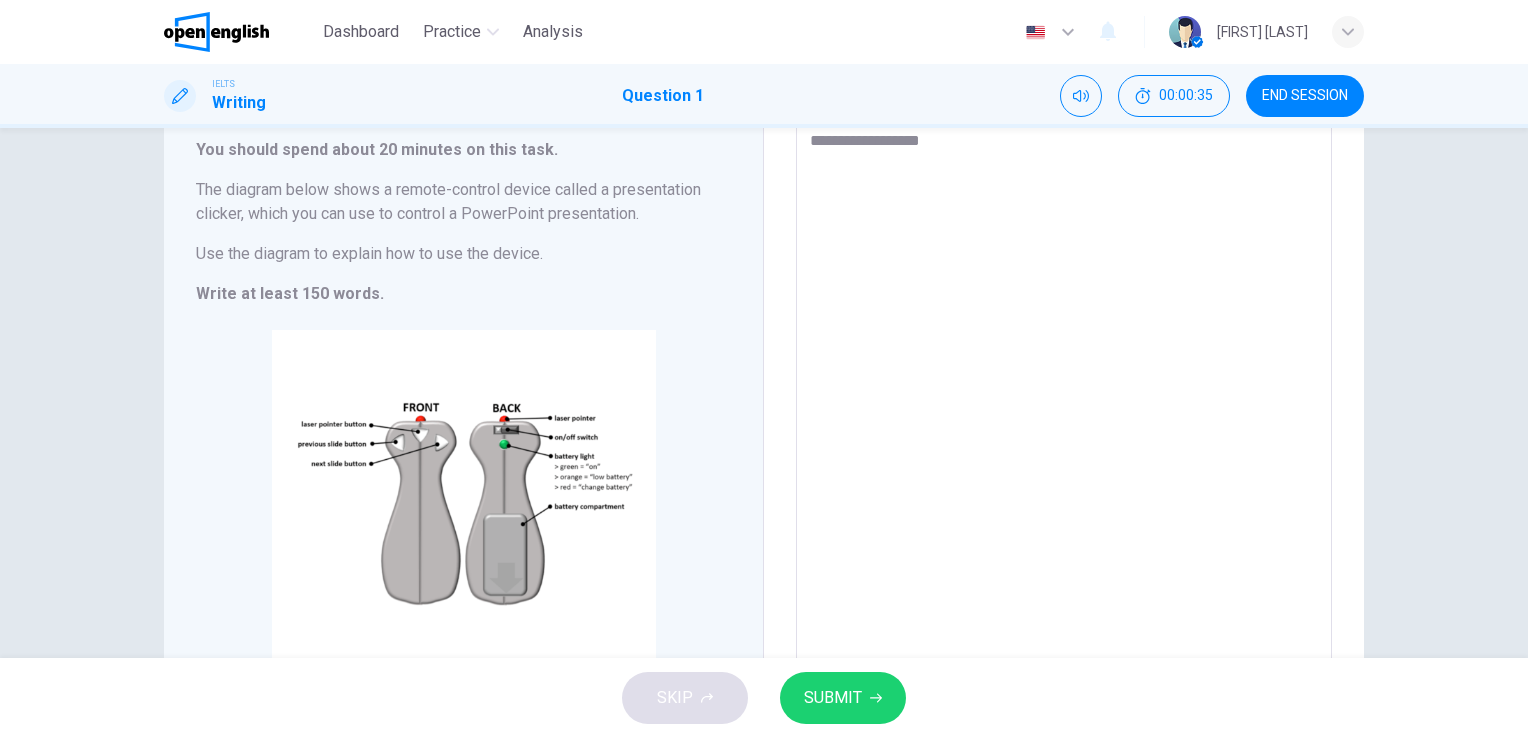 type on "**********" 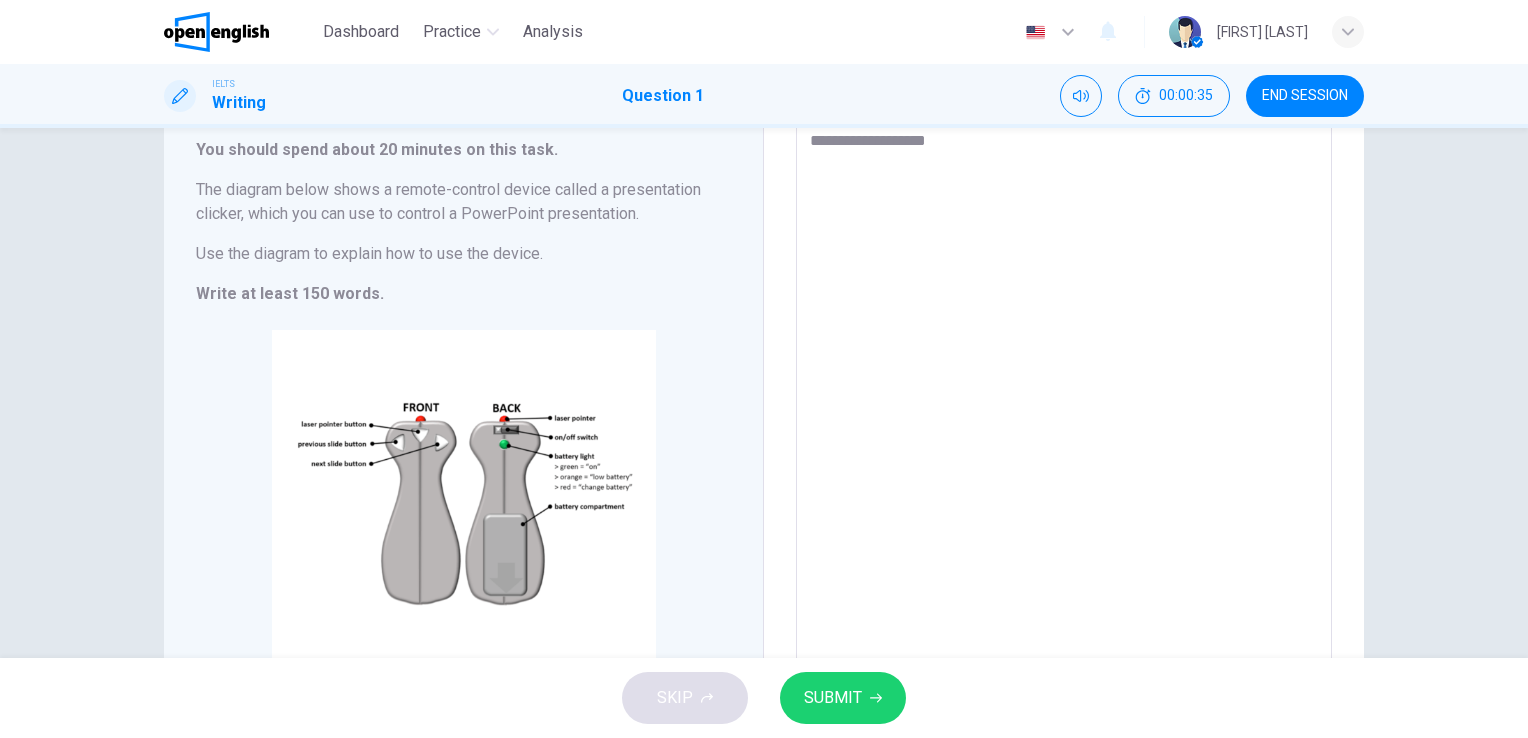 type on "**********" 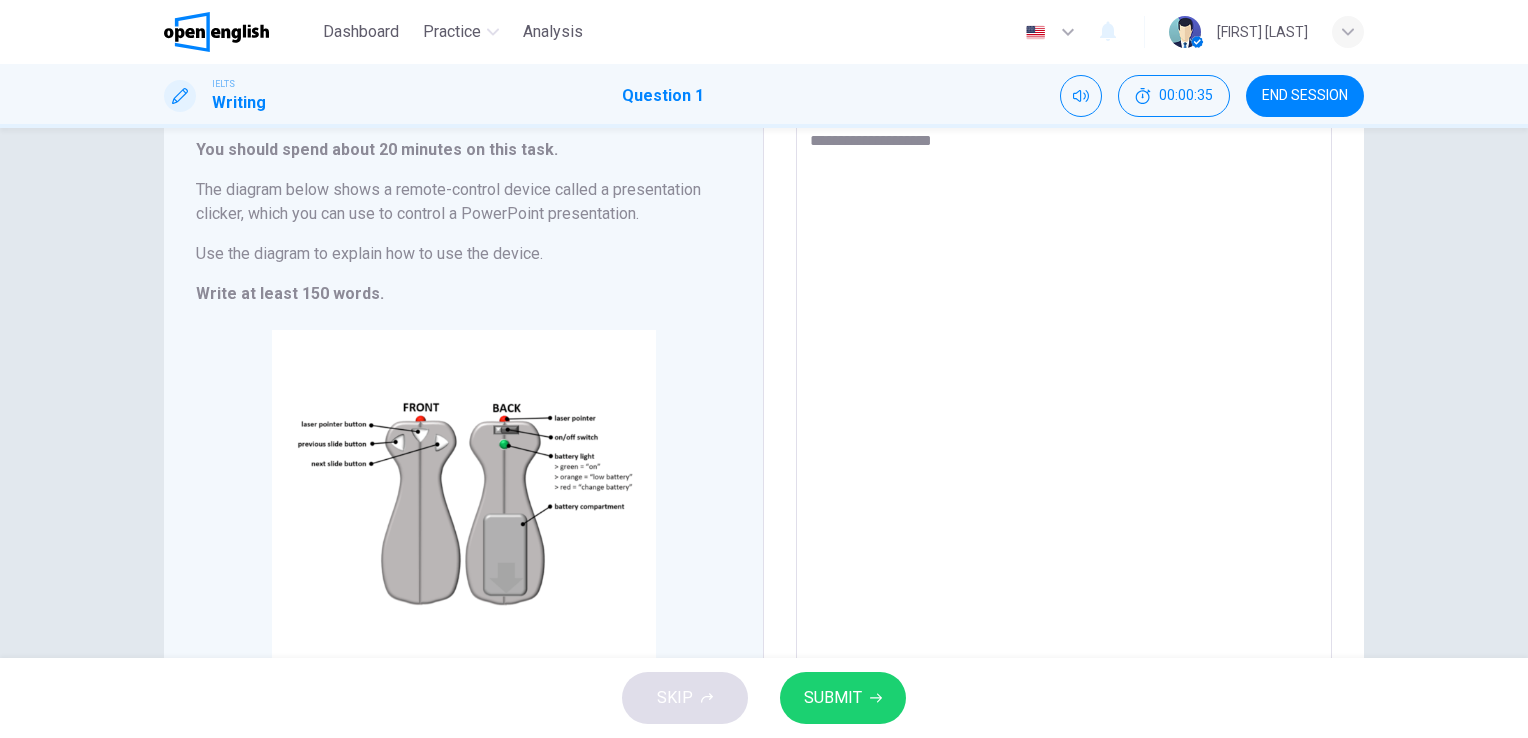 type on "*" 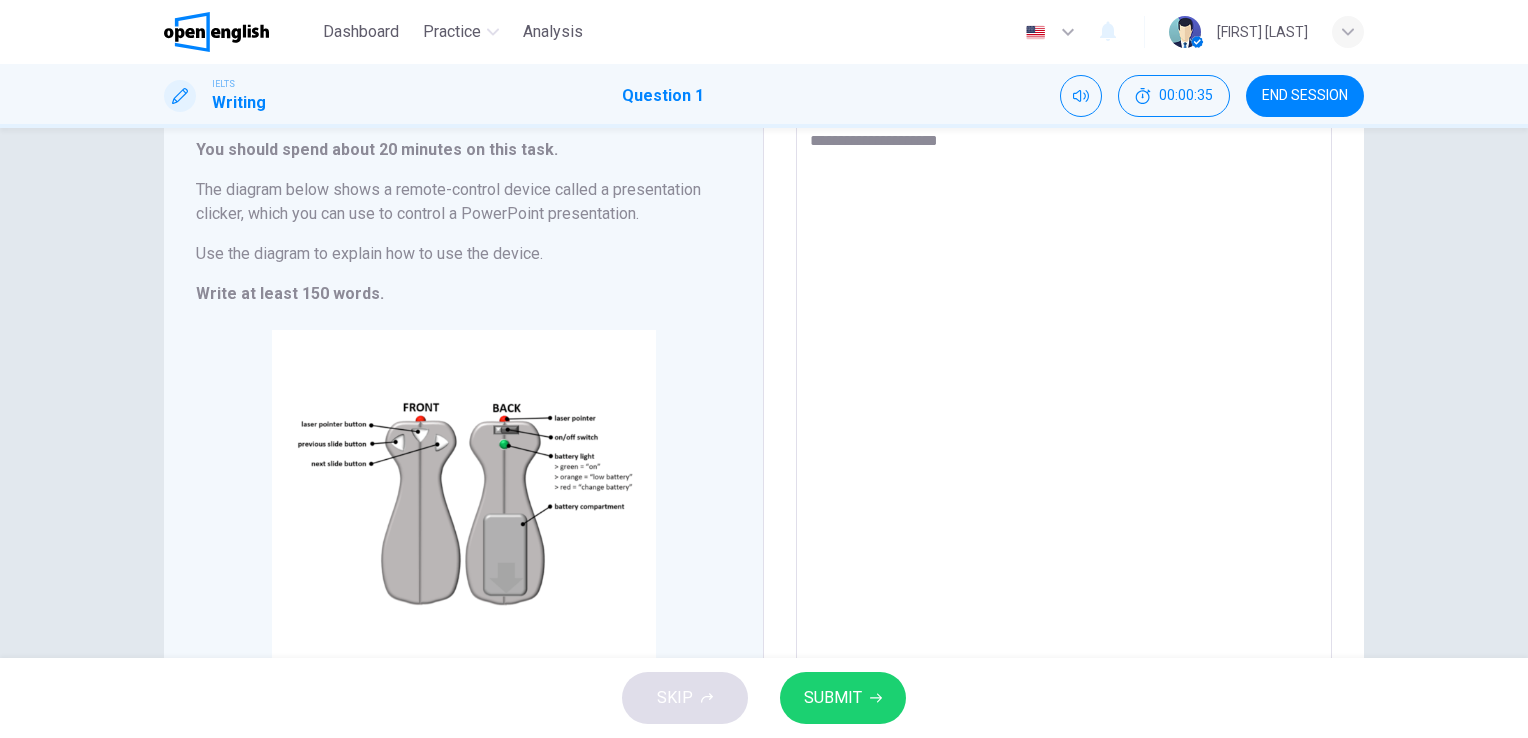 type on "*" 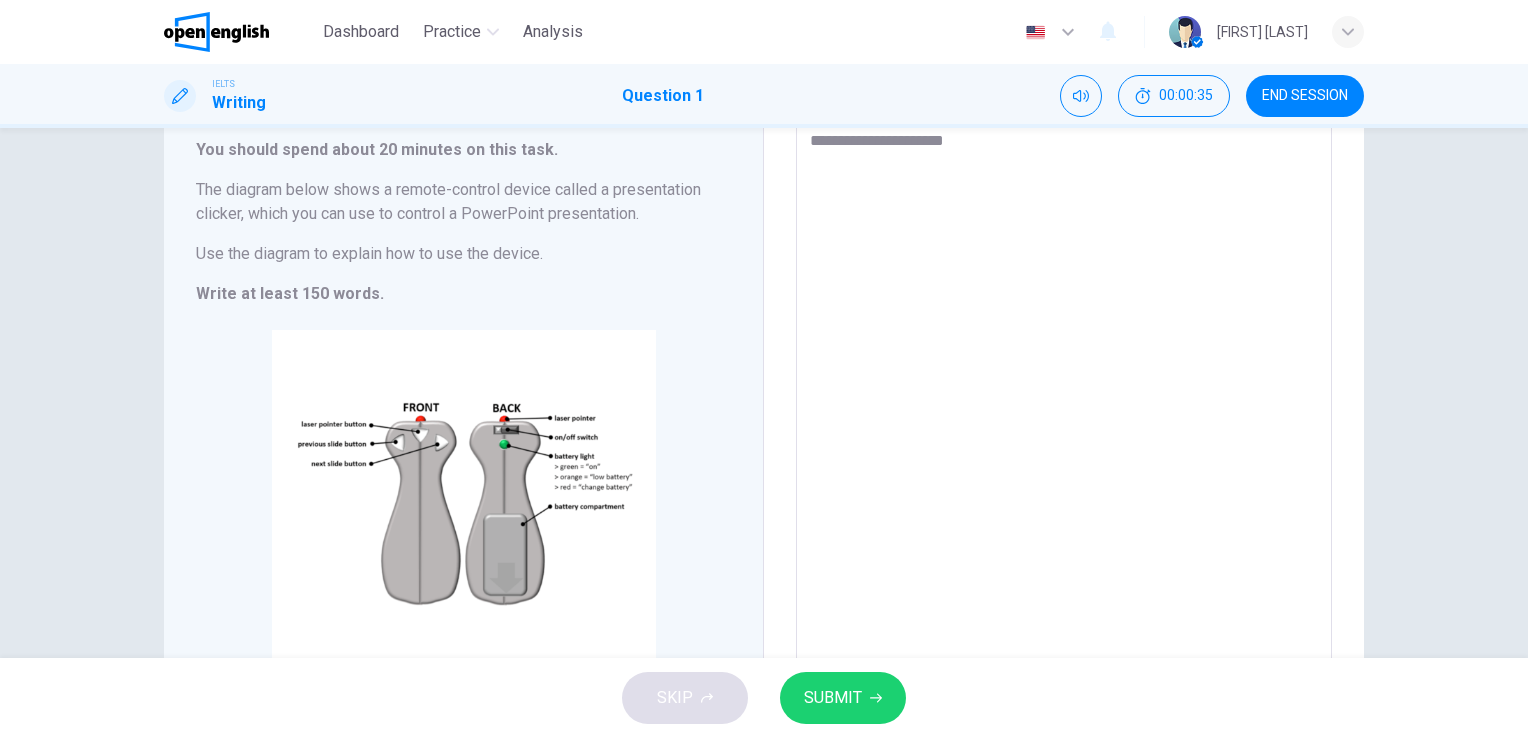type on "*" 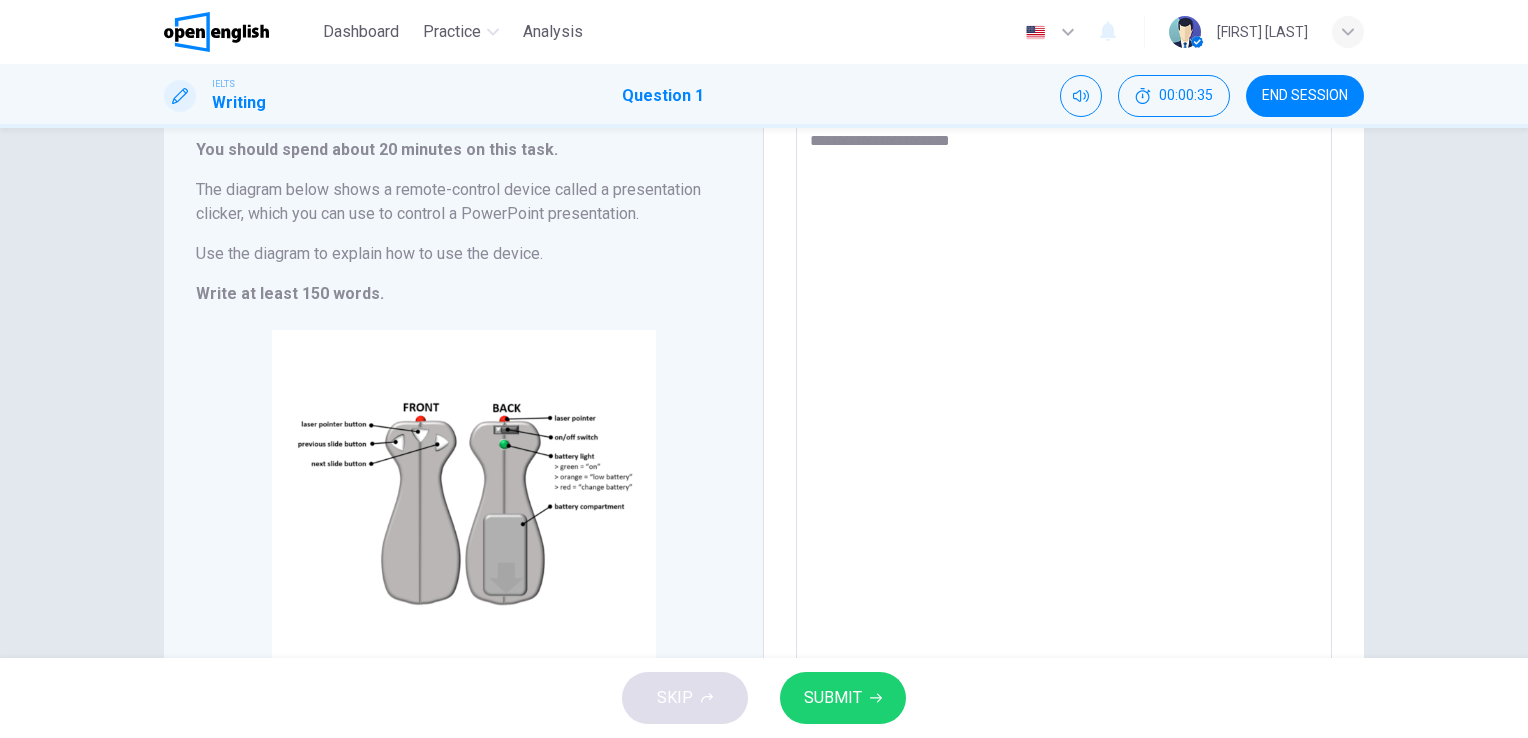 type on "*" 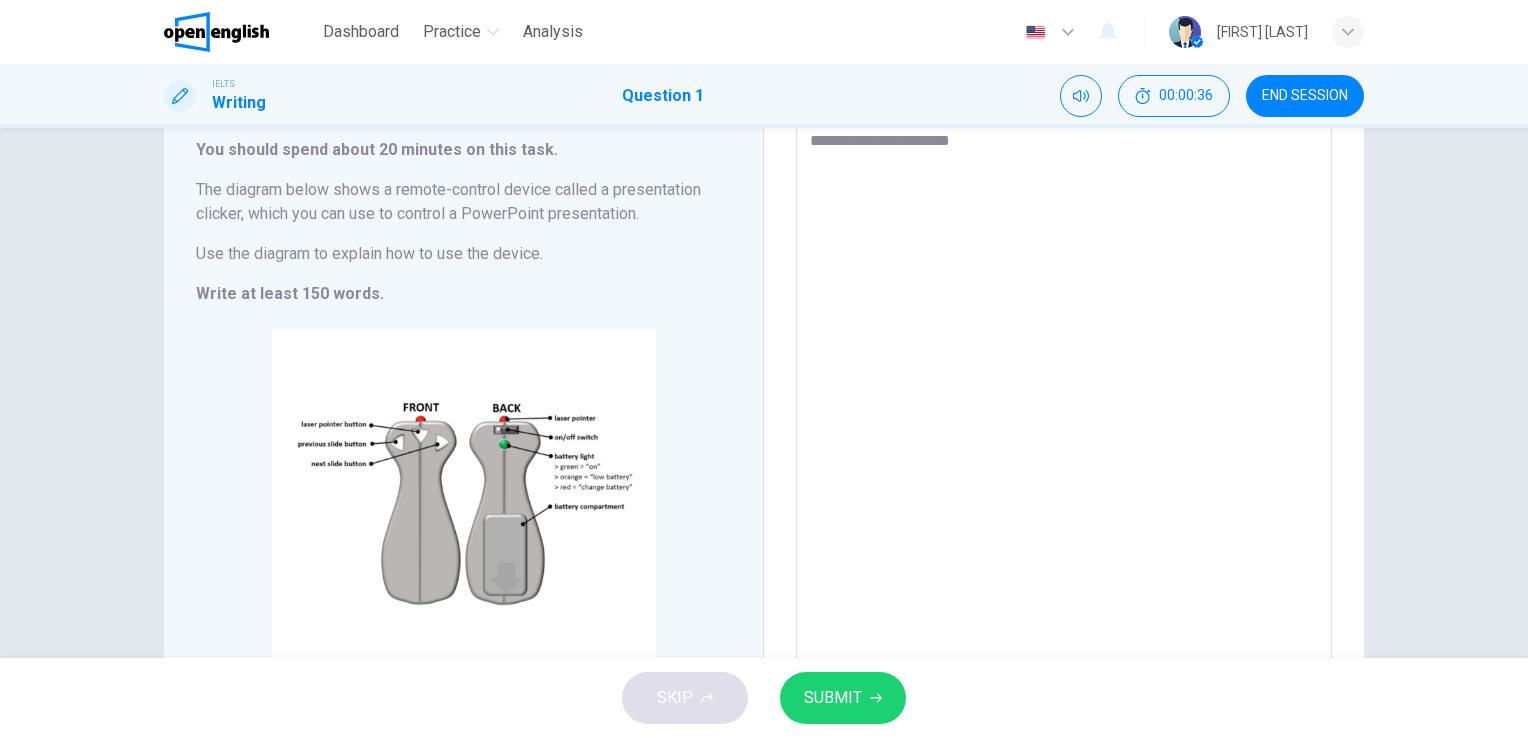 type on "**********" 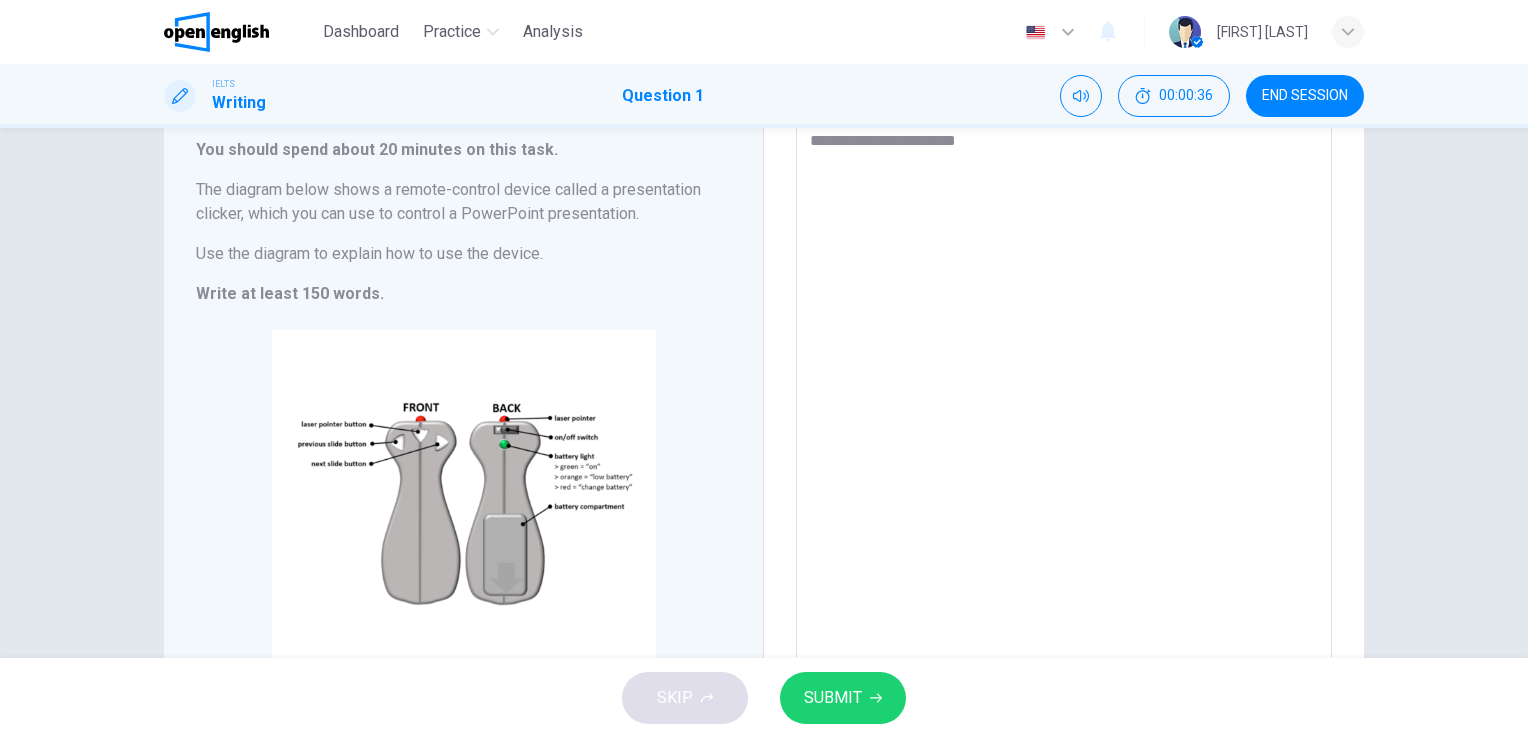type on "*" 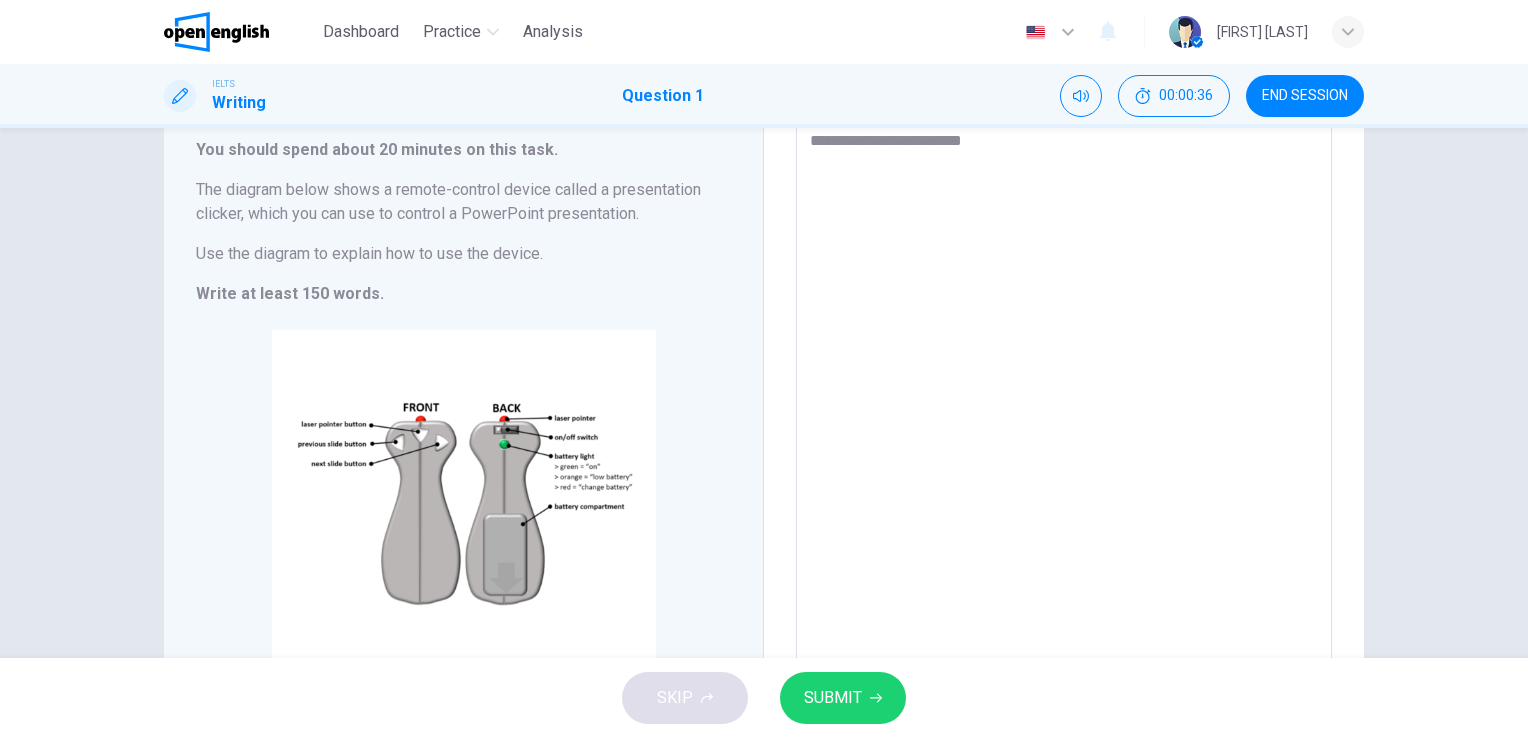 type on "**********" 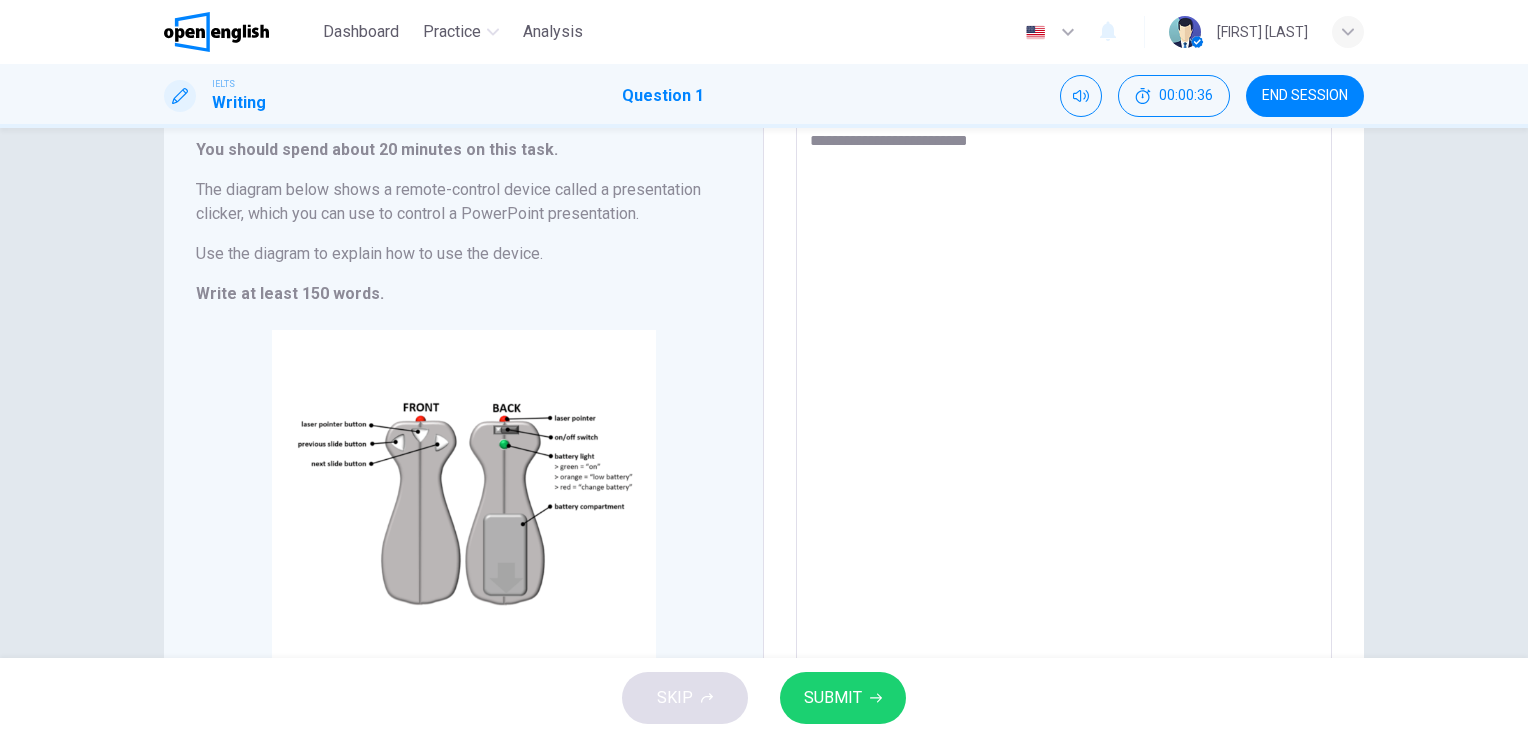 type on "*" 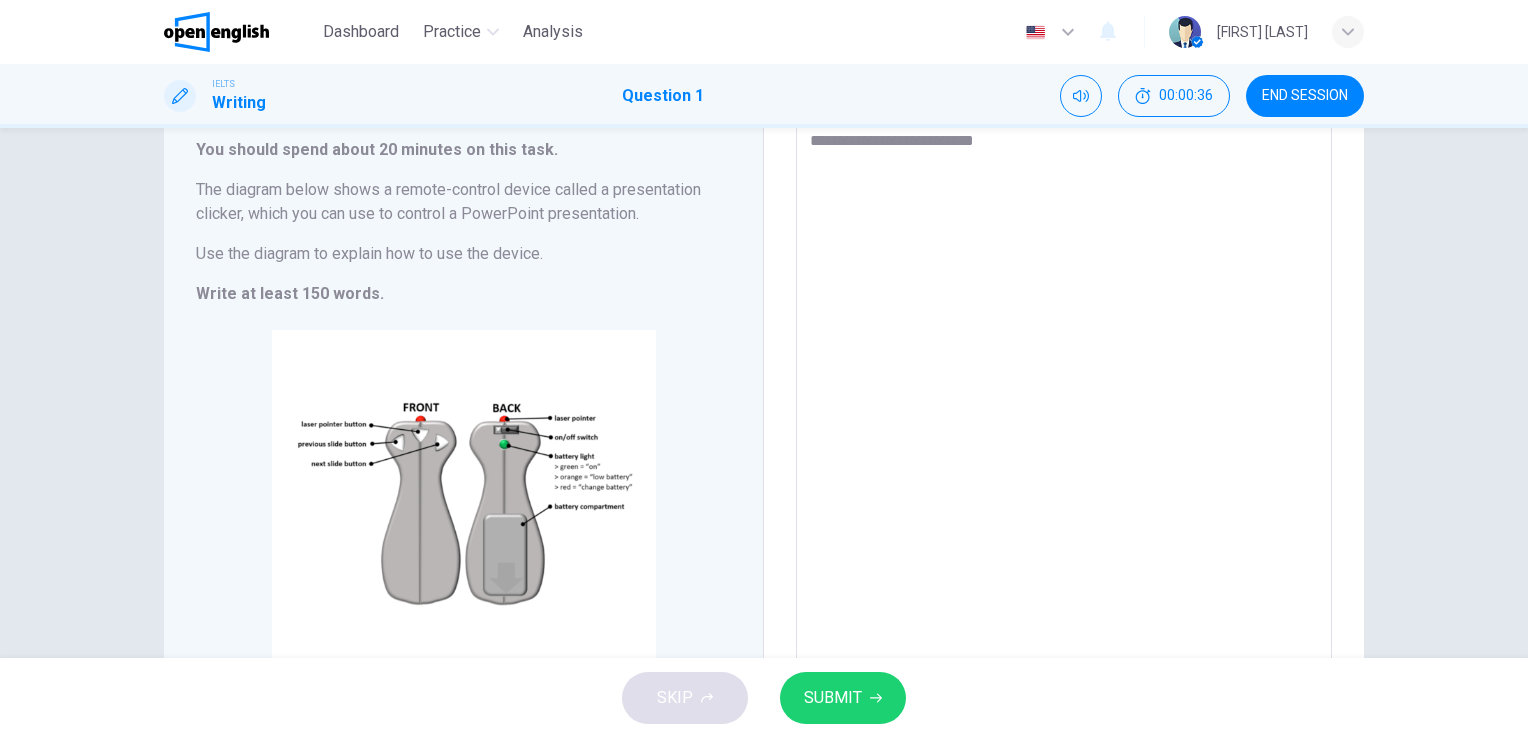 type on "*" 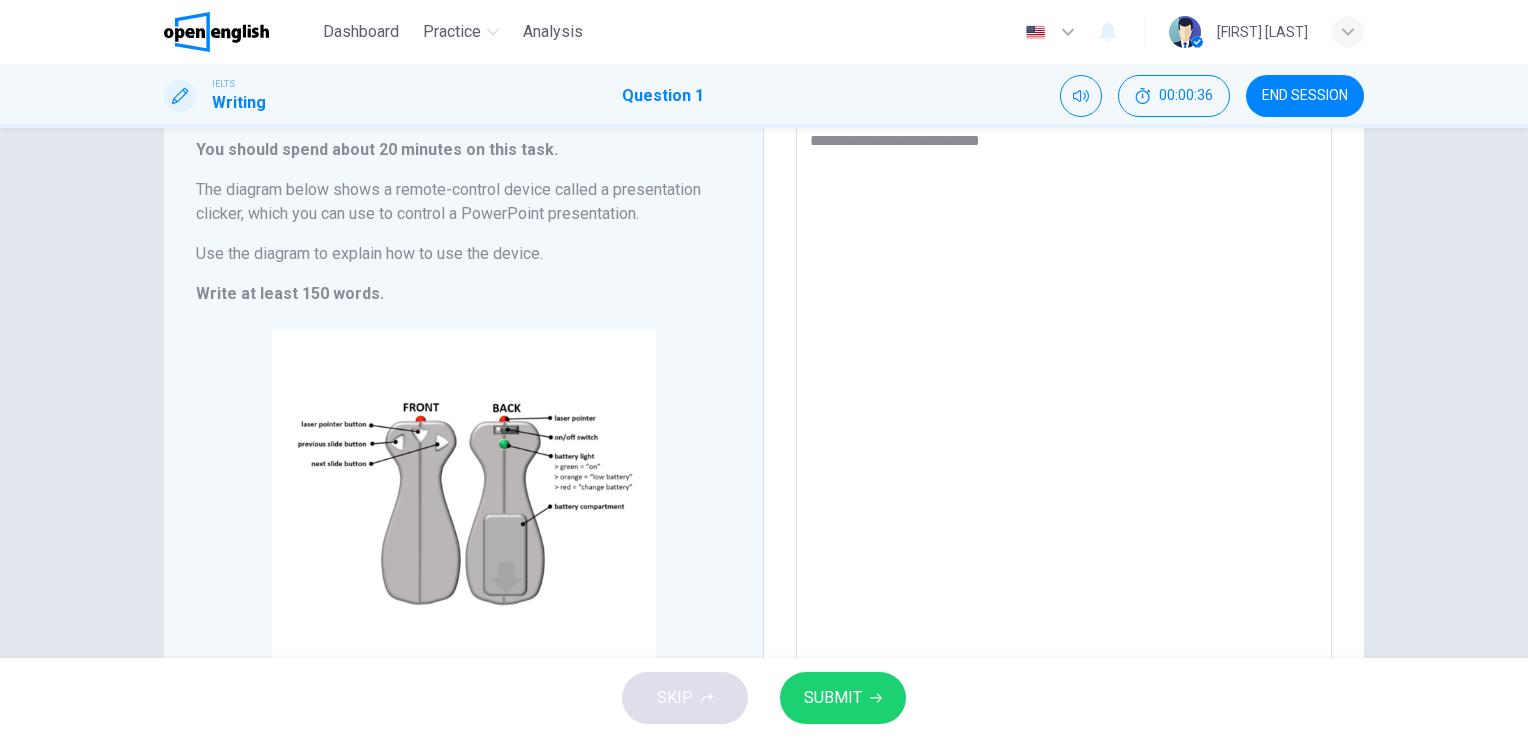 type on "*" 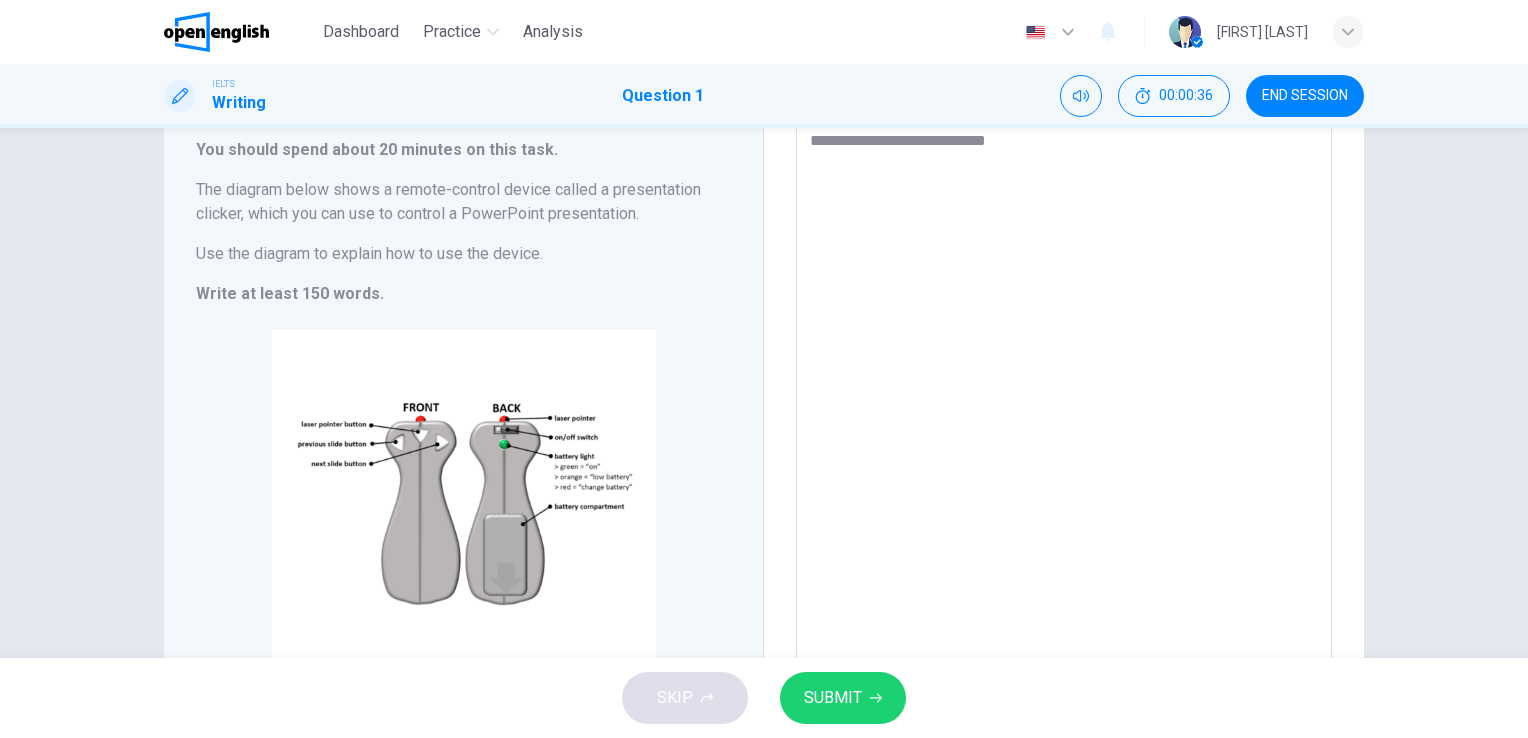 type on "**********" 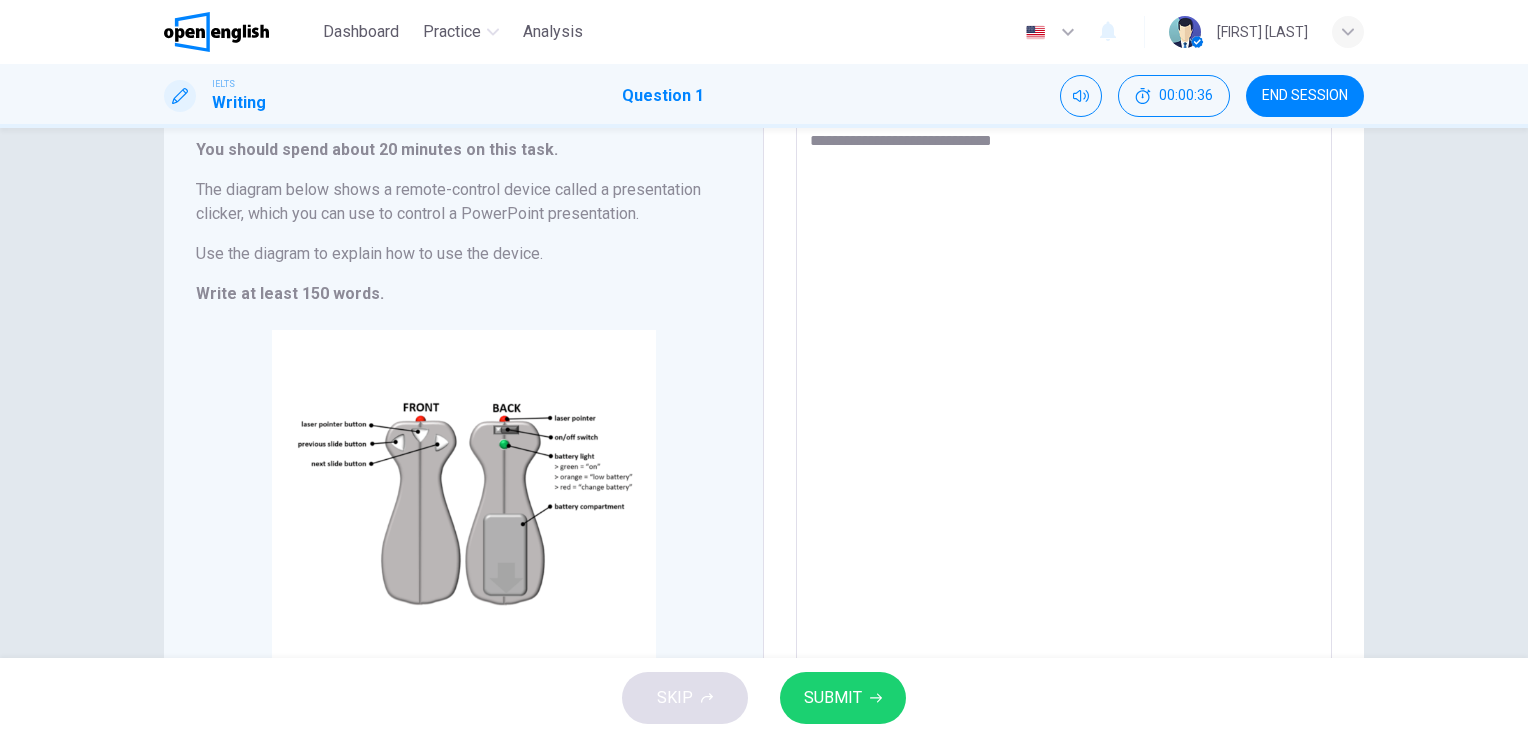 type on "*" 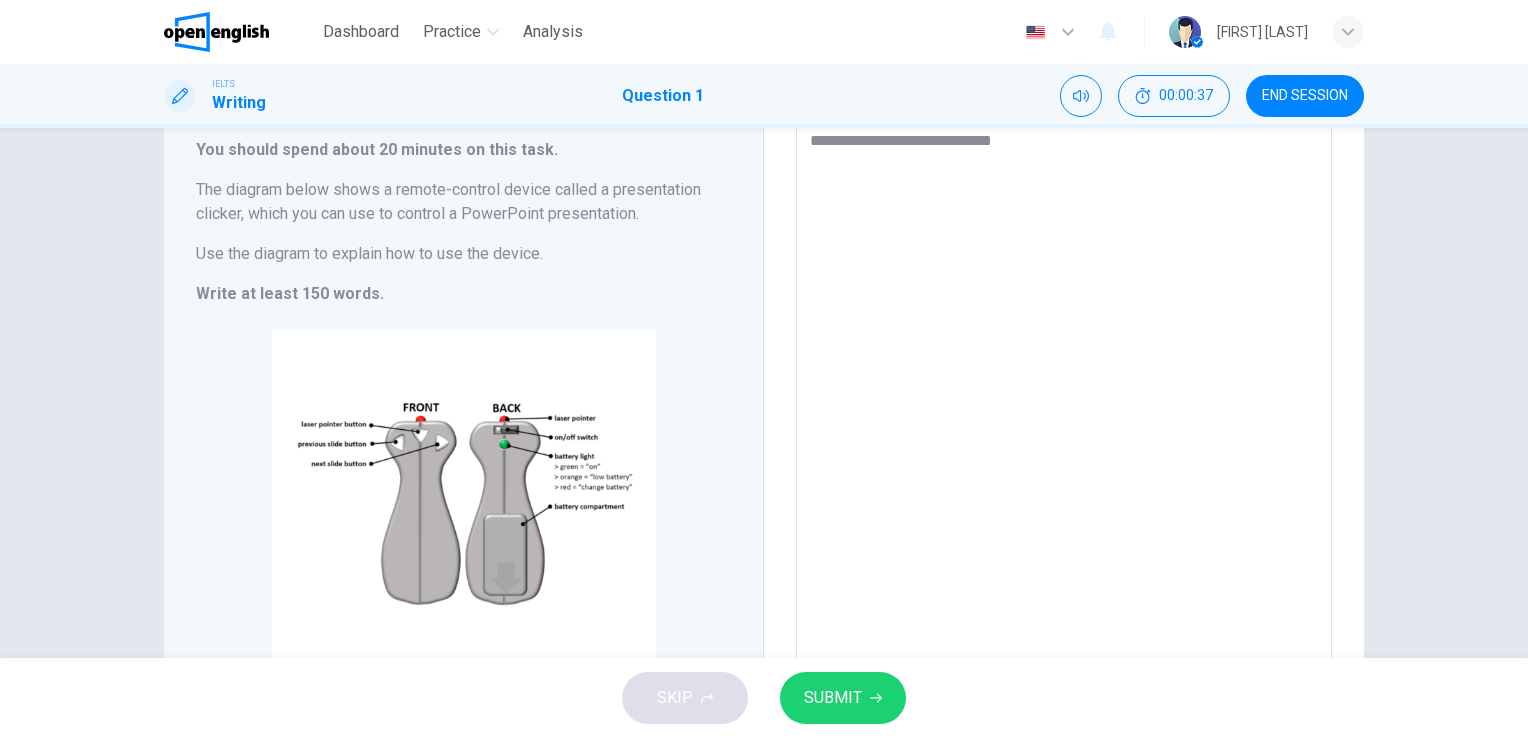 type on "**********" 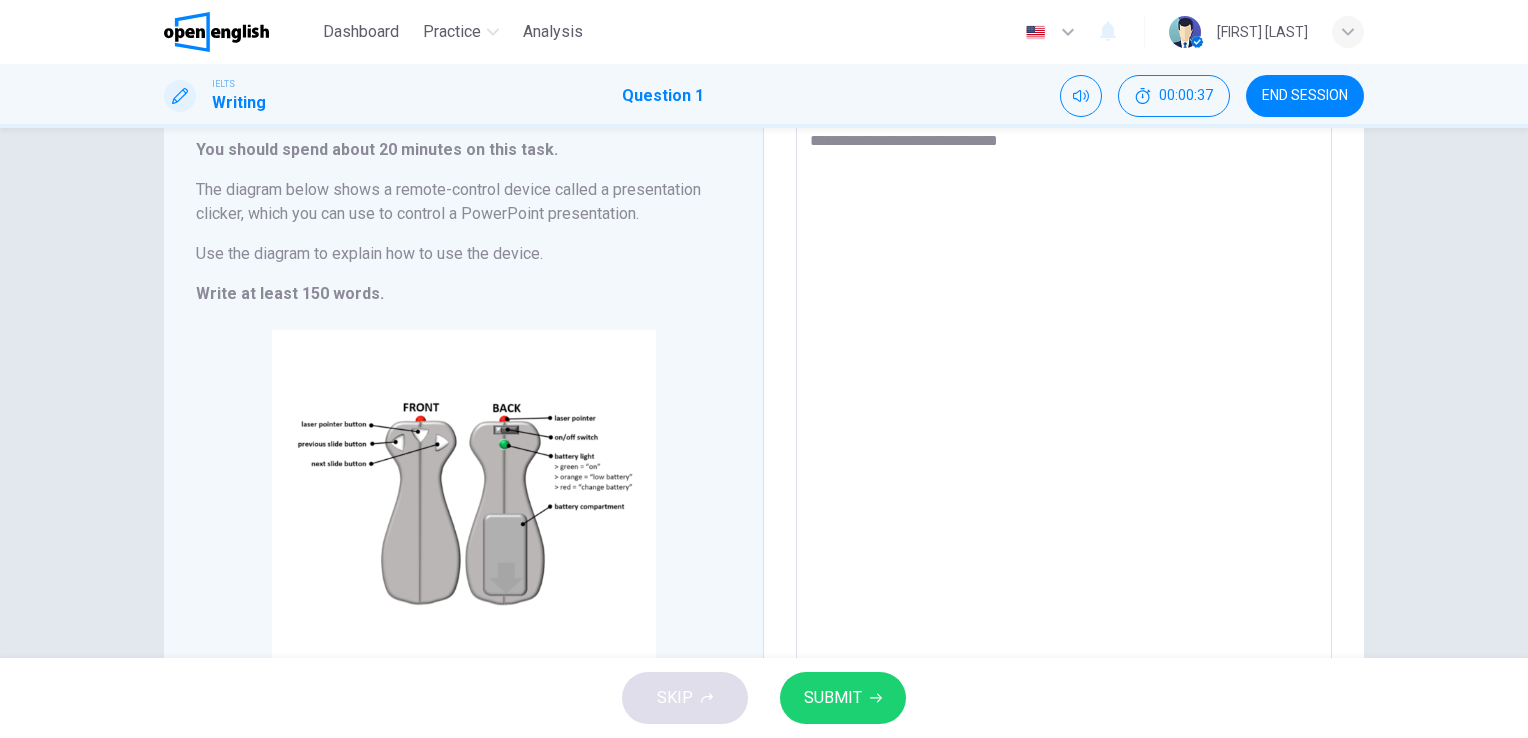 type on "**********" 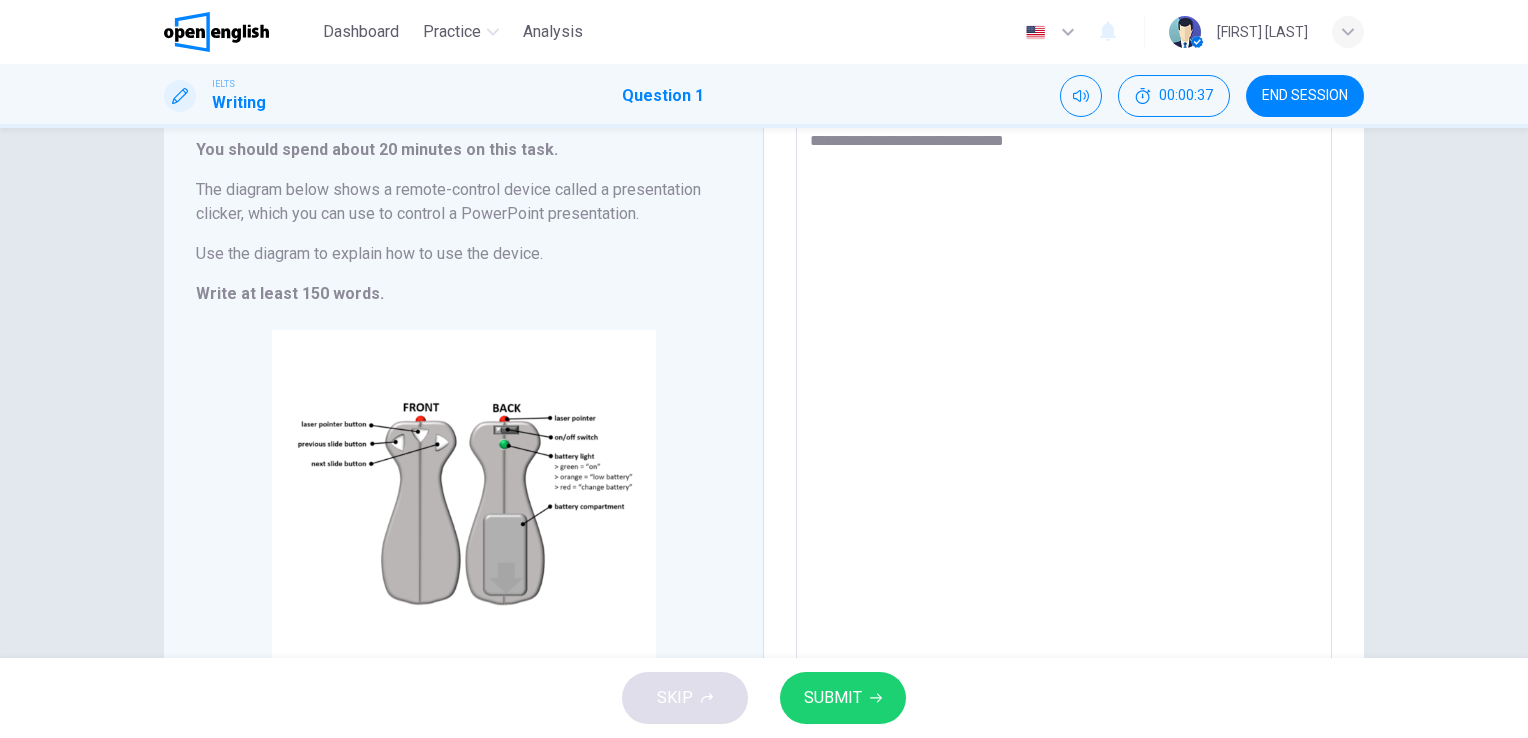 type on "*" 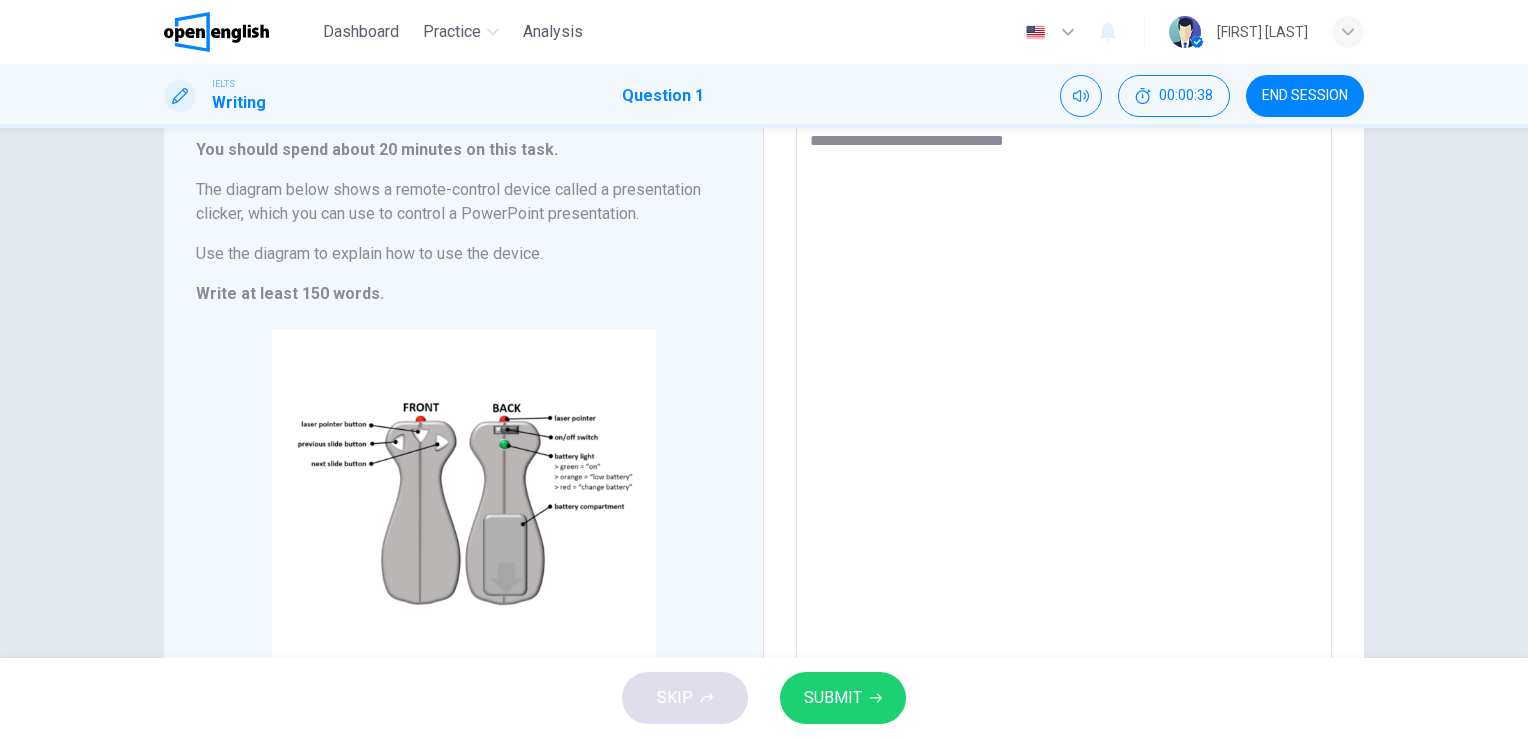 type on "**********" 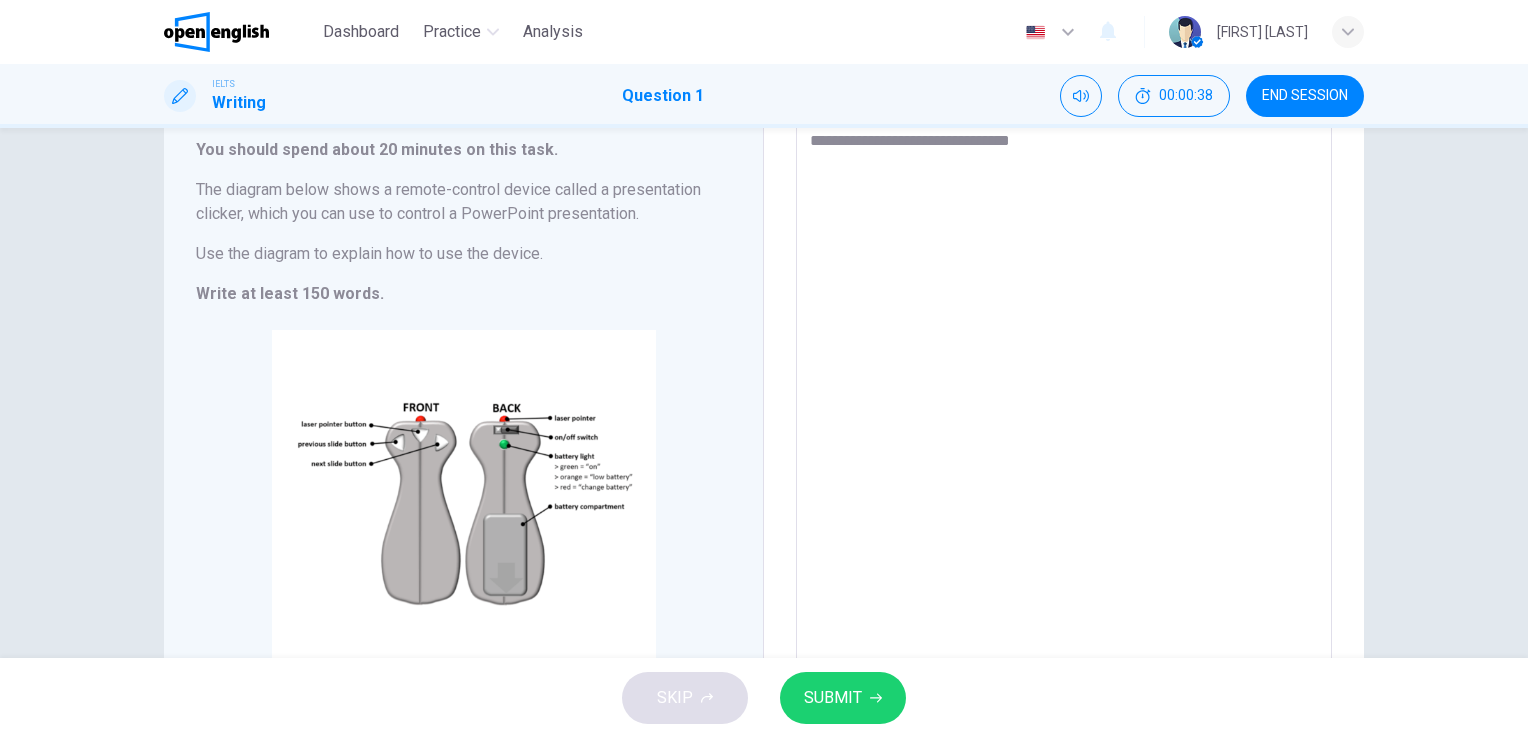 type on "*" 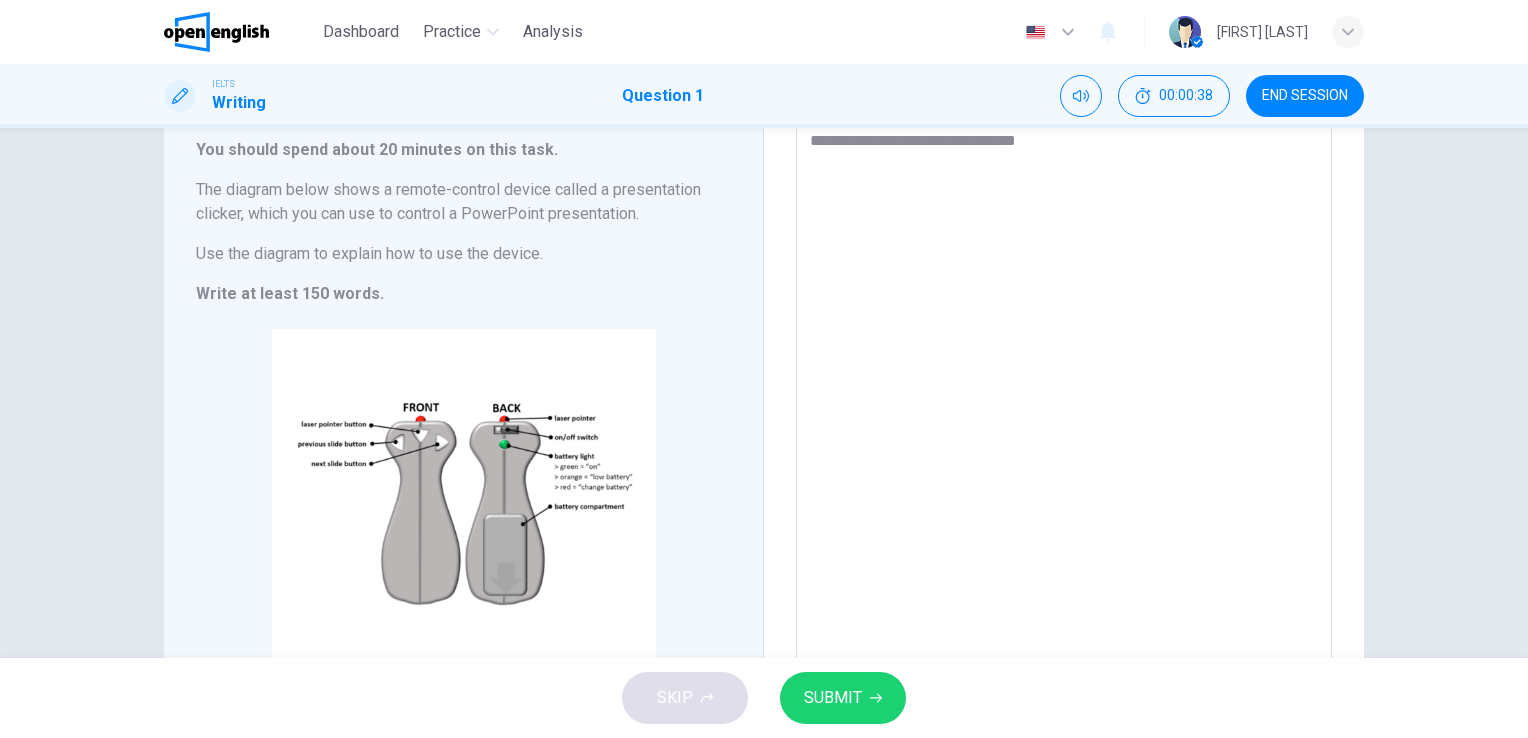 type on "*" 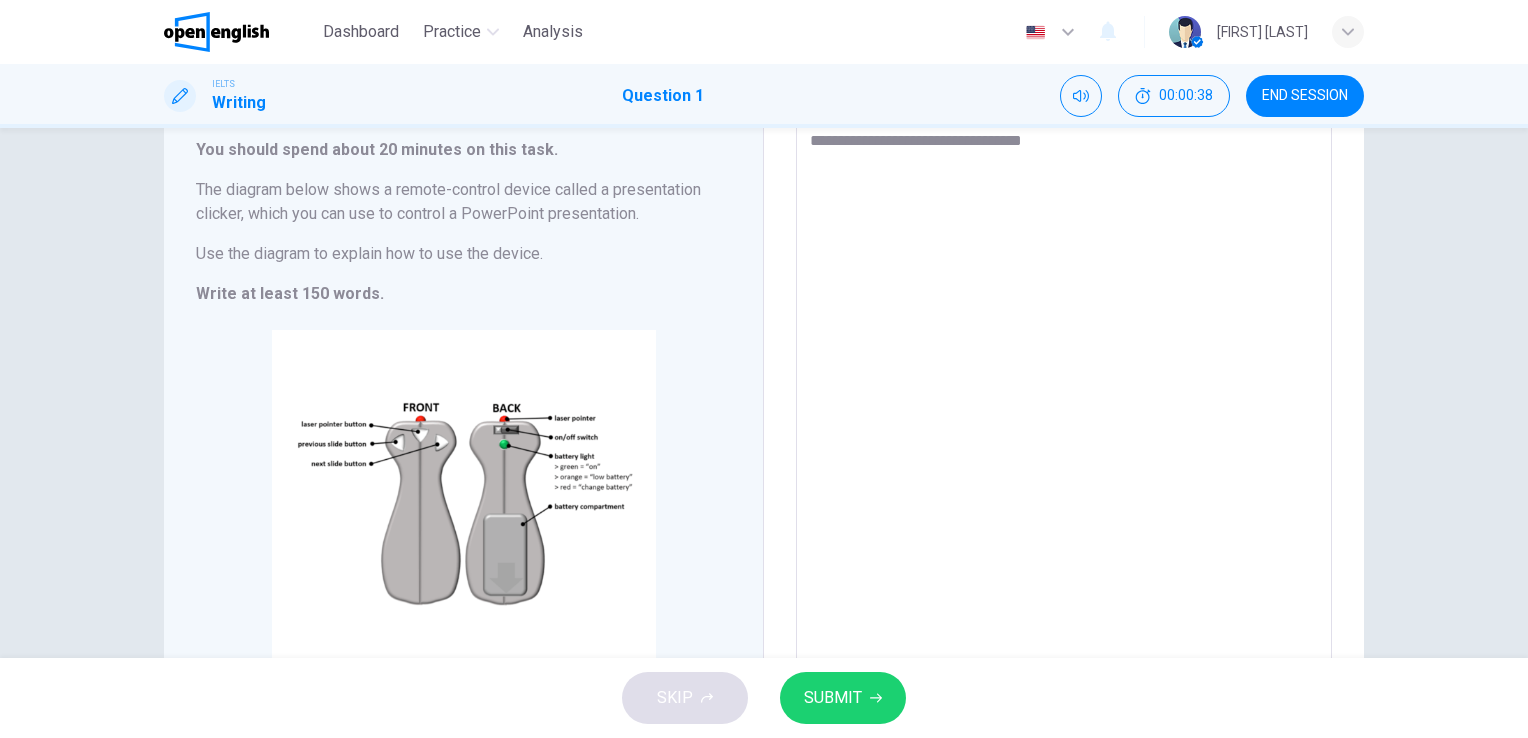 type on "*" 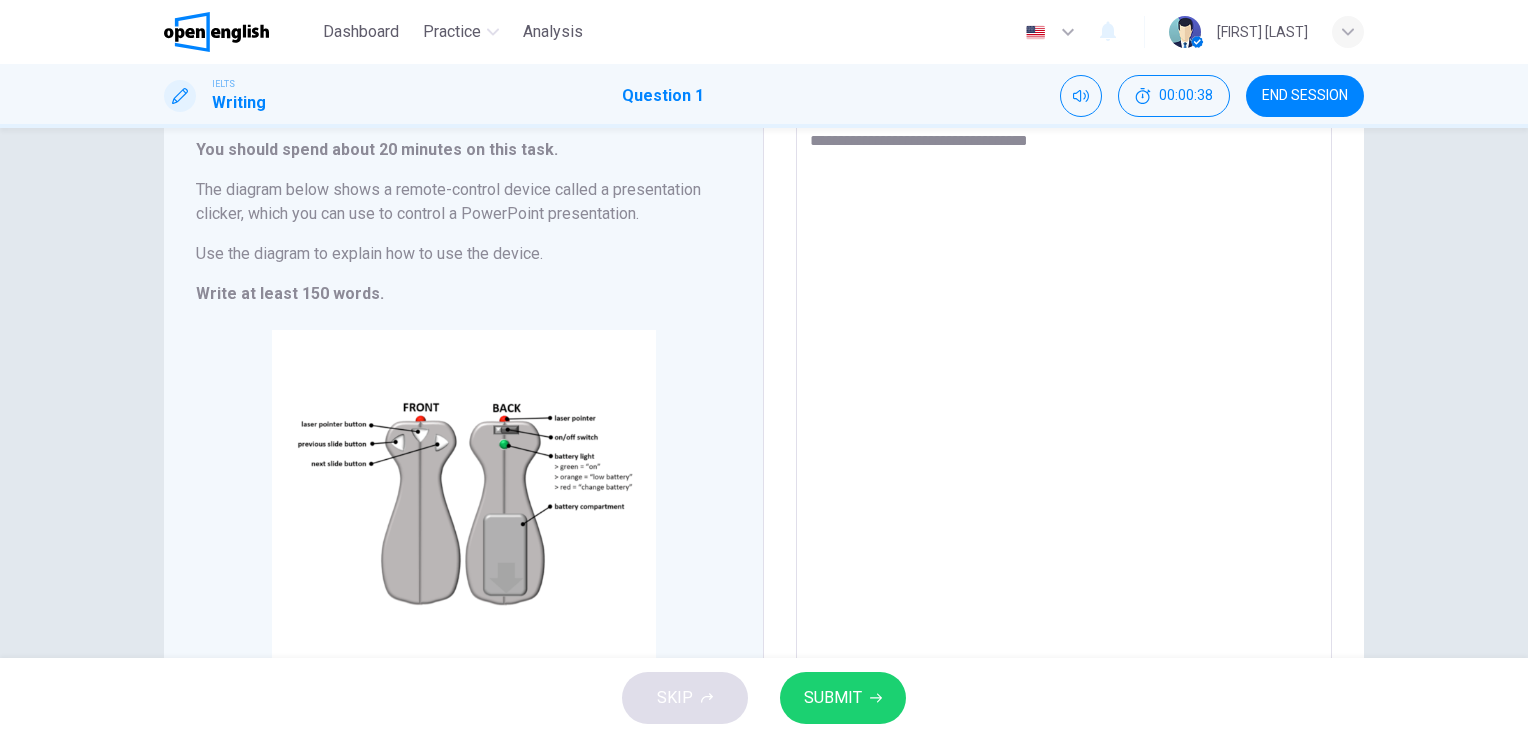 type on "*" 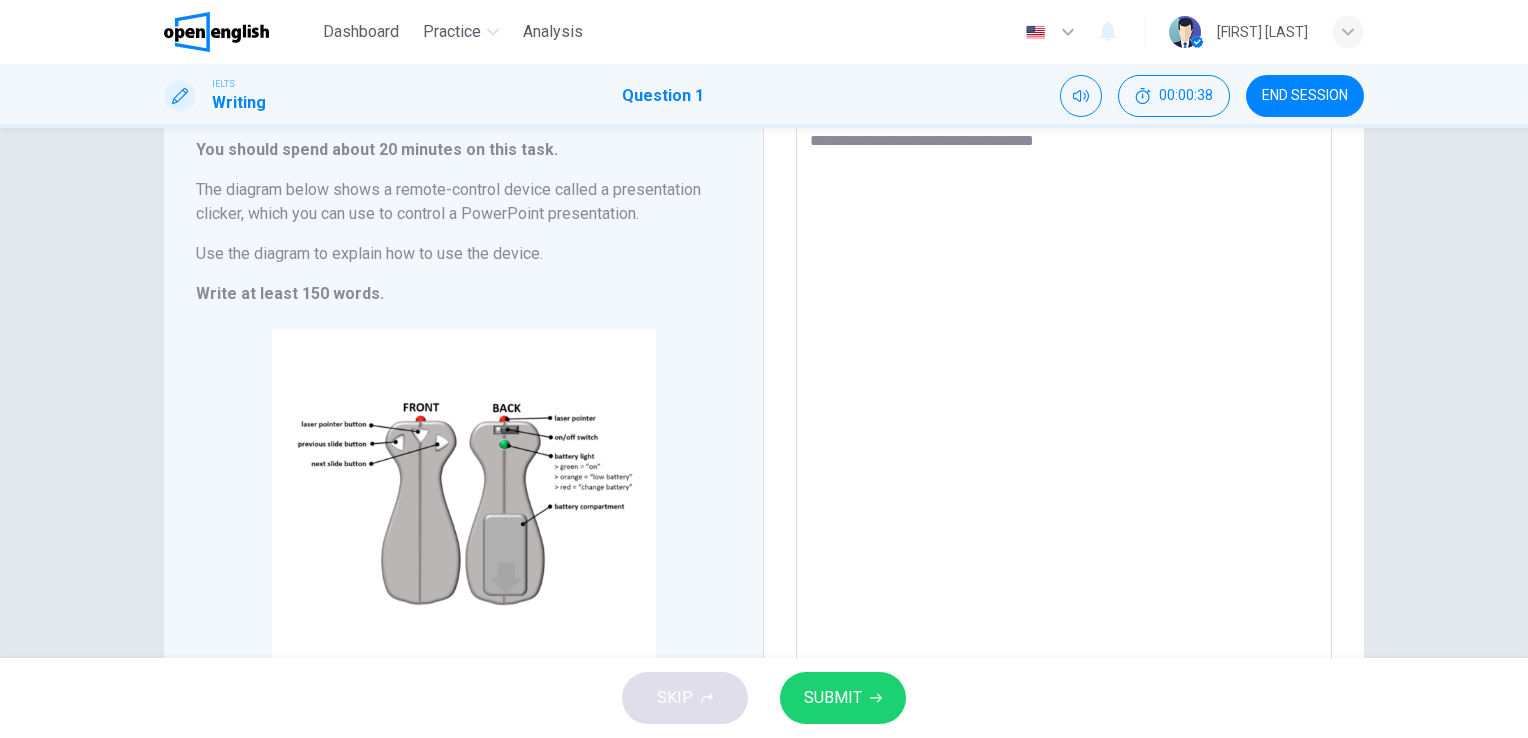 type on "*" 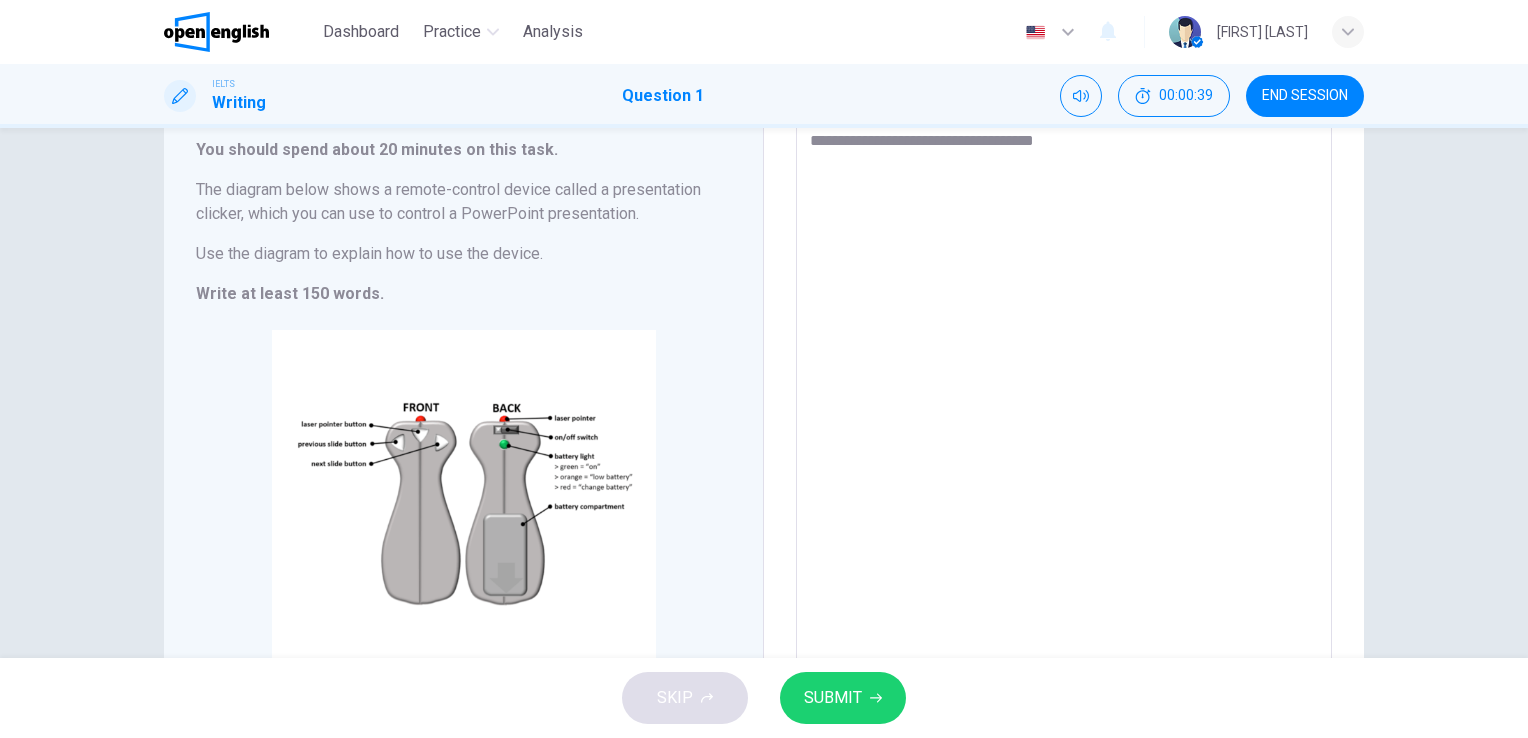 type on "**********" 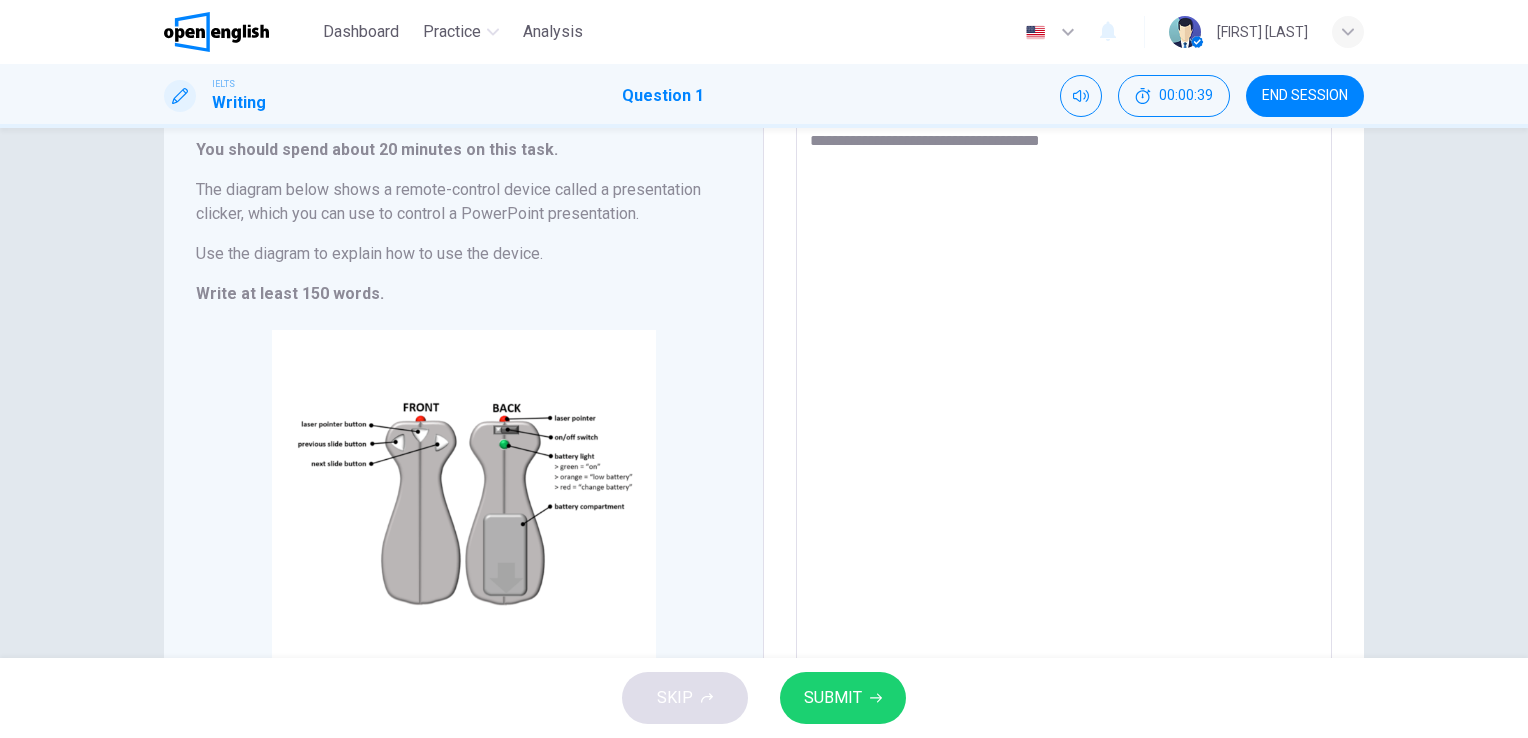 type on "*" 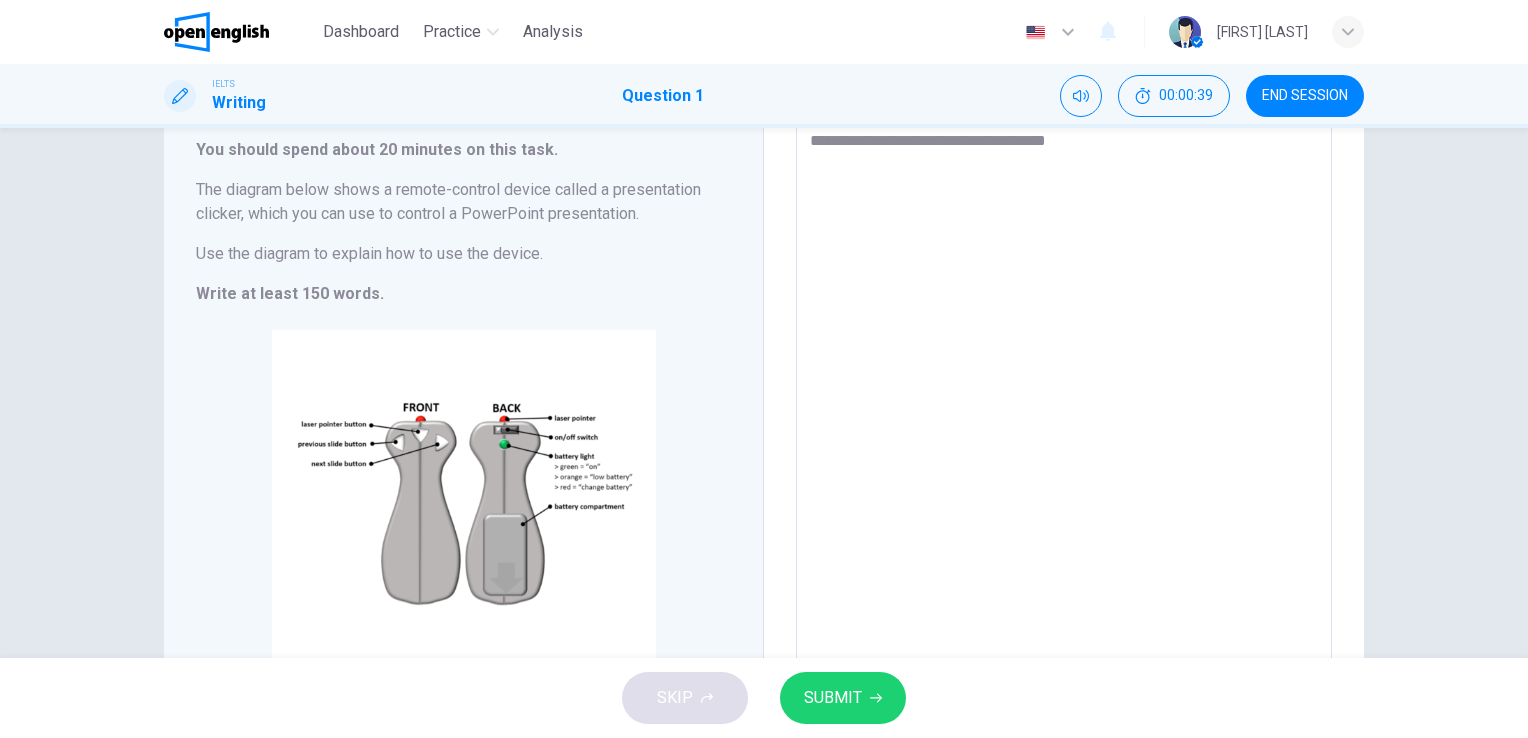 type on "*" 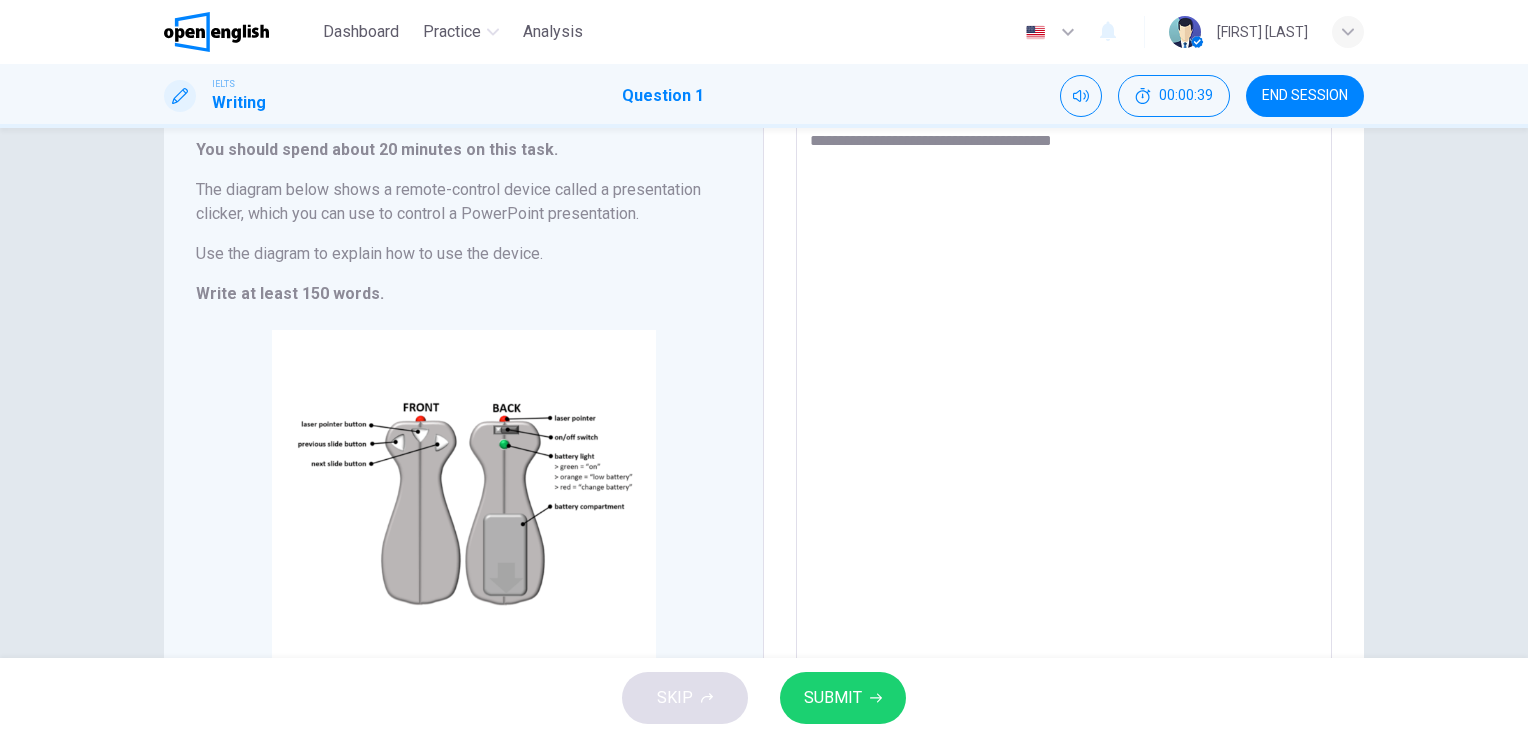 type on "*" 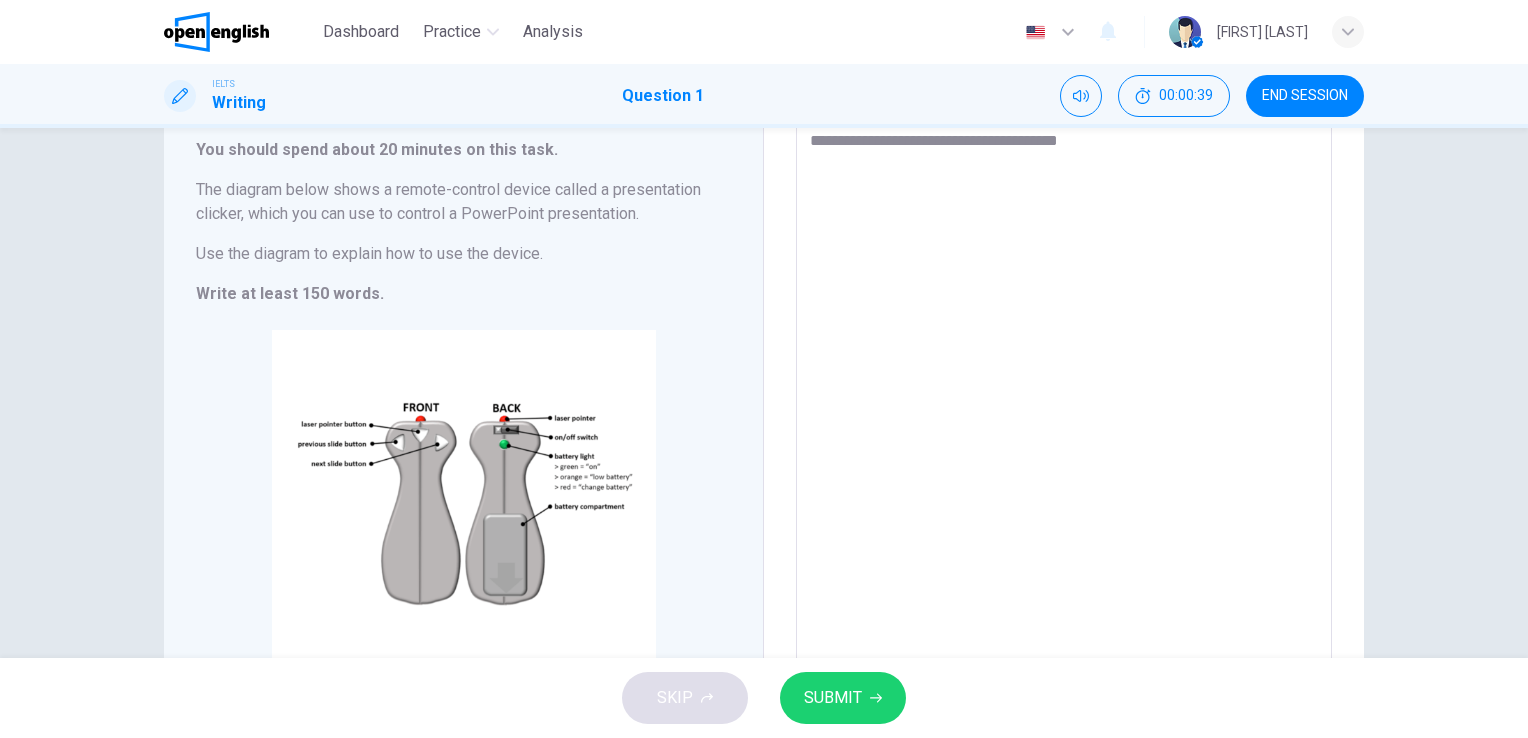 type on "*" 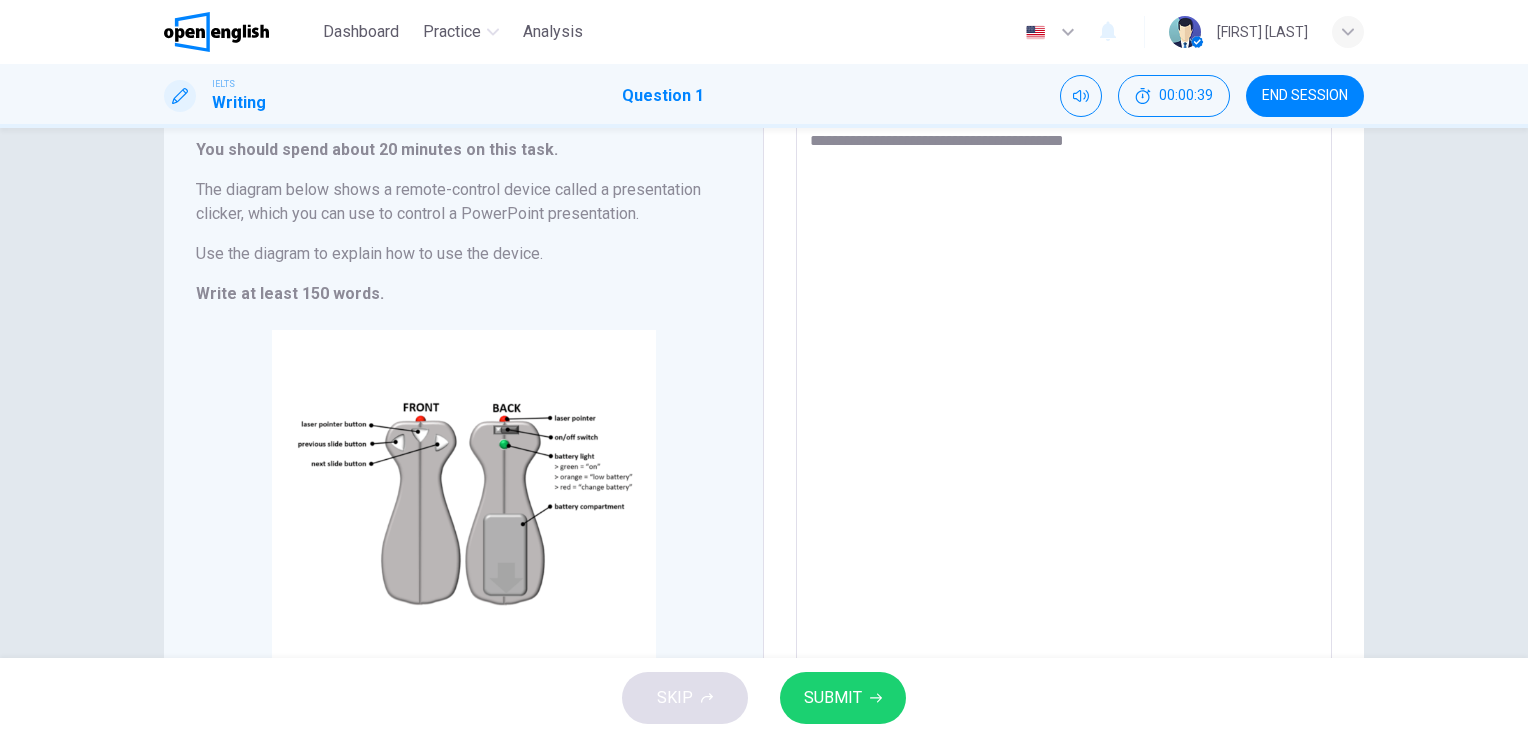 type on "*" 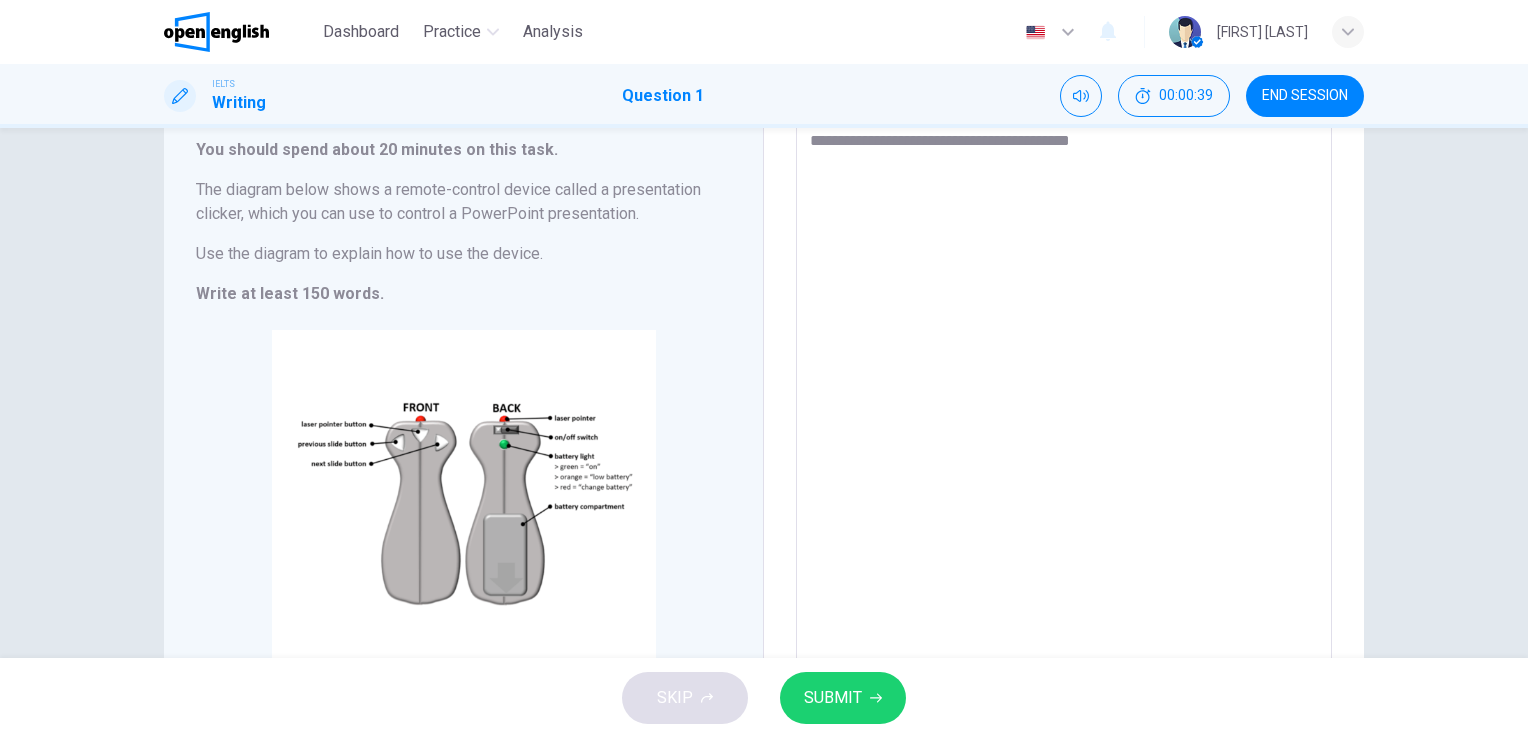 type on "*" 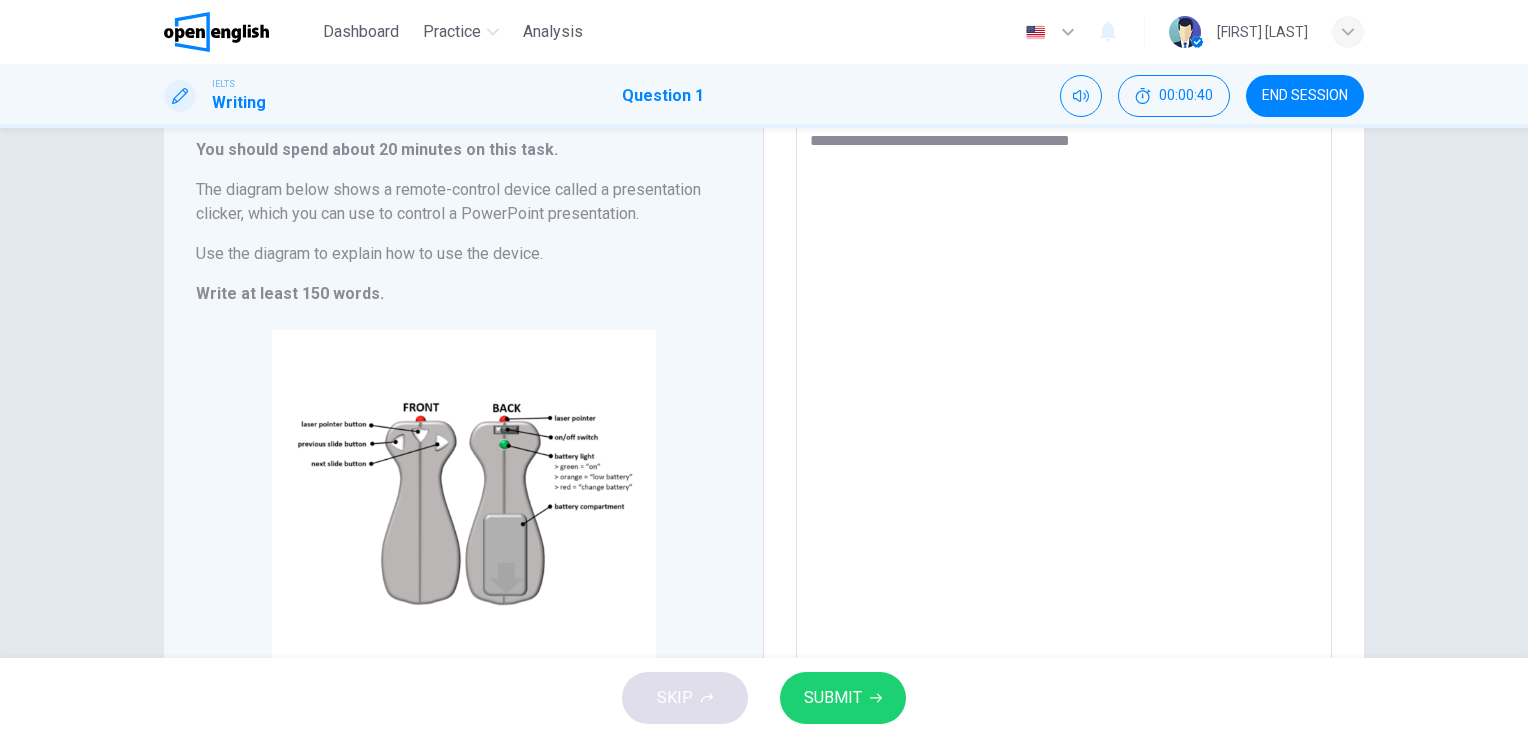 type on "**********" 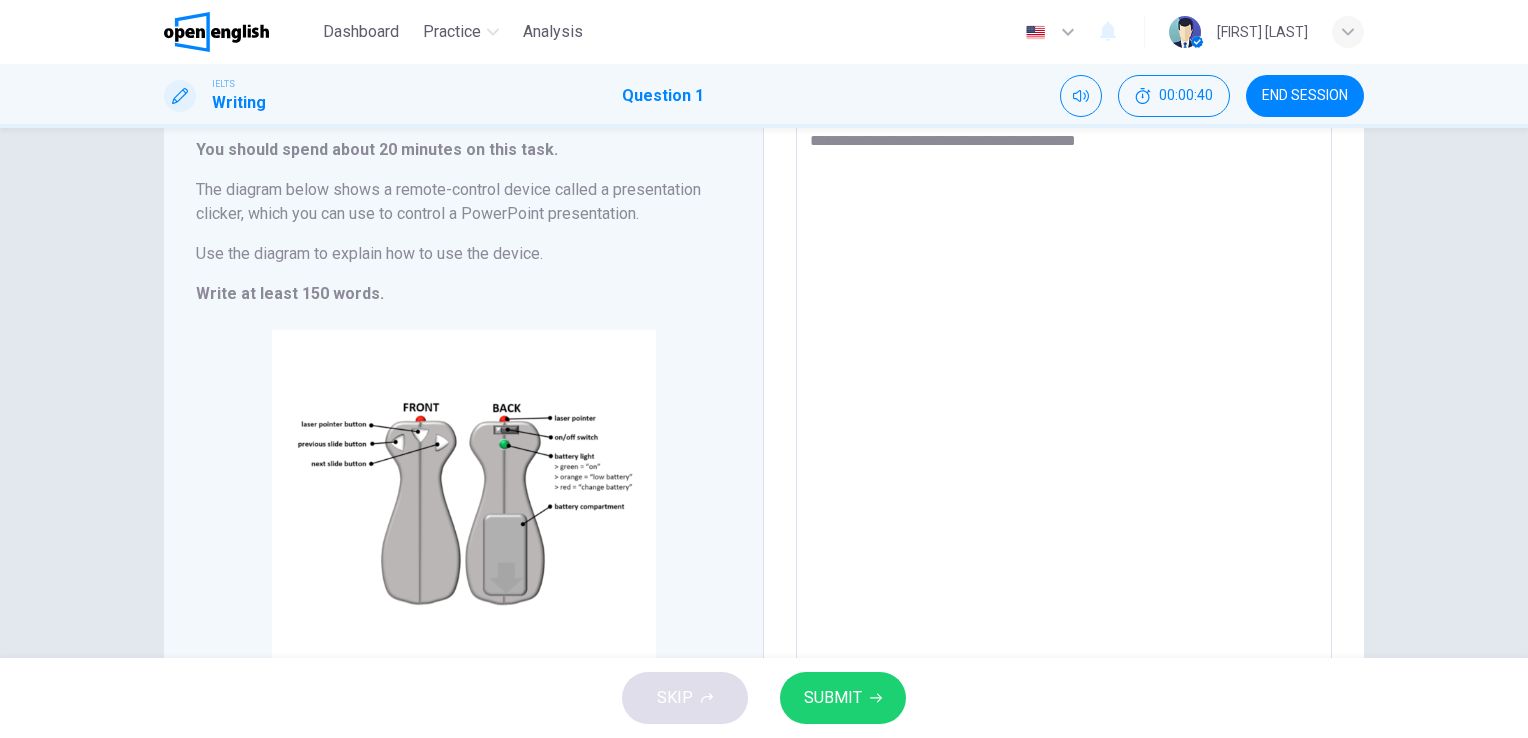 type on "*" 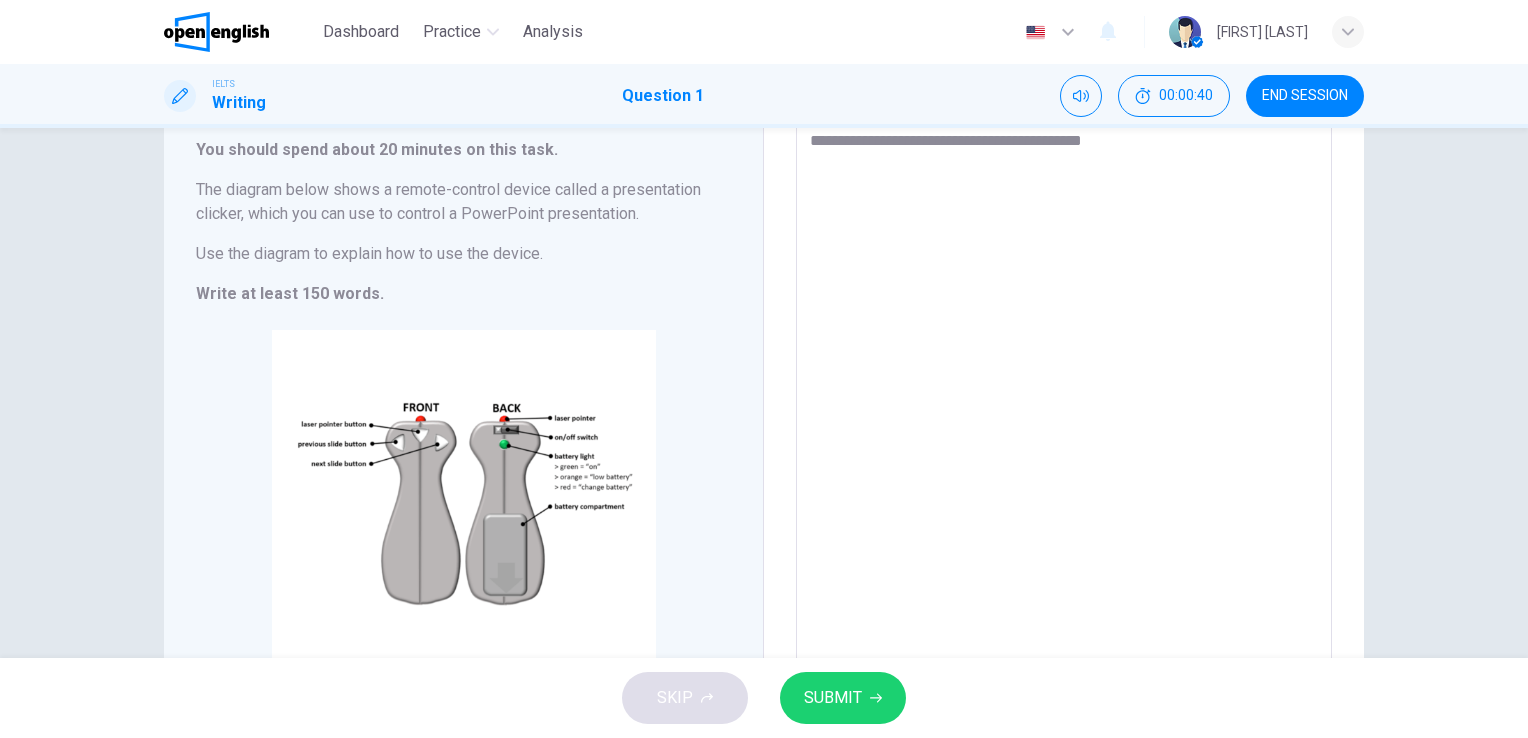 type on "*" 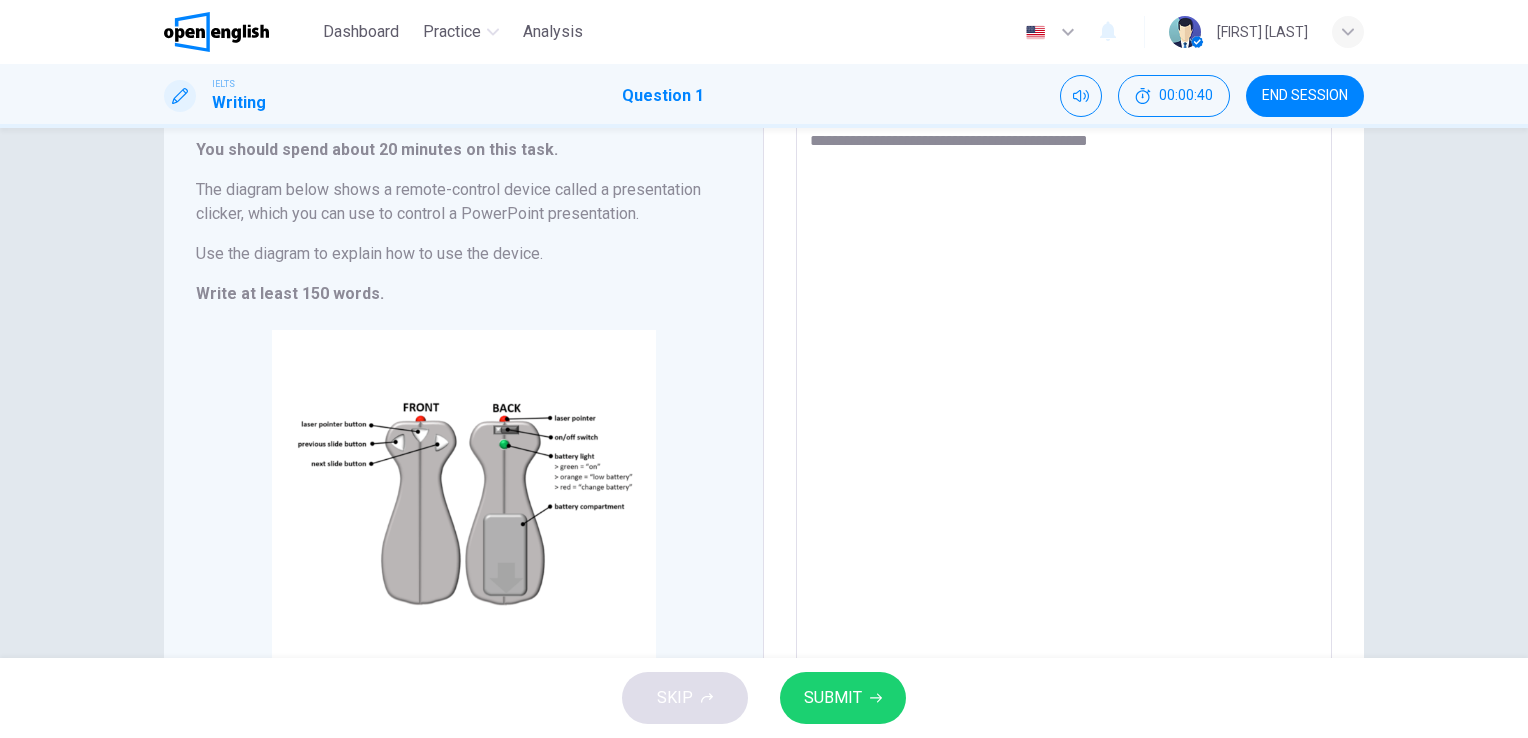 type on "*" 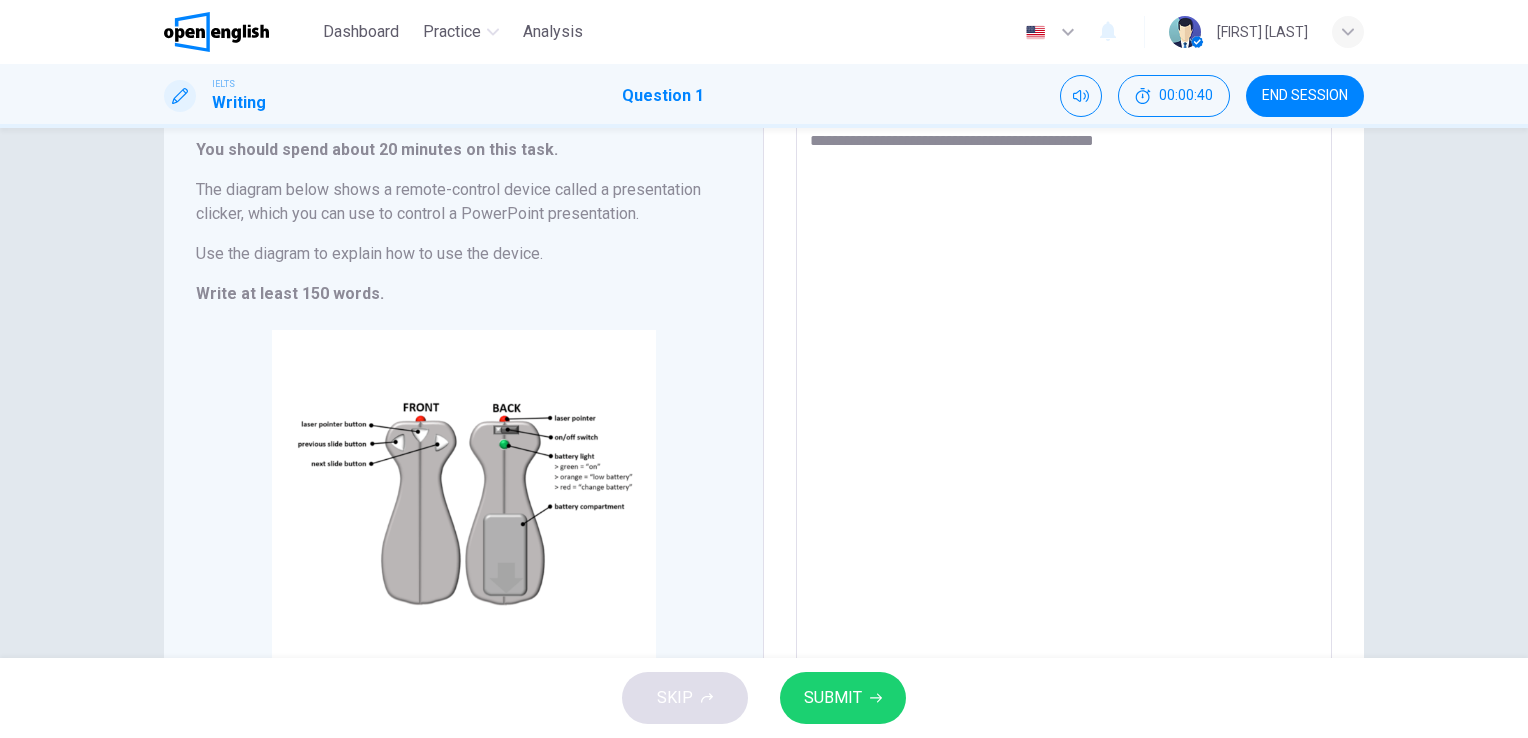 type on "*" 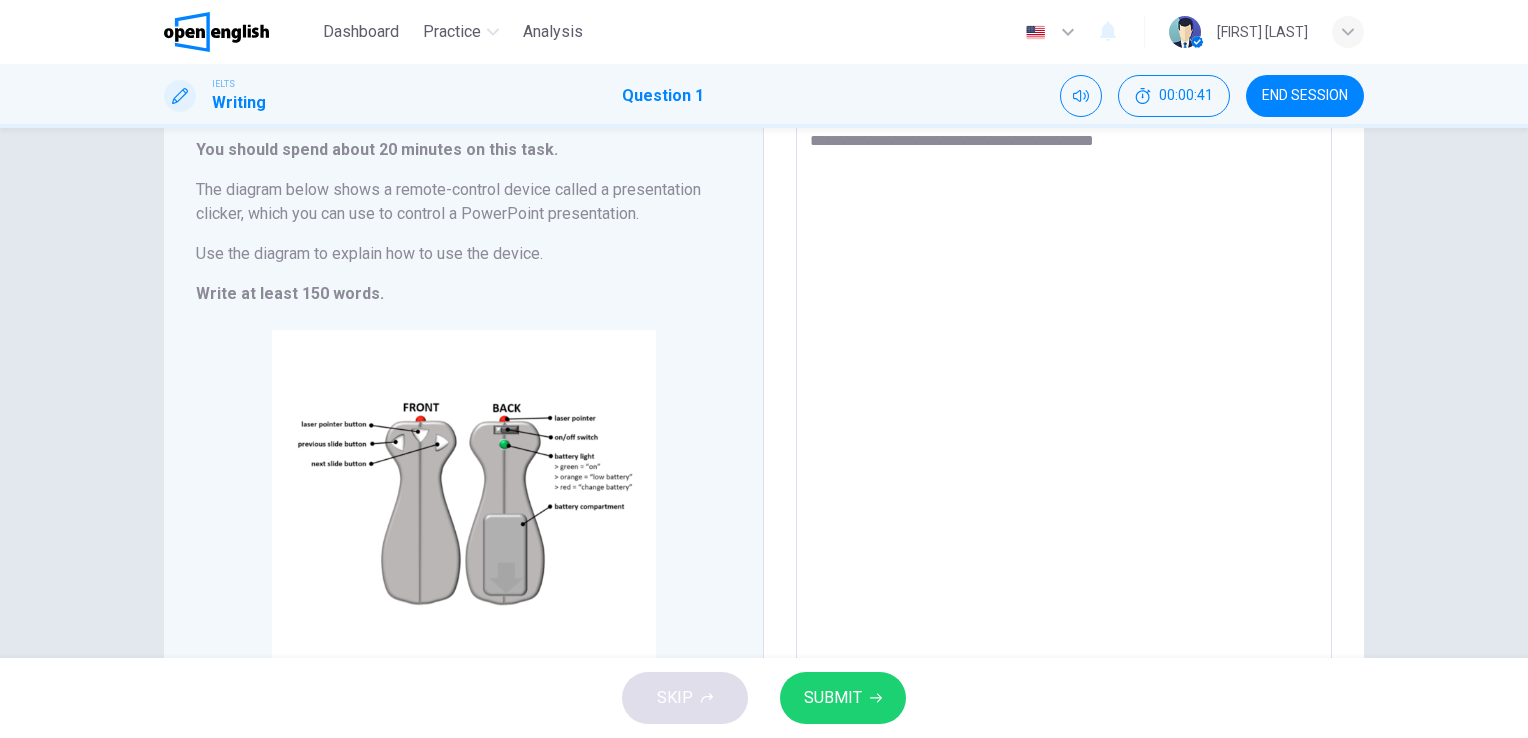type on "**********" 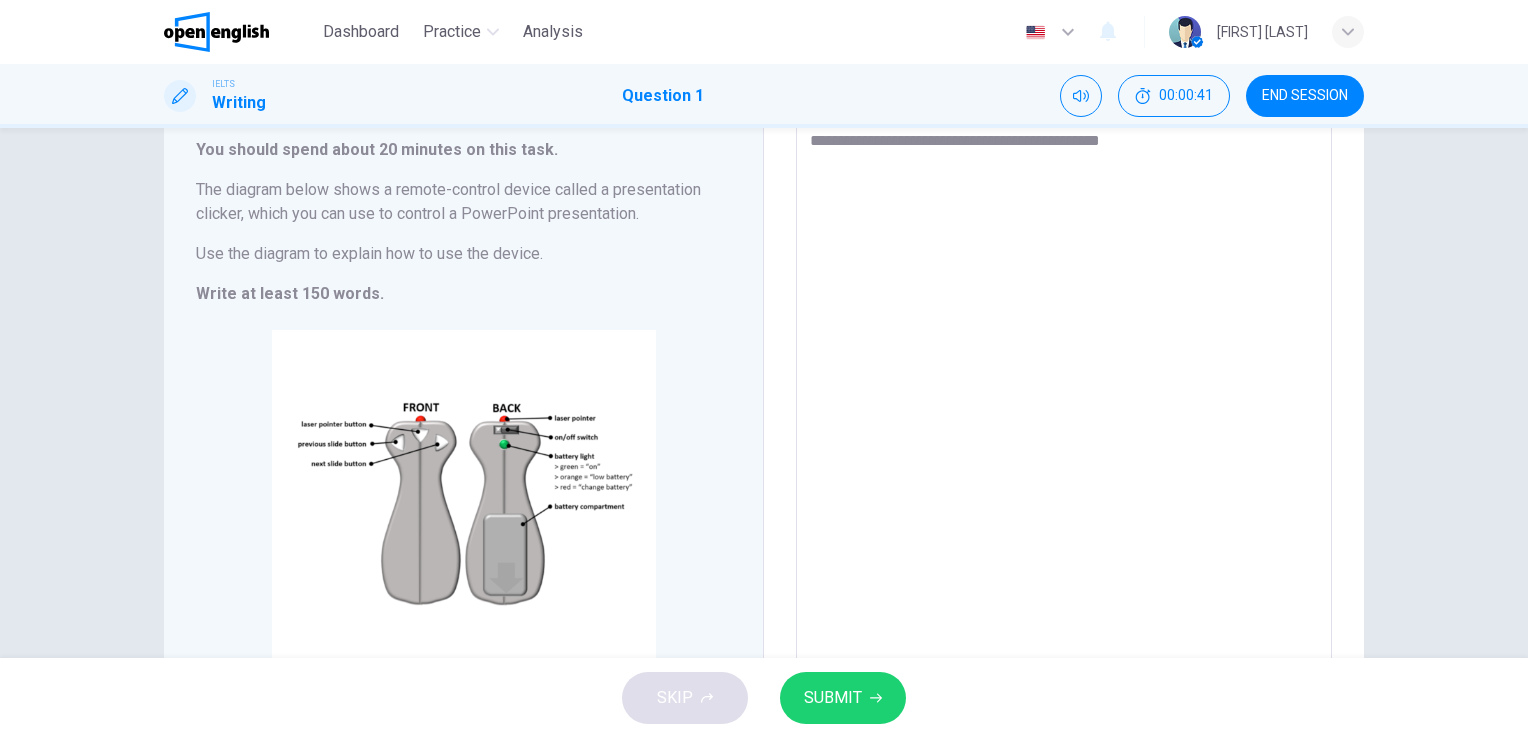 type on "**********" 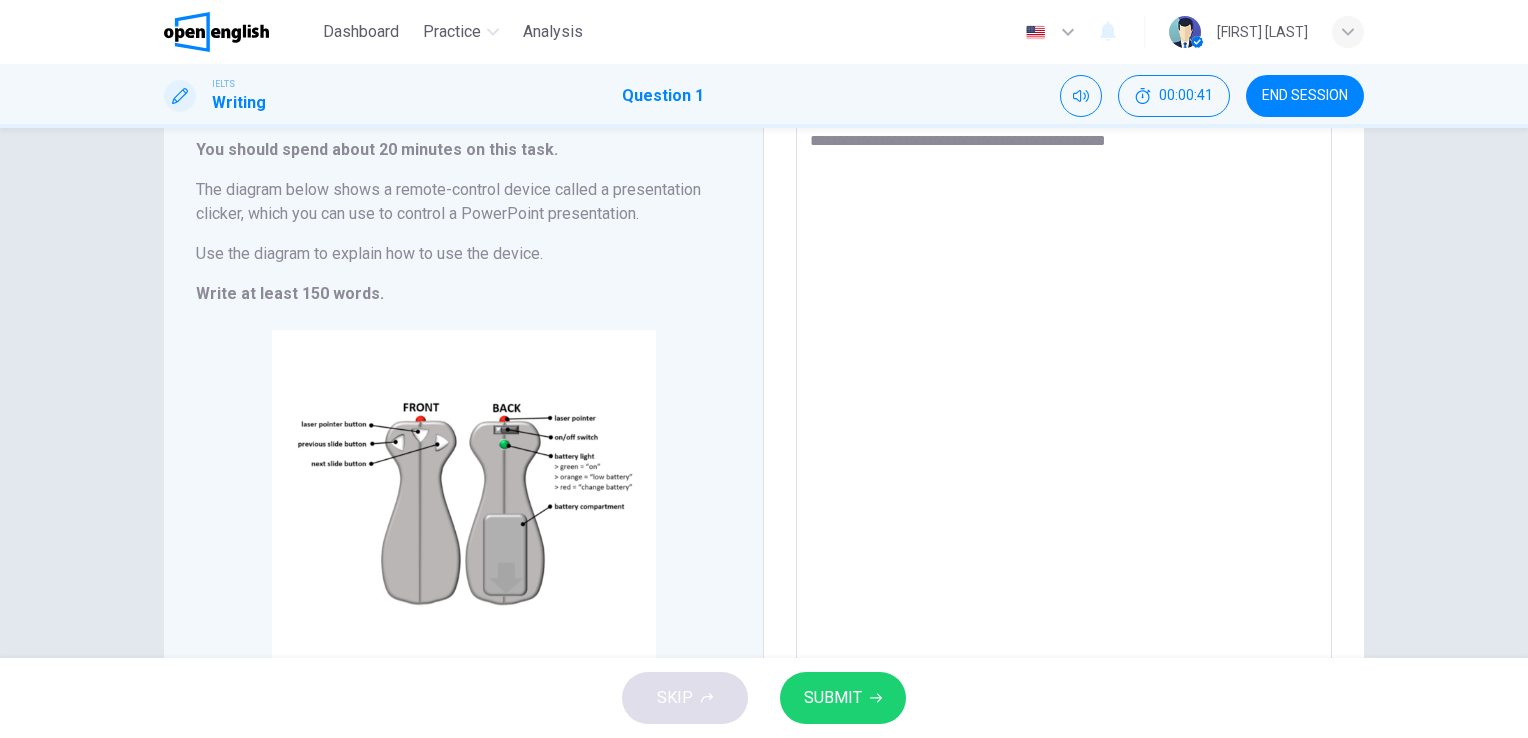 type on "*" 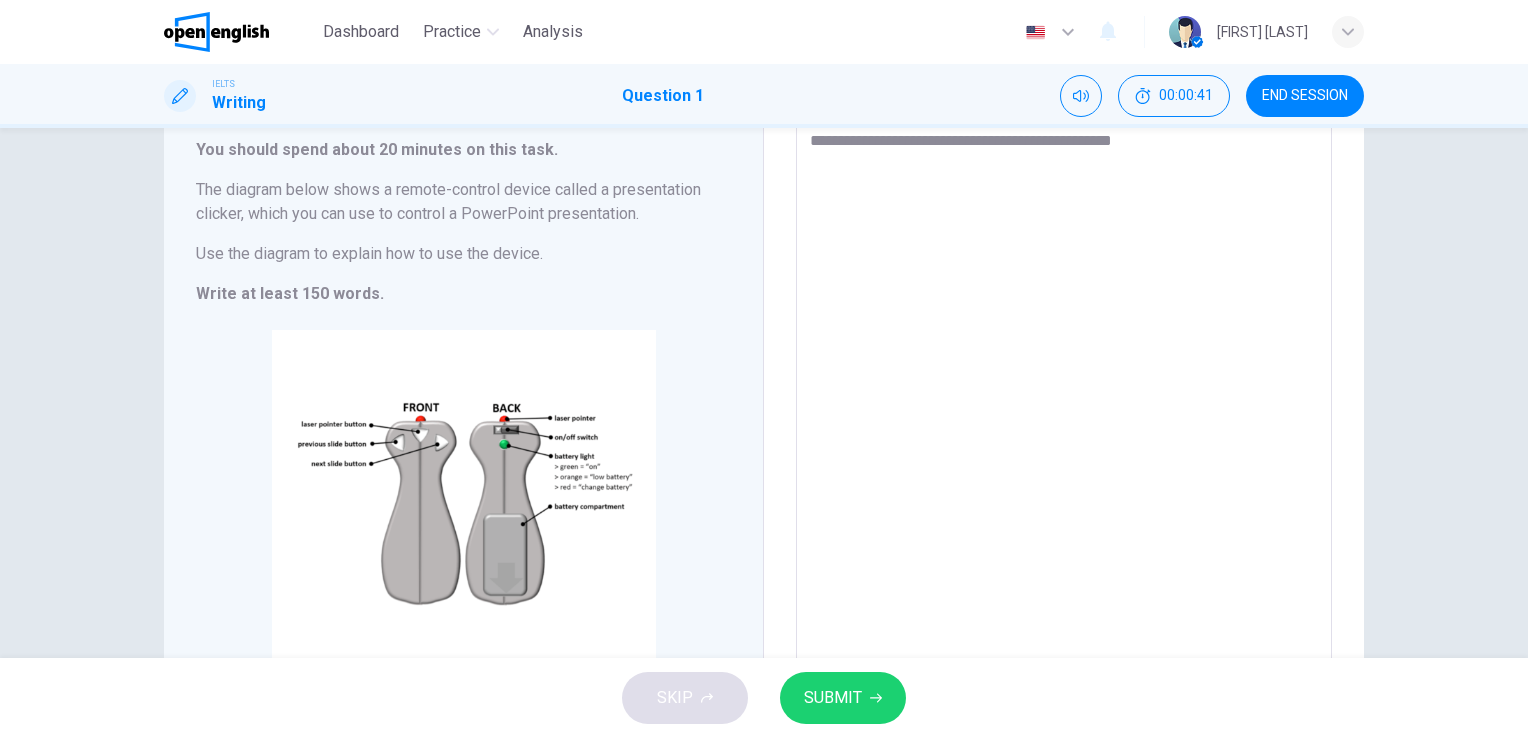 type on "*" 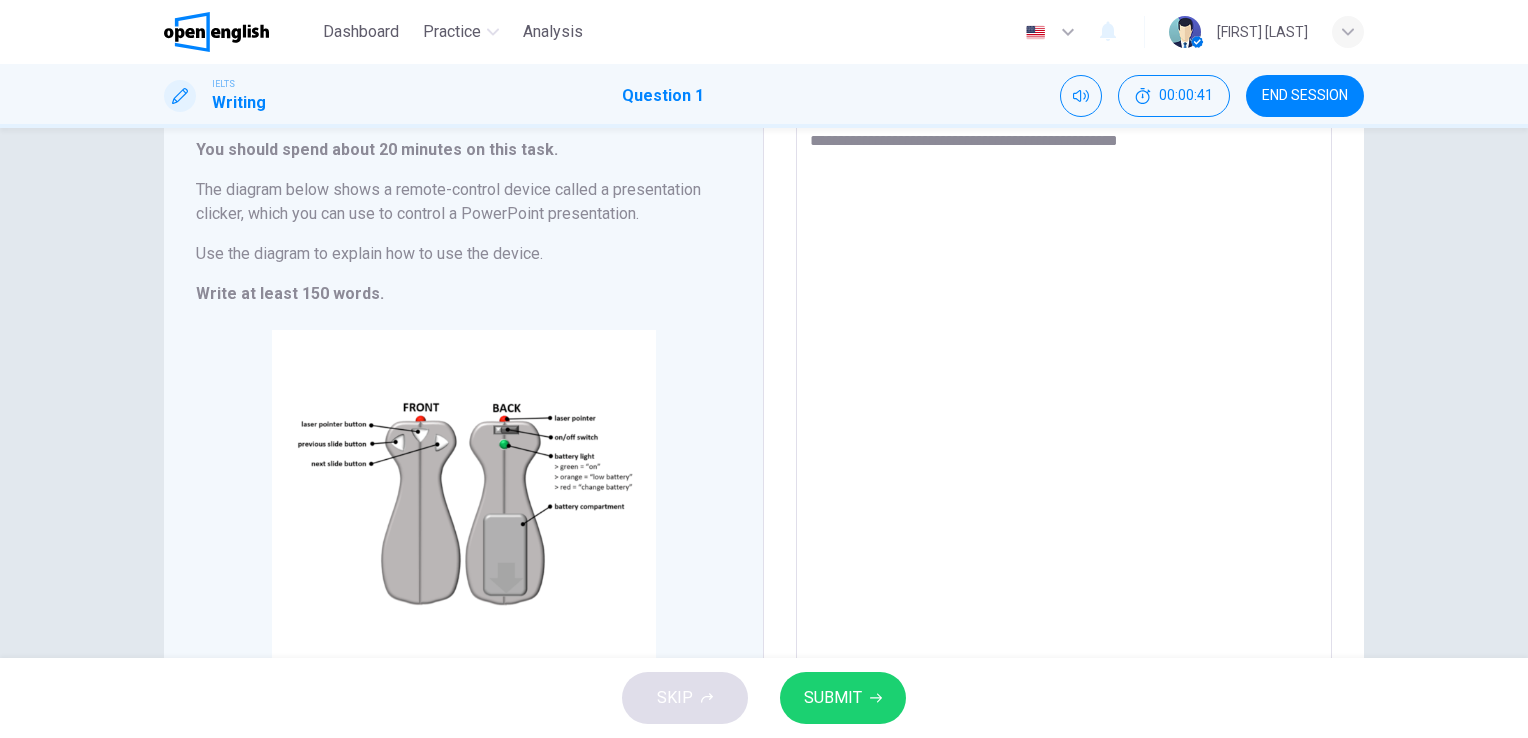 type on "*" 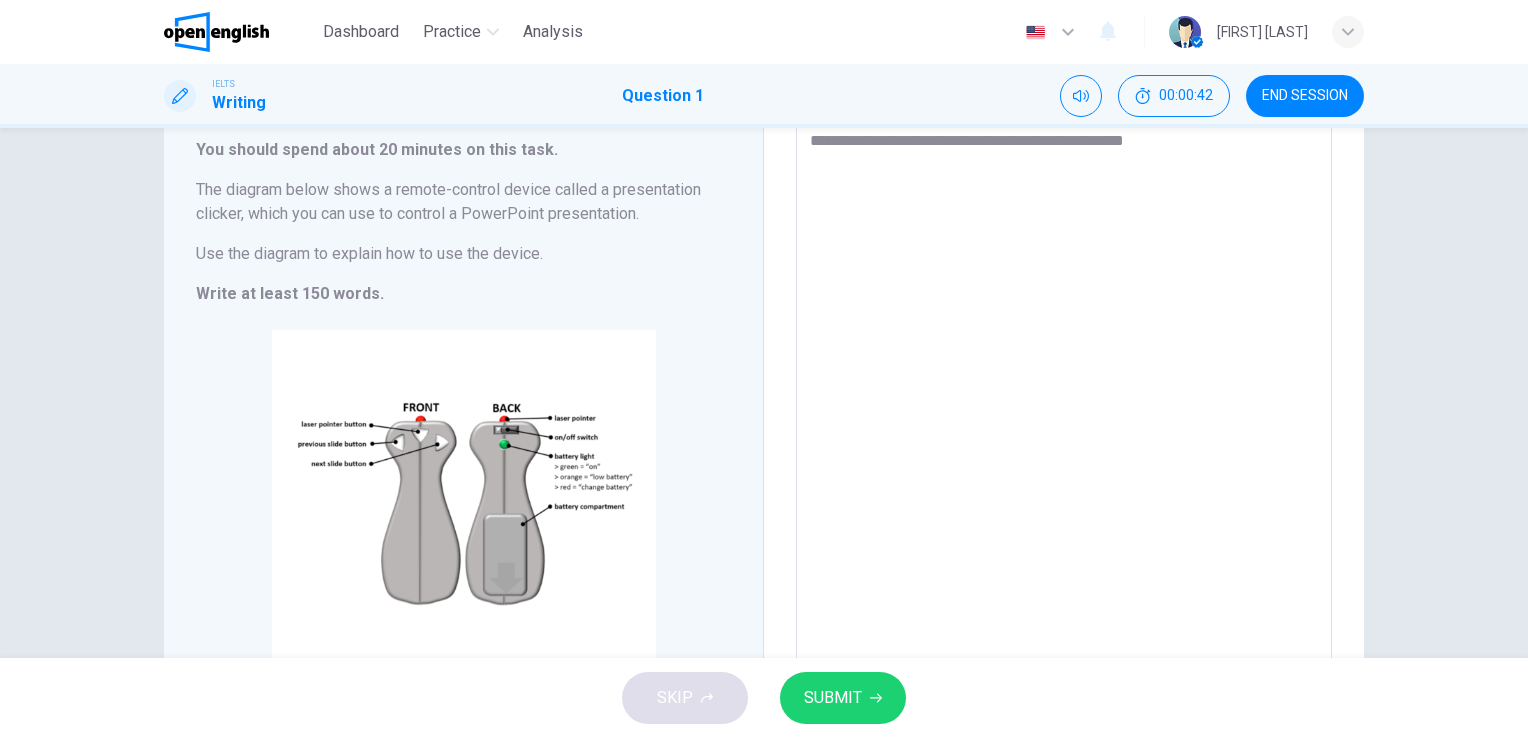 type on "**********" 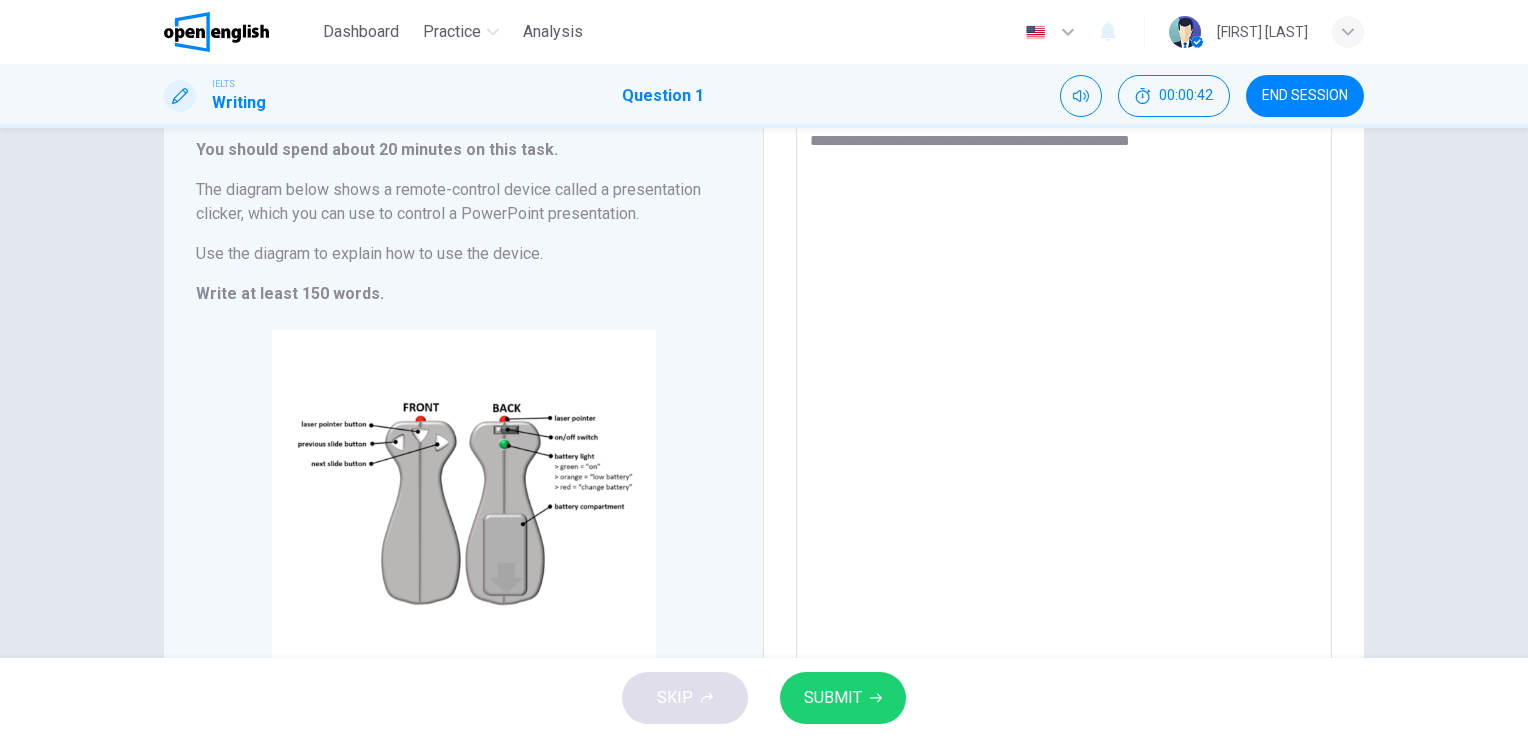 type on "*" 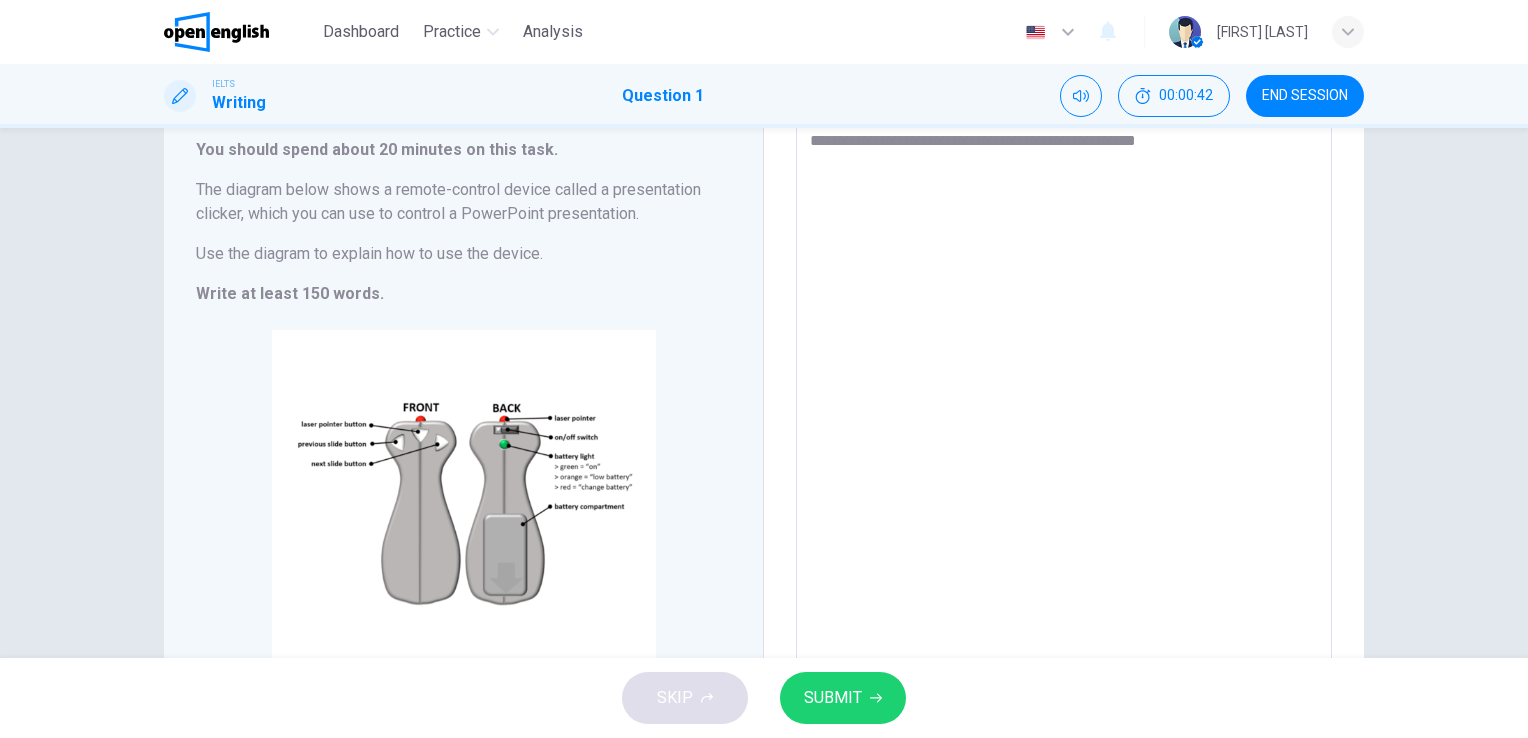 type on "*" 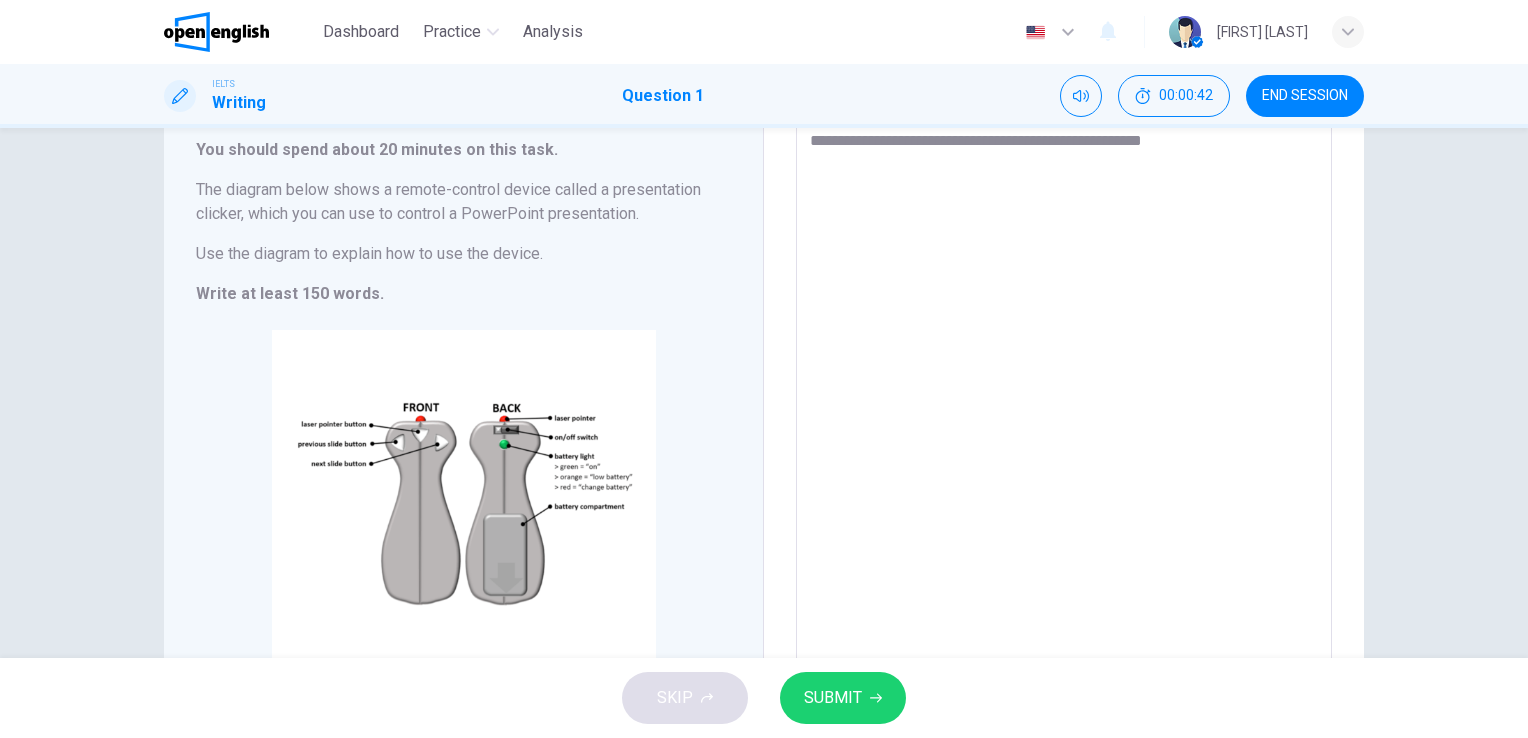 type on "*" 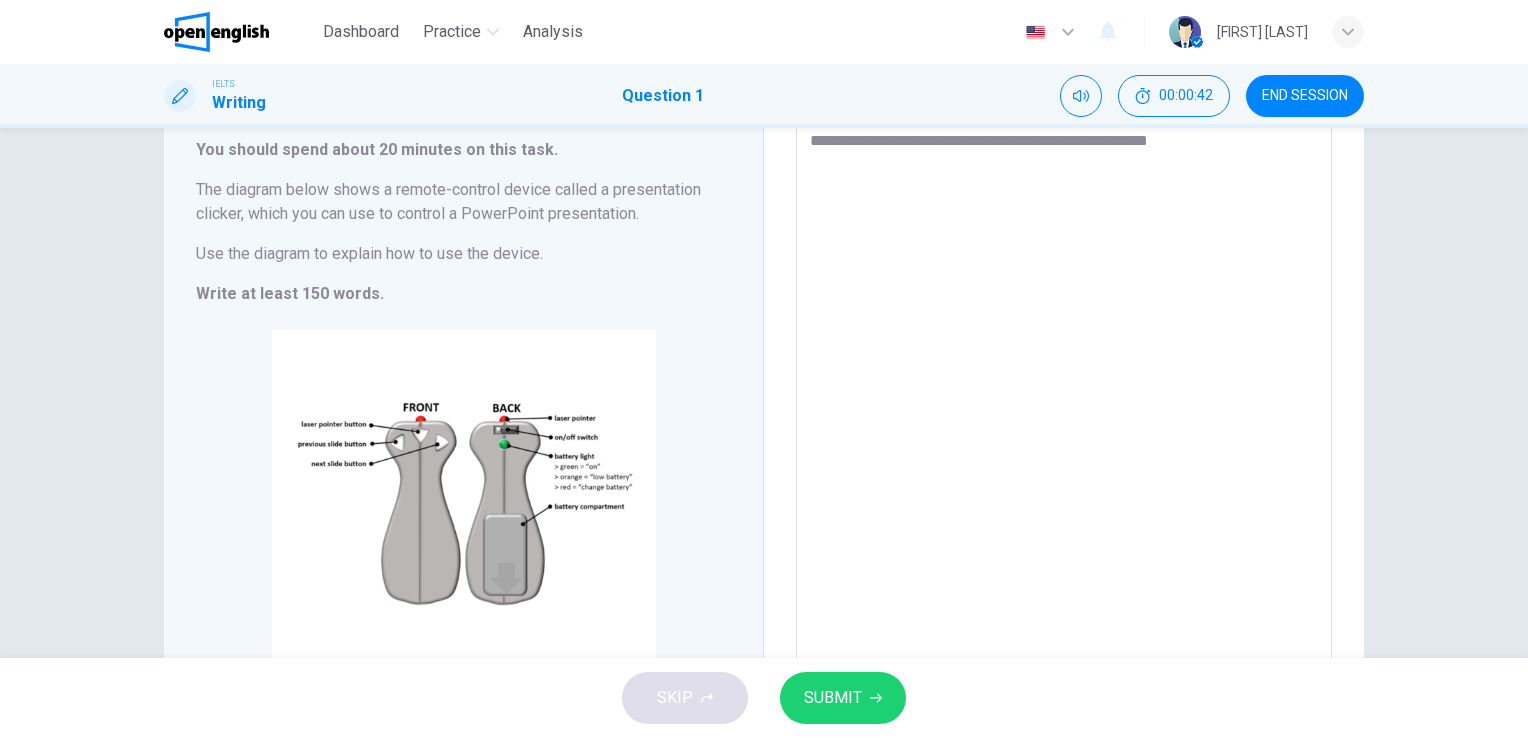 type on "*" 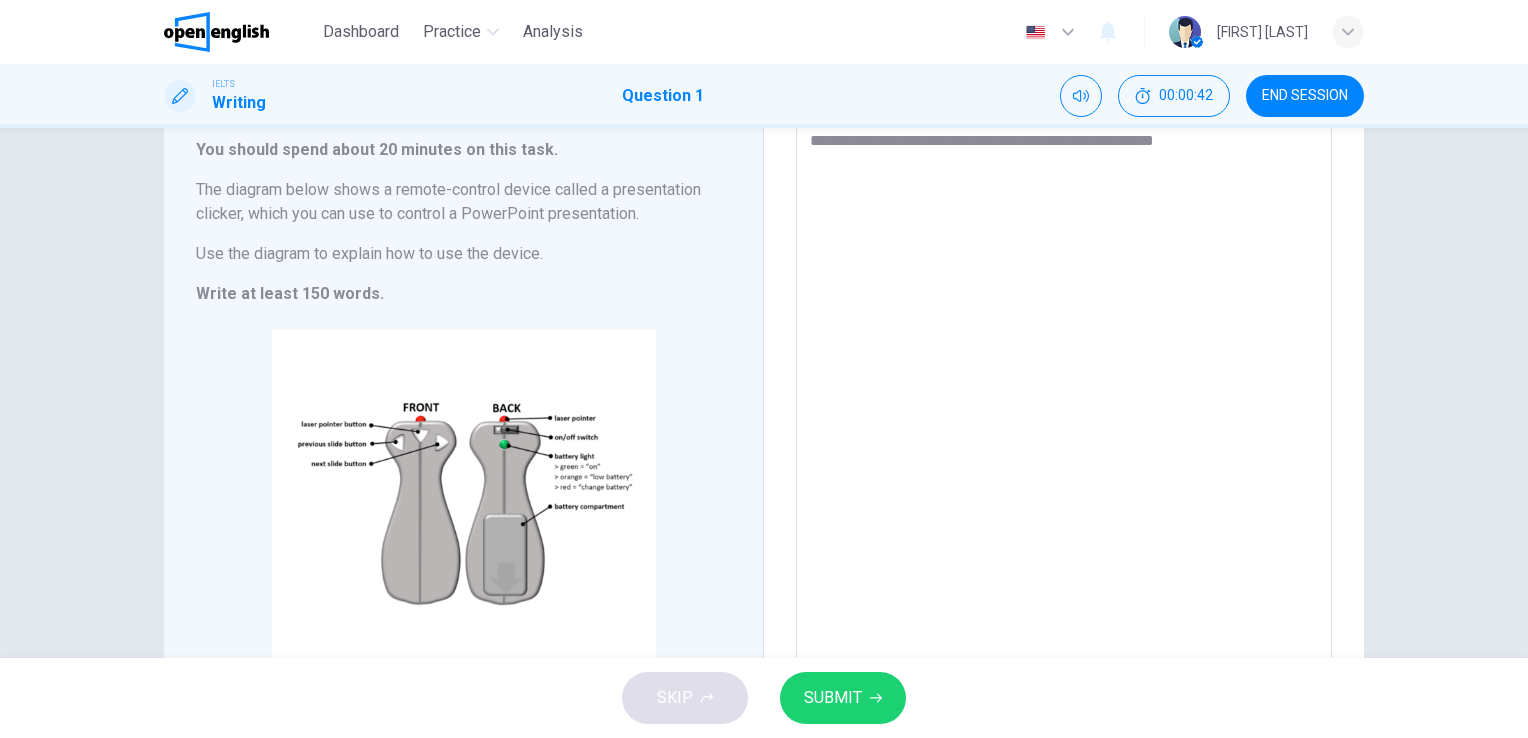type on "*" 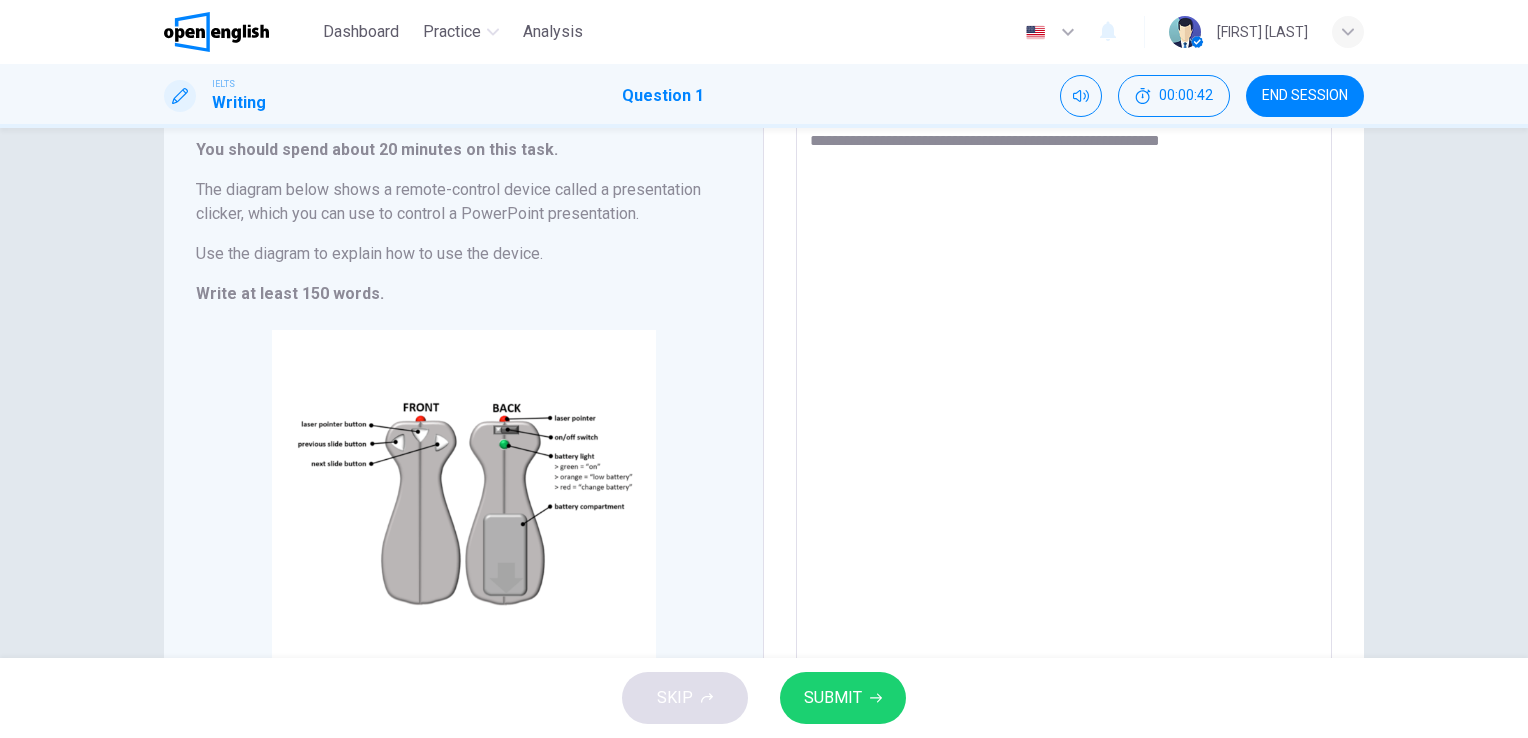 type on "*" 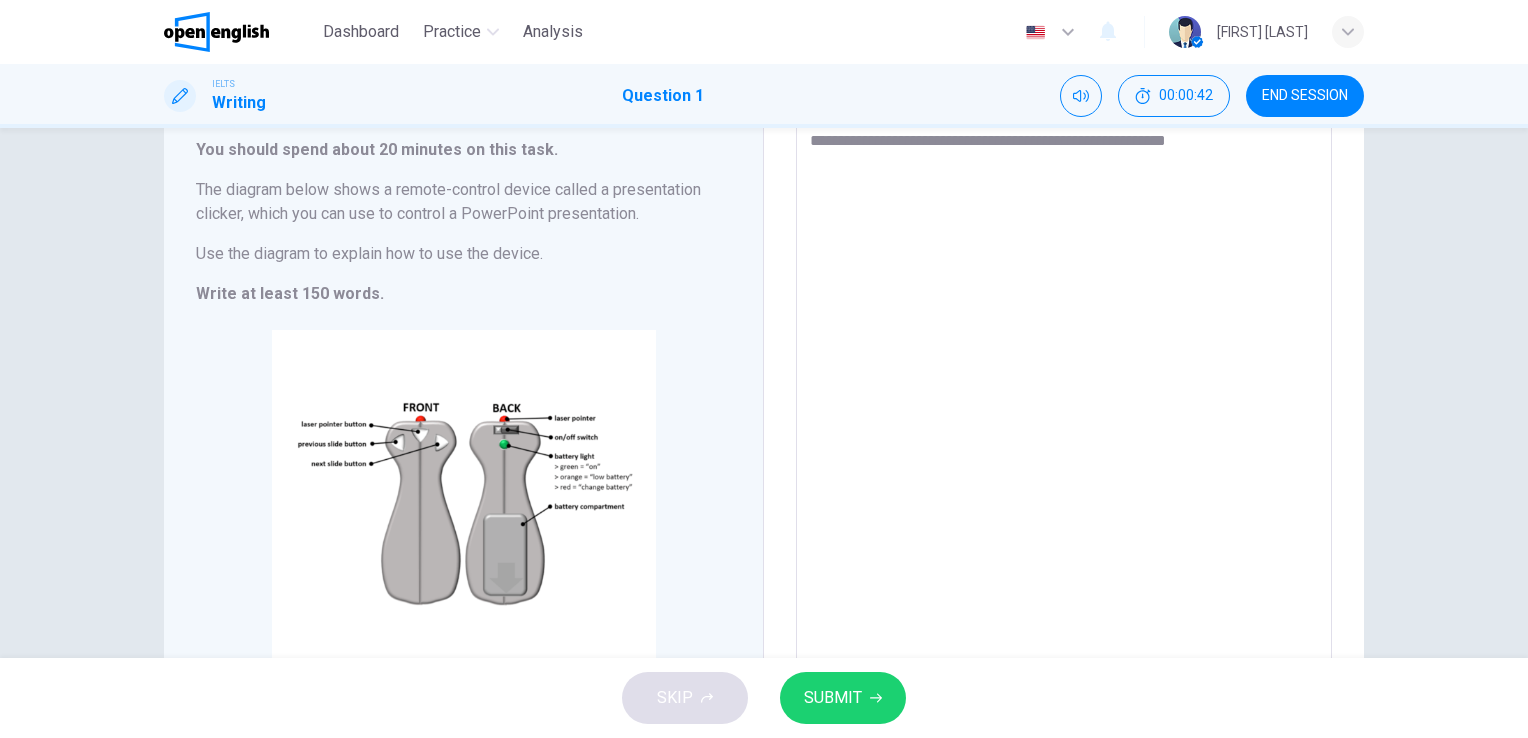 type on "*" 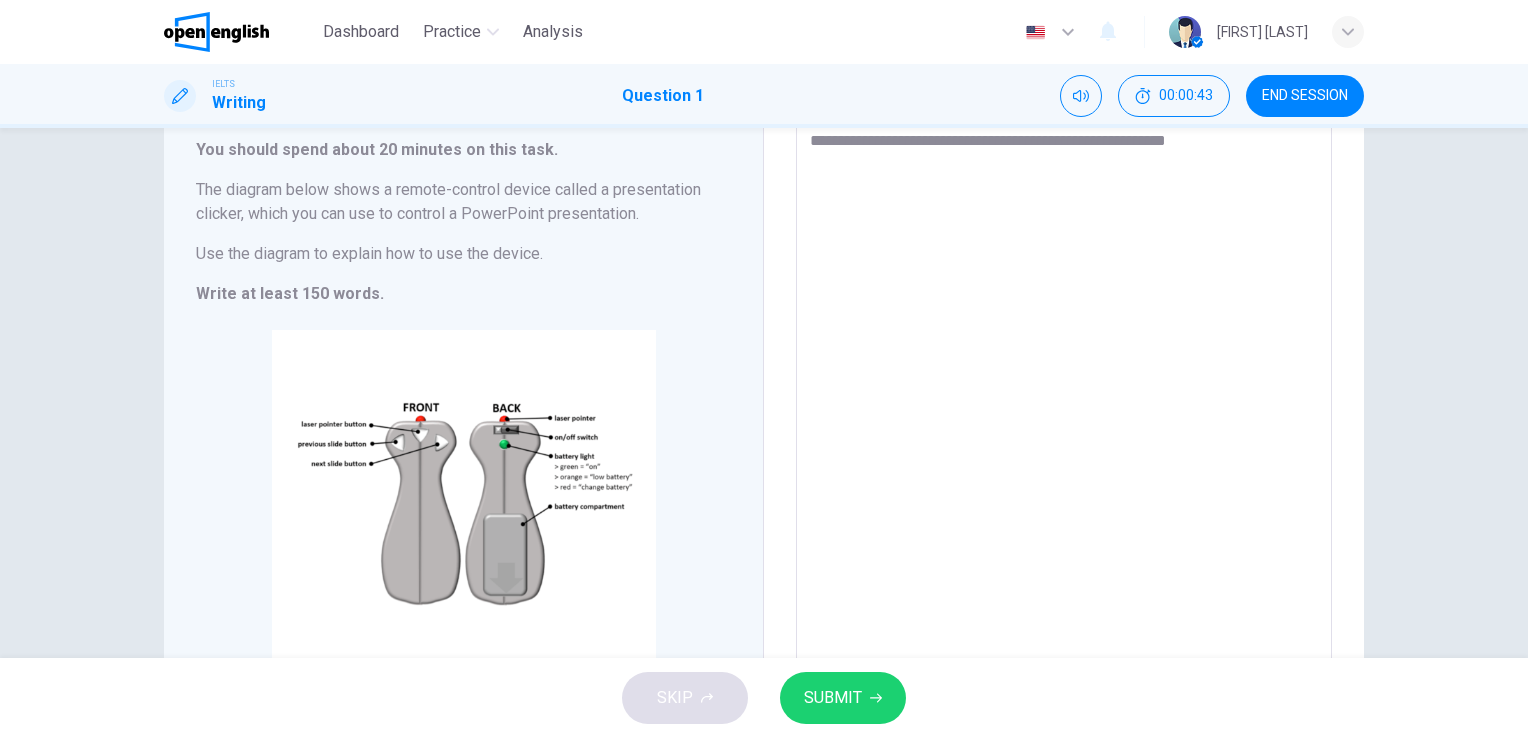 type on "**********" 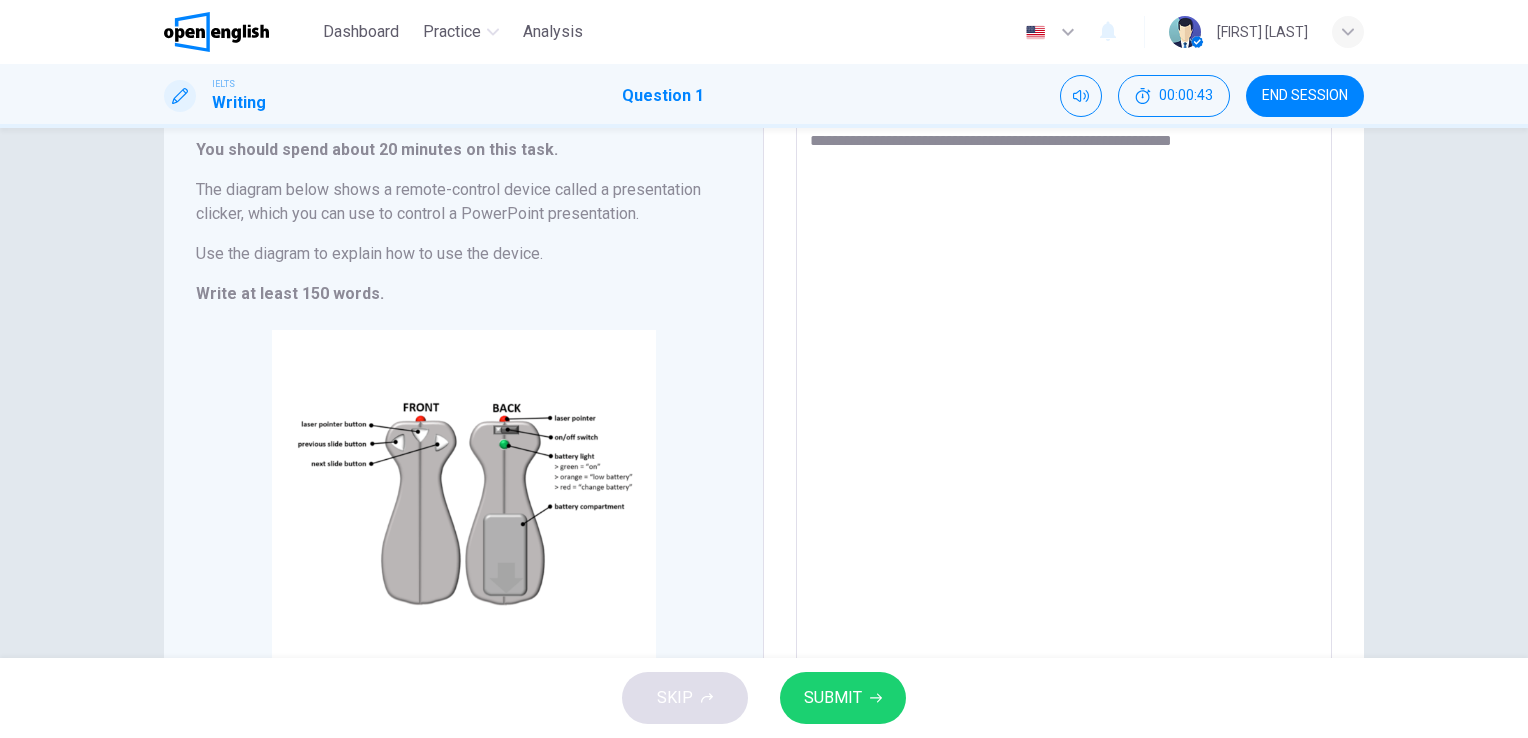 type on "**********" 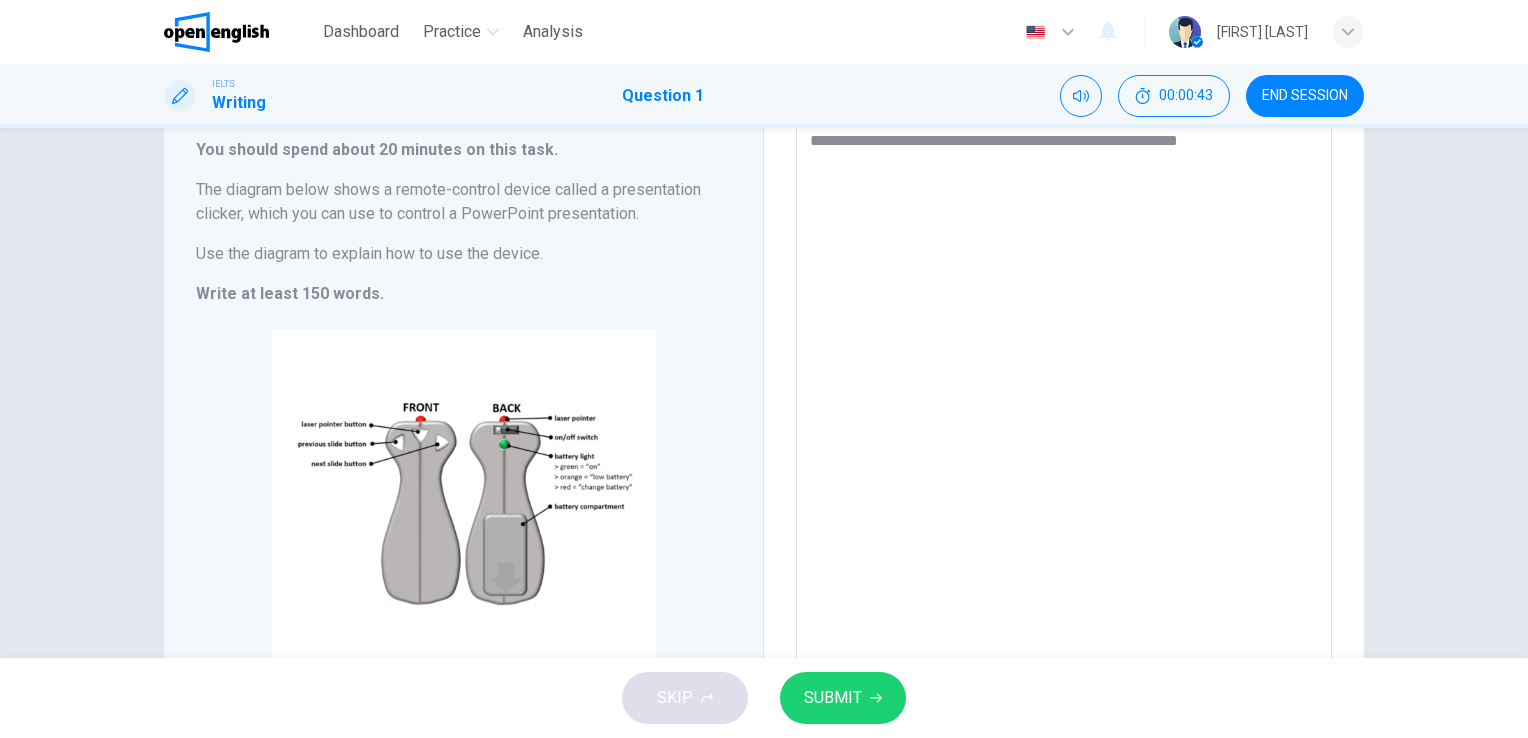 type on "*" 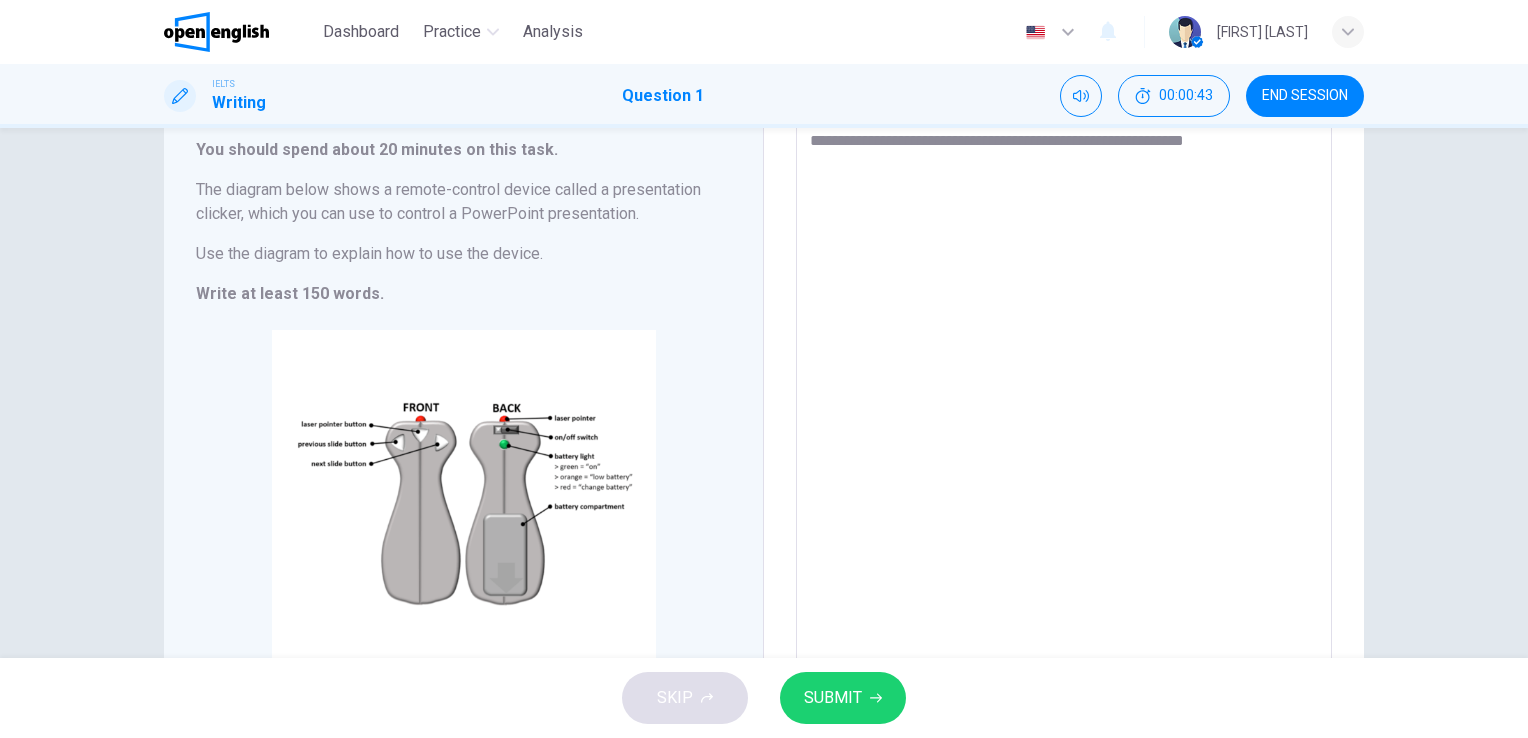 type on "*" 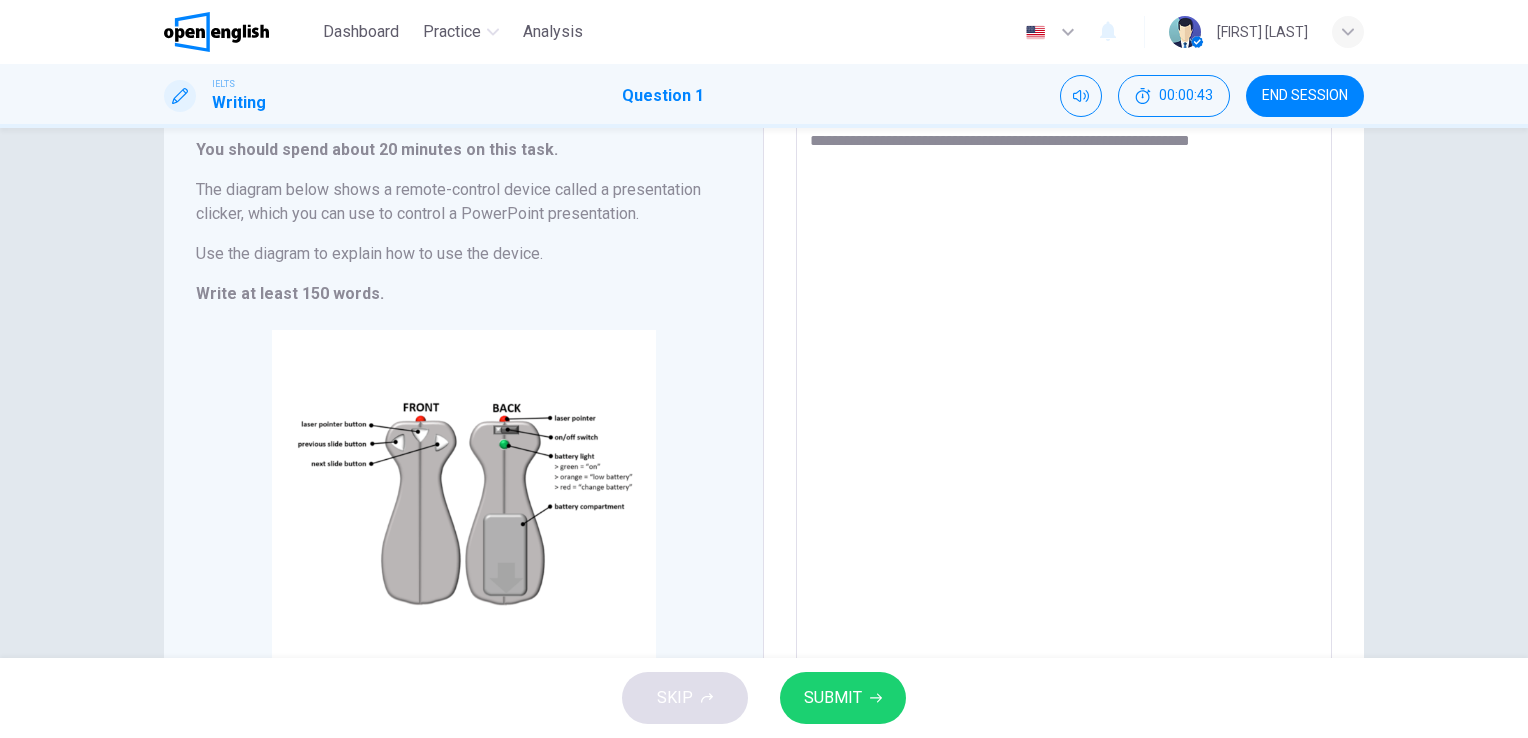 type on "*" 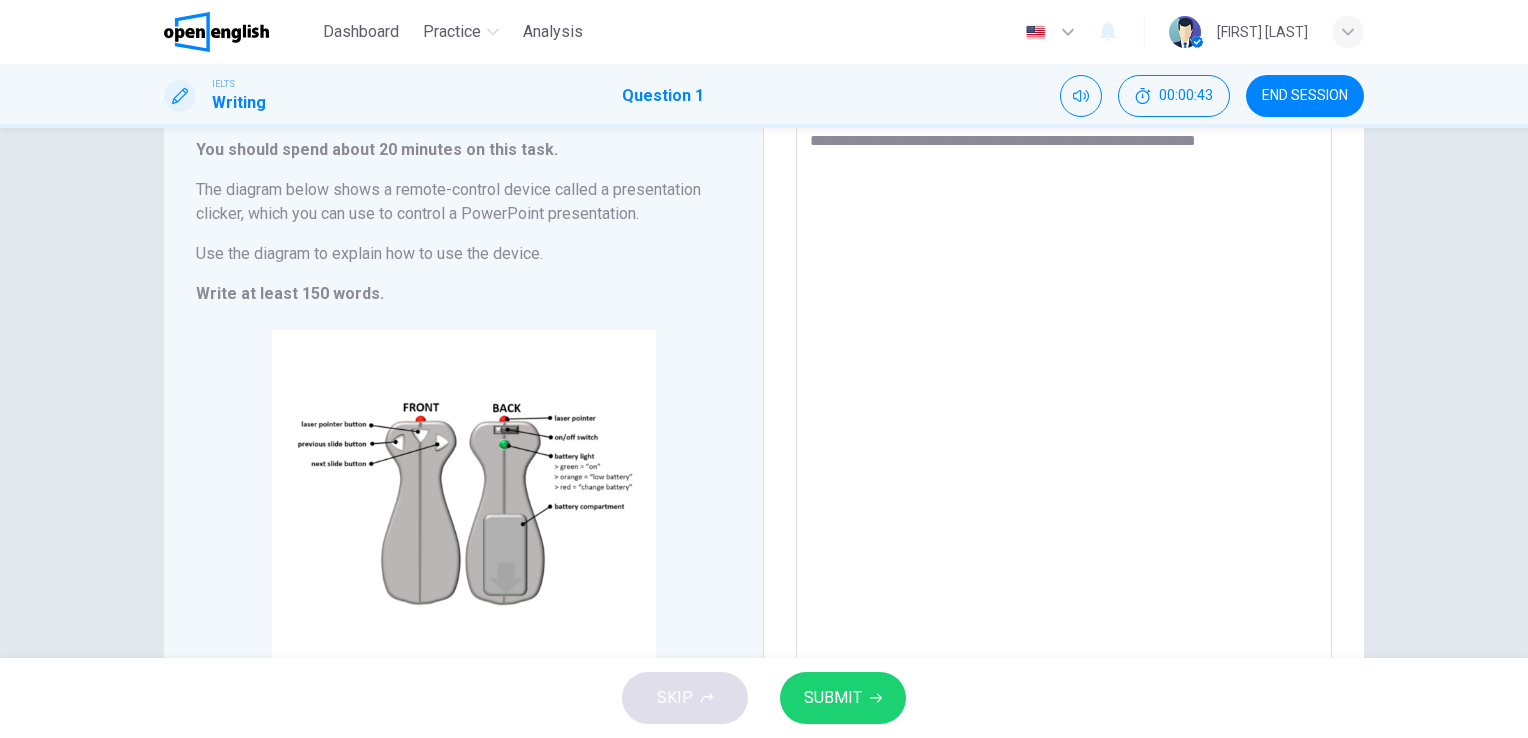 type on "*" 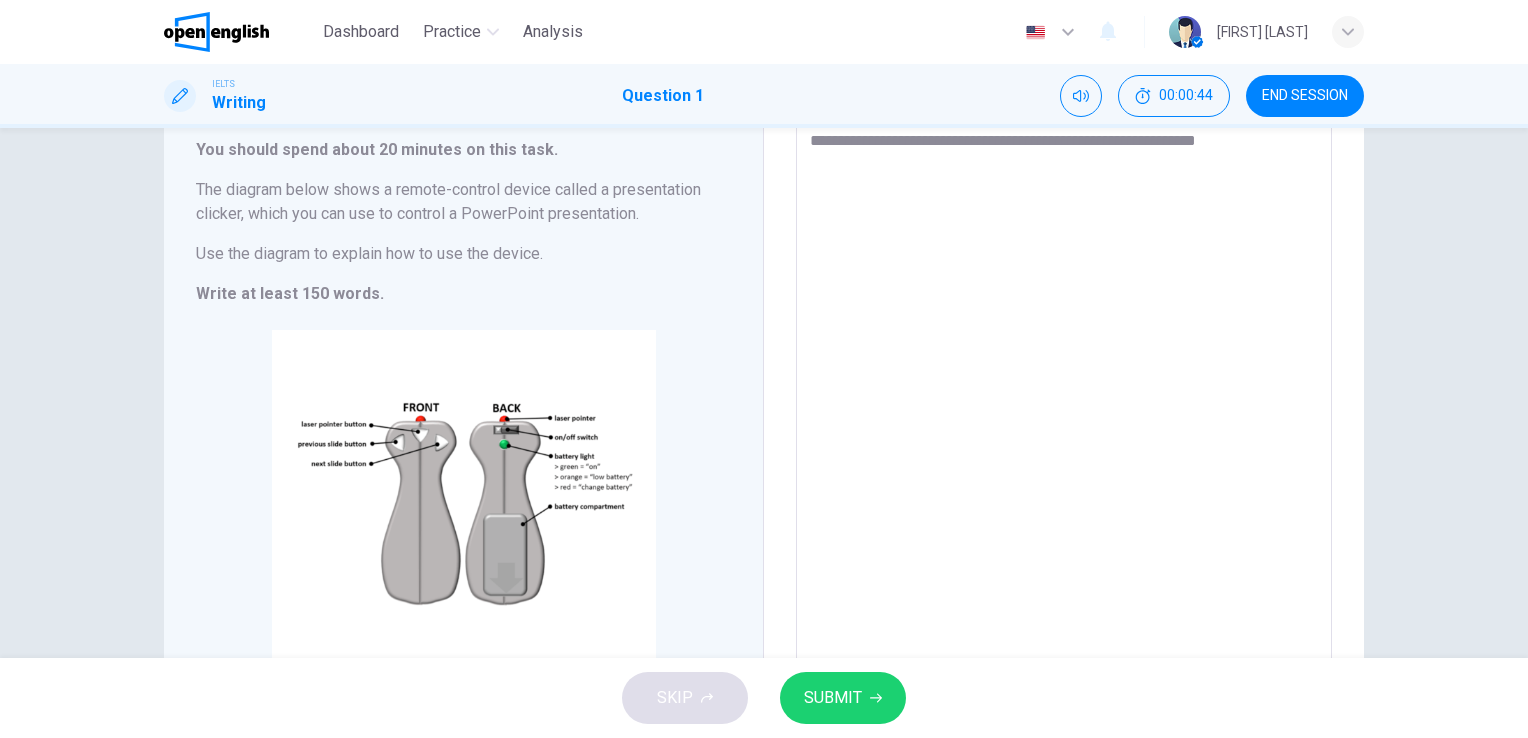 type on "**********" 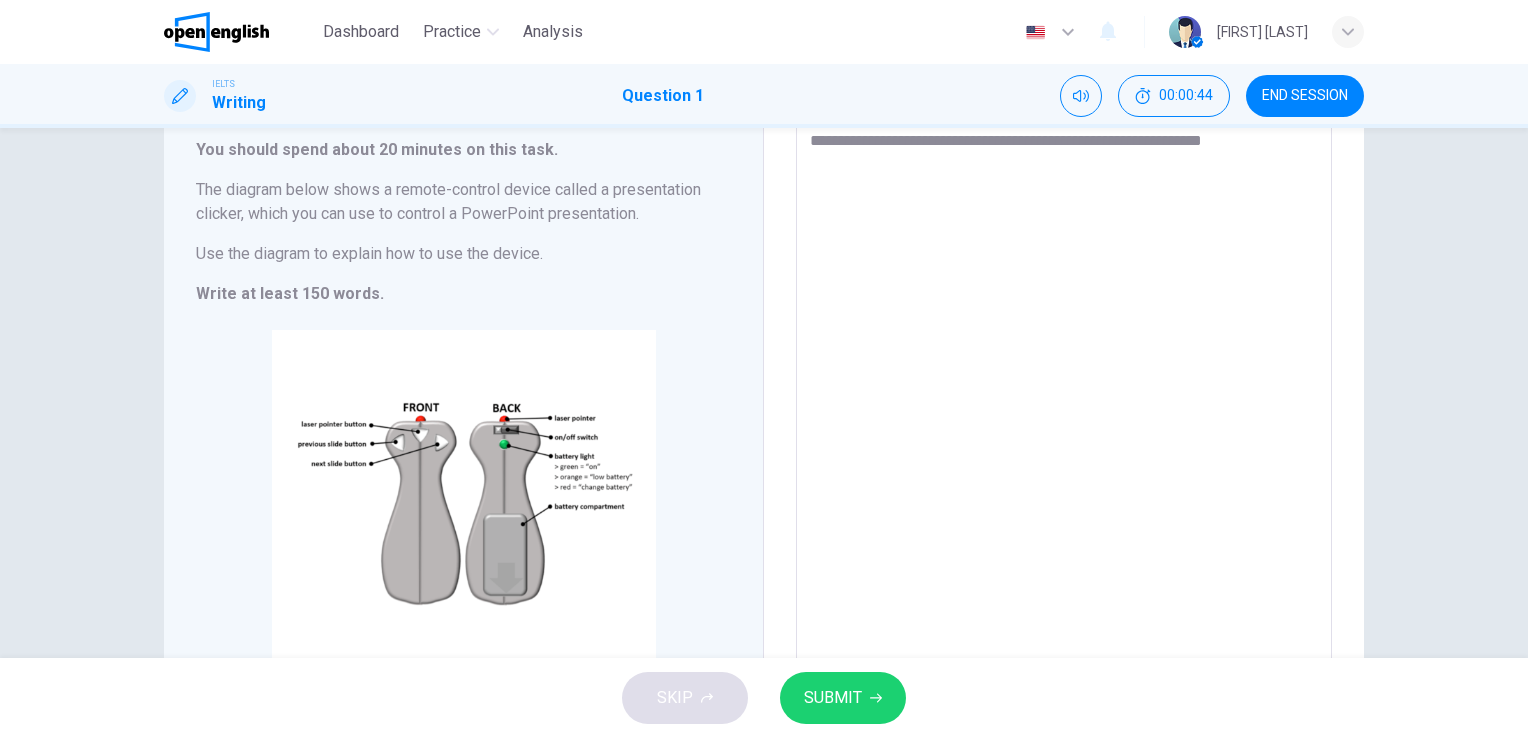 type on "*" 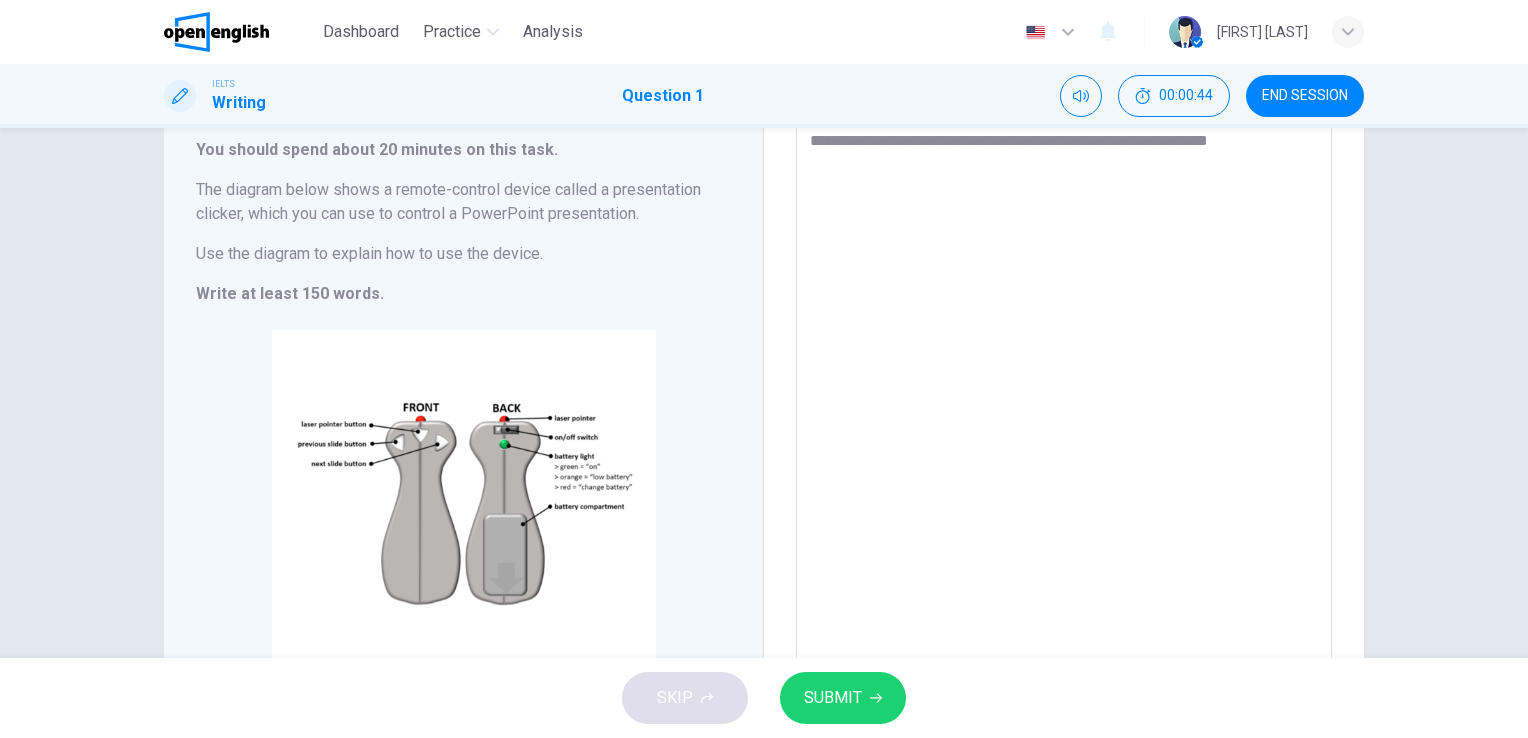type on "*" 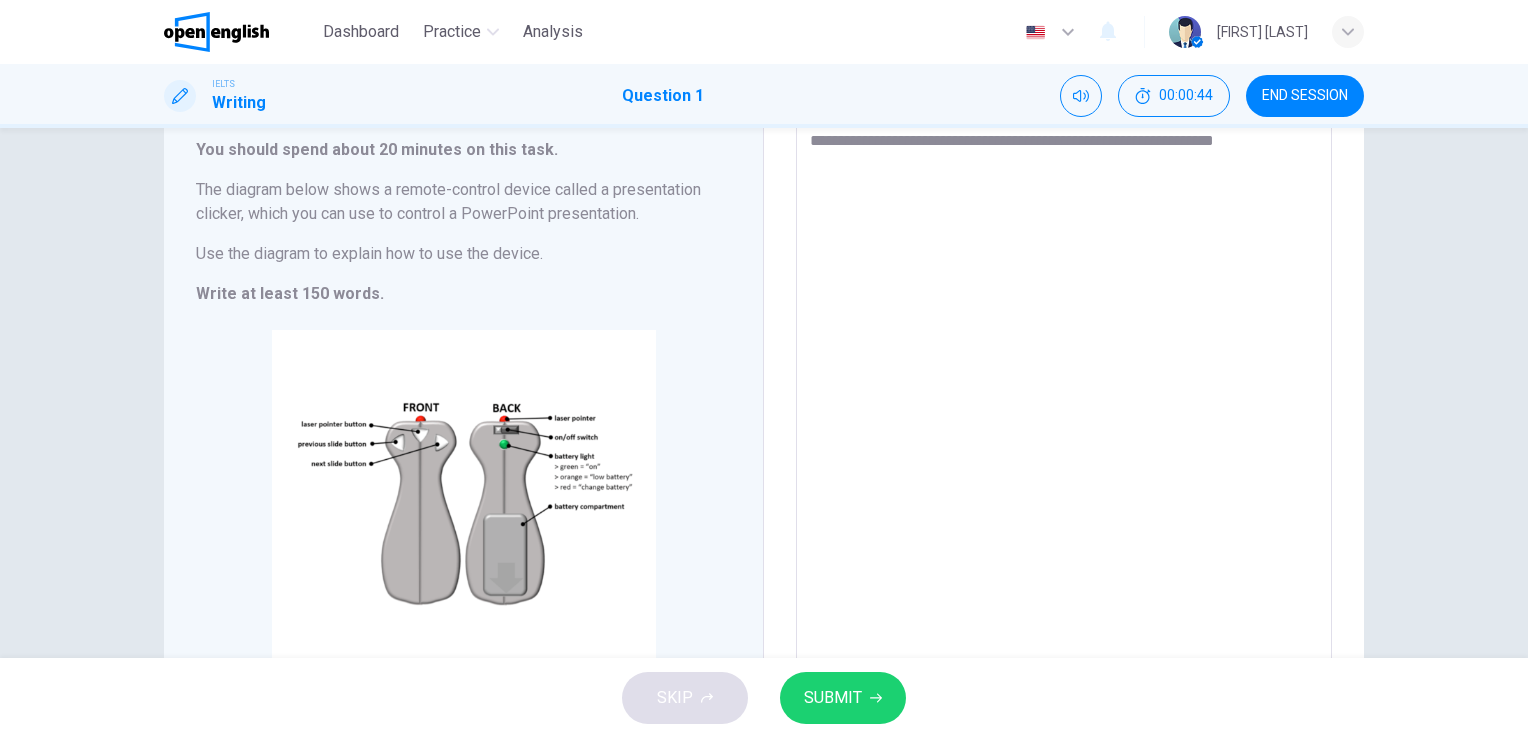 type on "*" 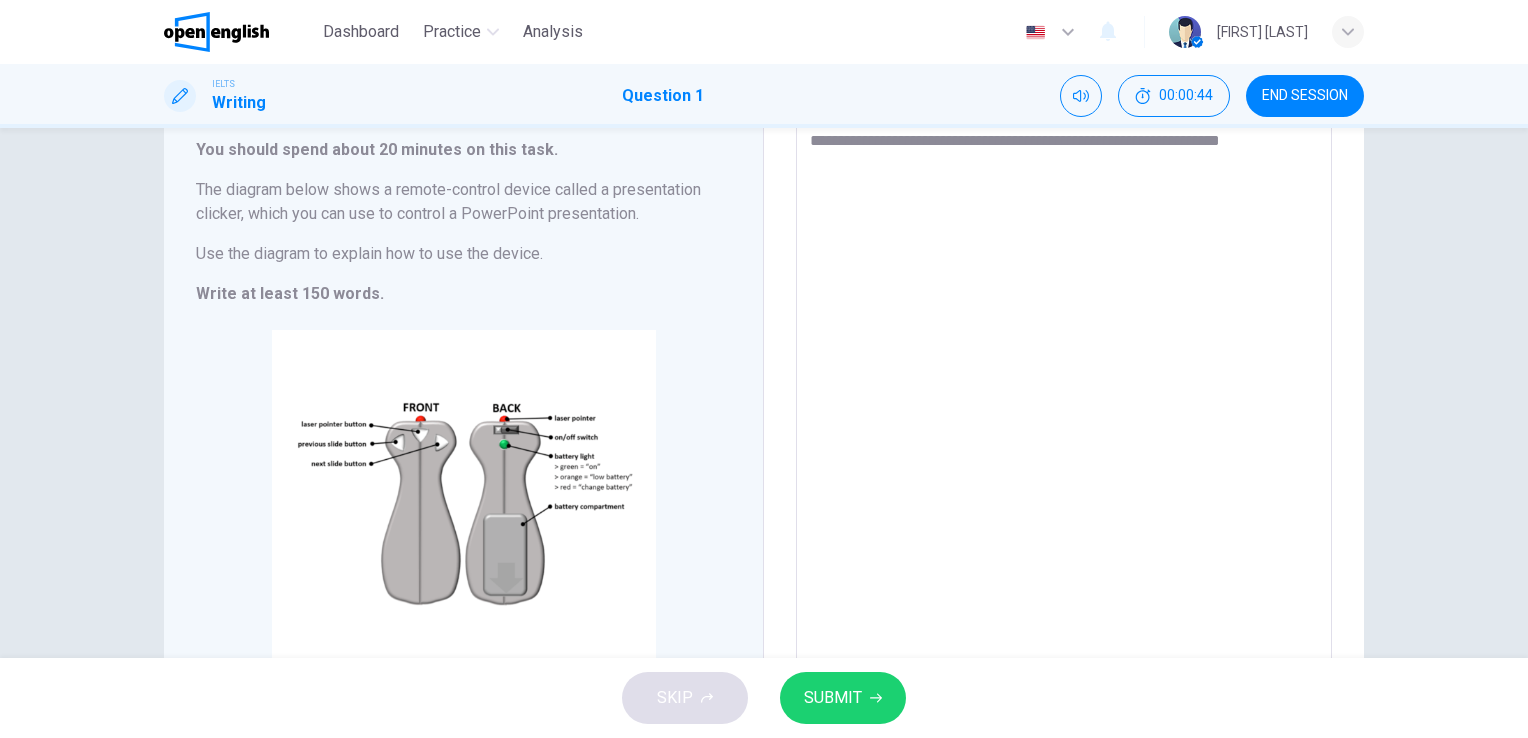 type on "*" 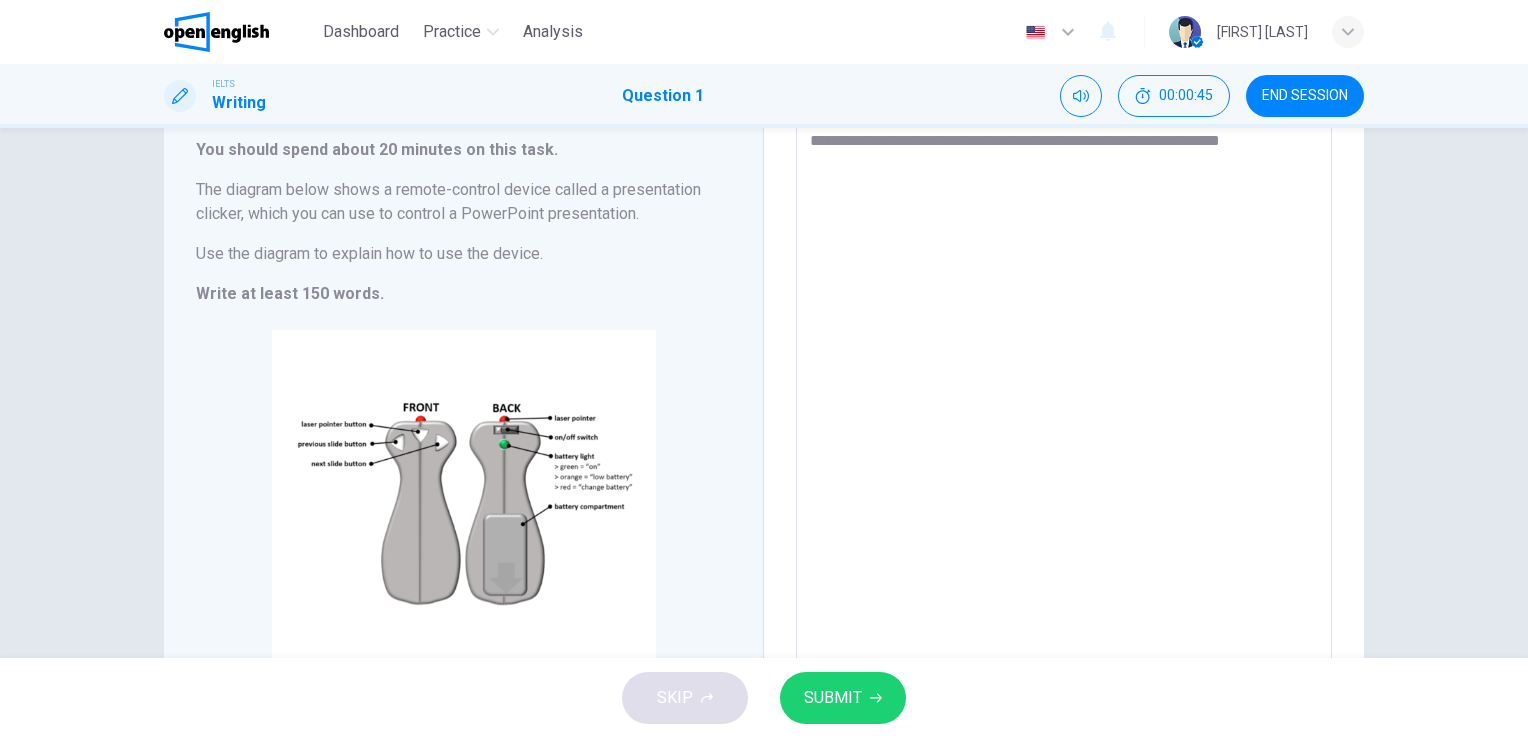 type on "**********" 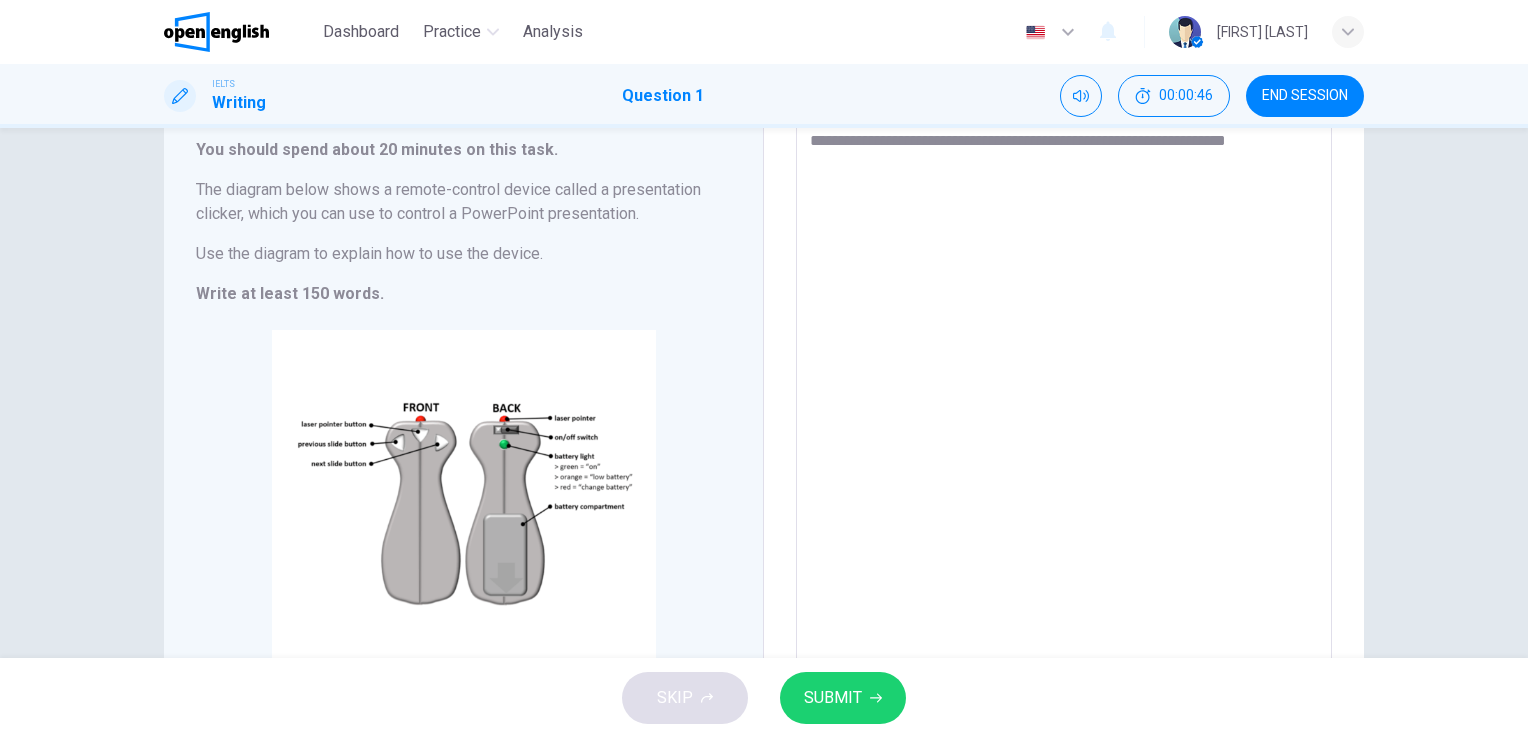 type on "**********" 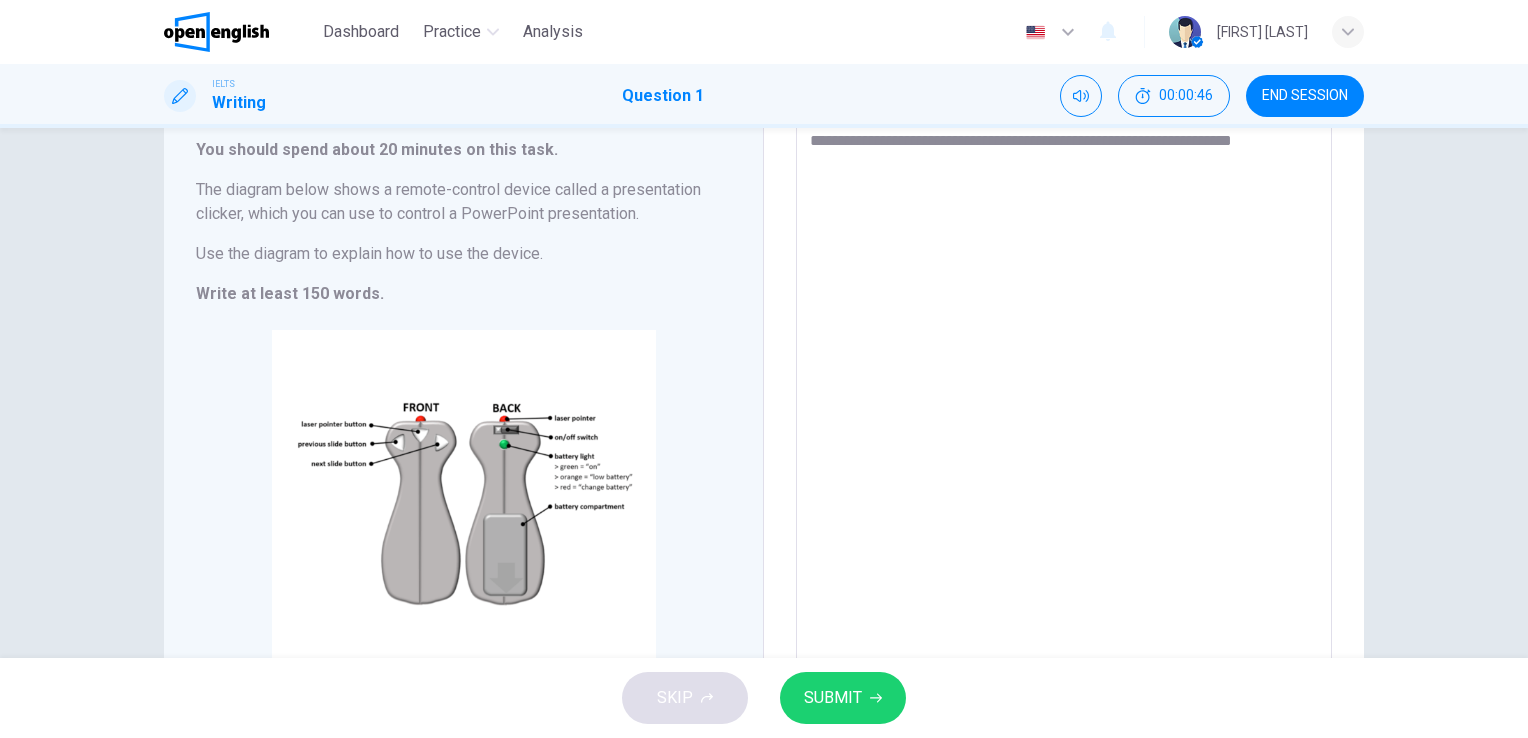 type on "*" 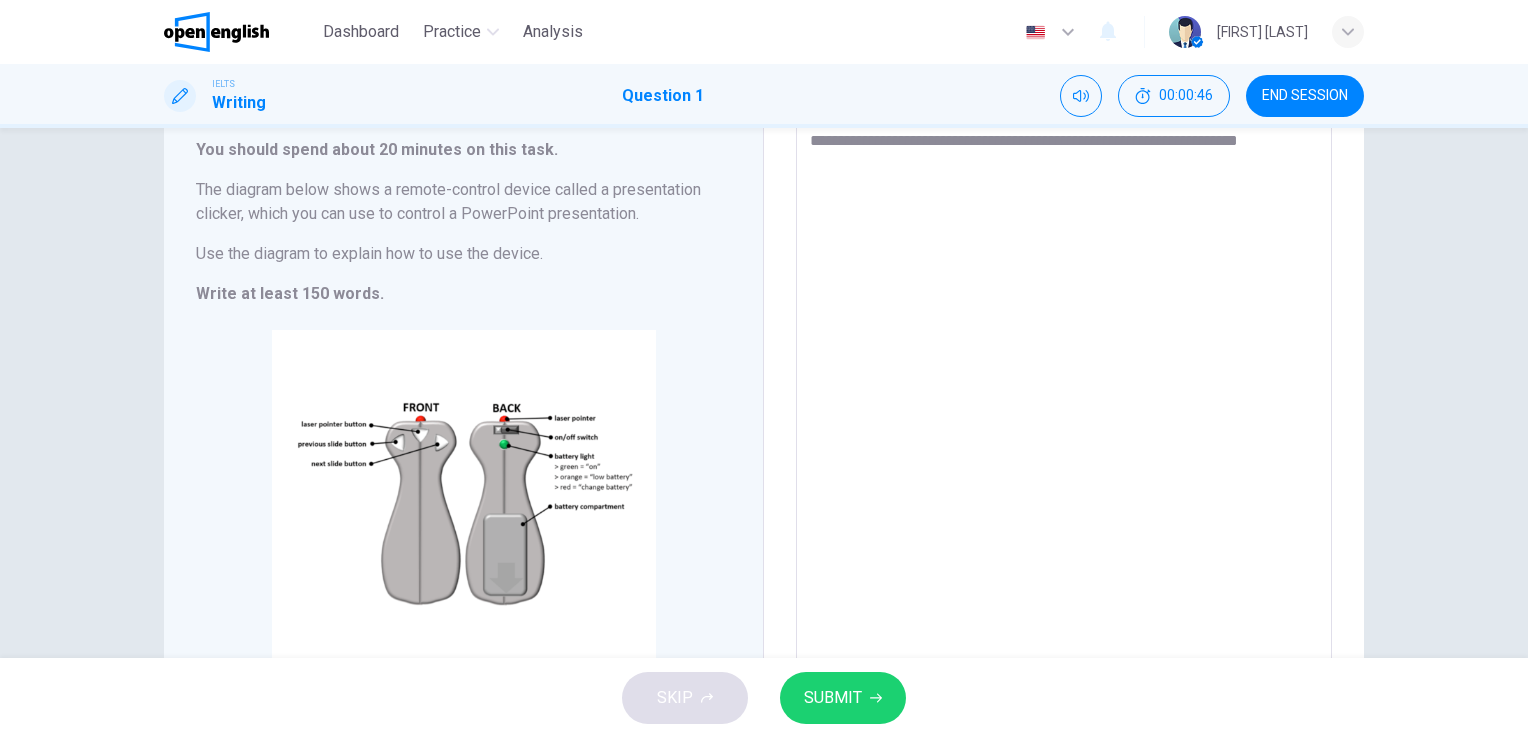 type on "*" 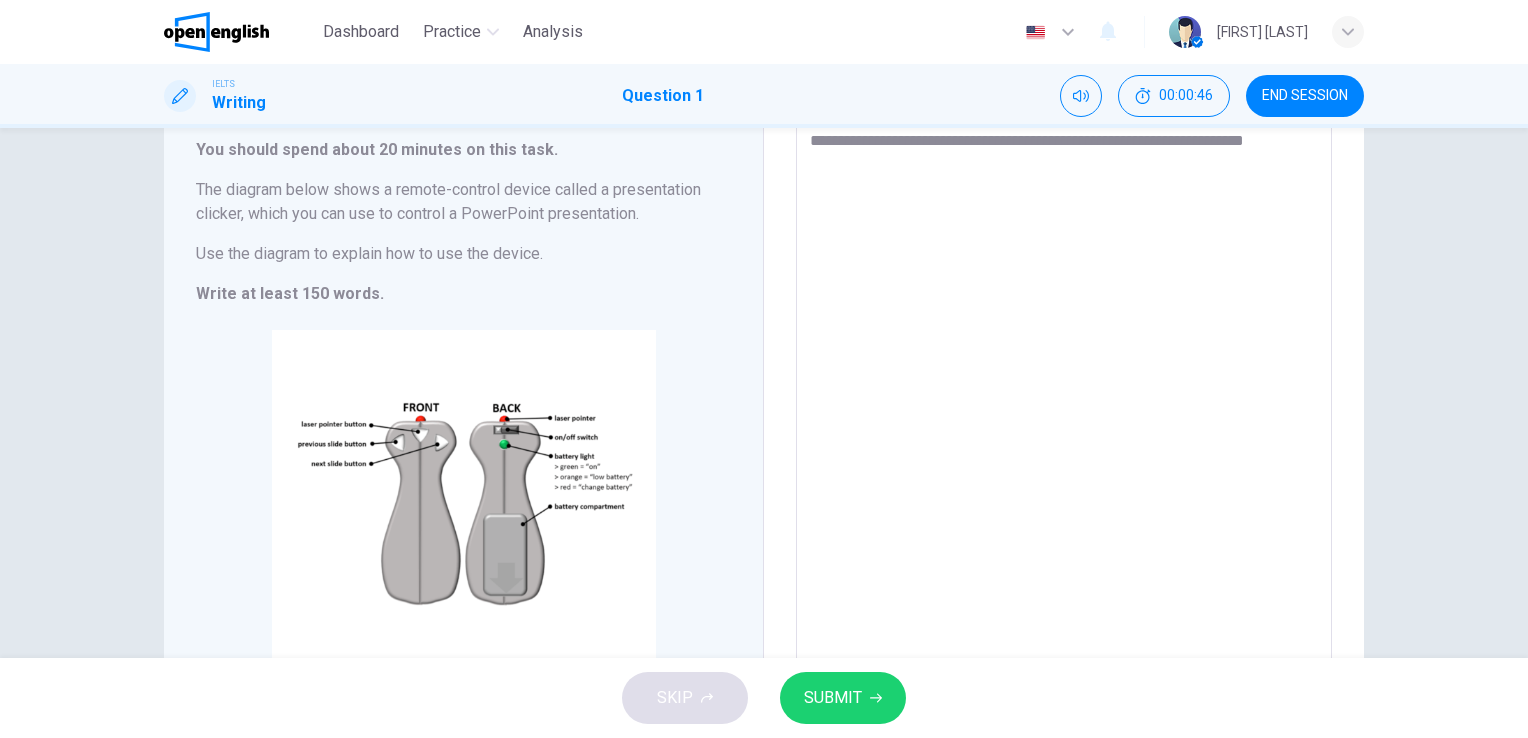 type on "*" 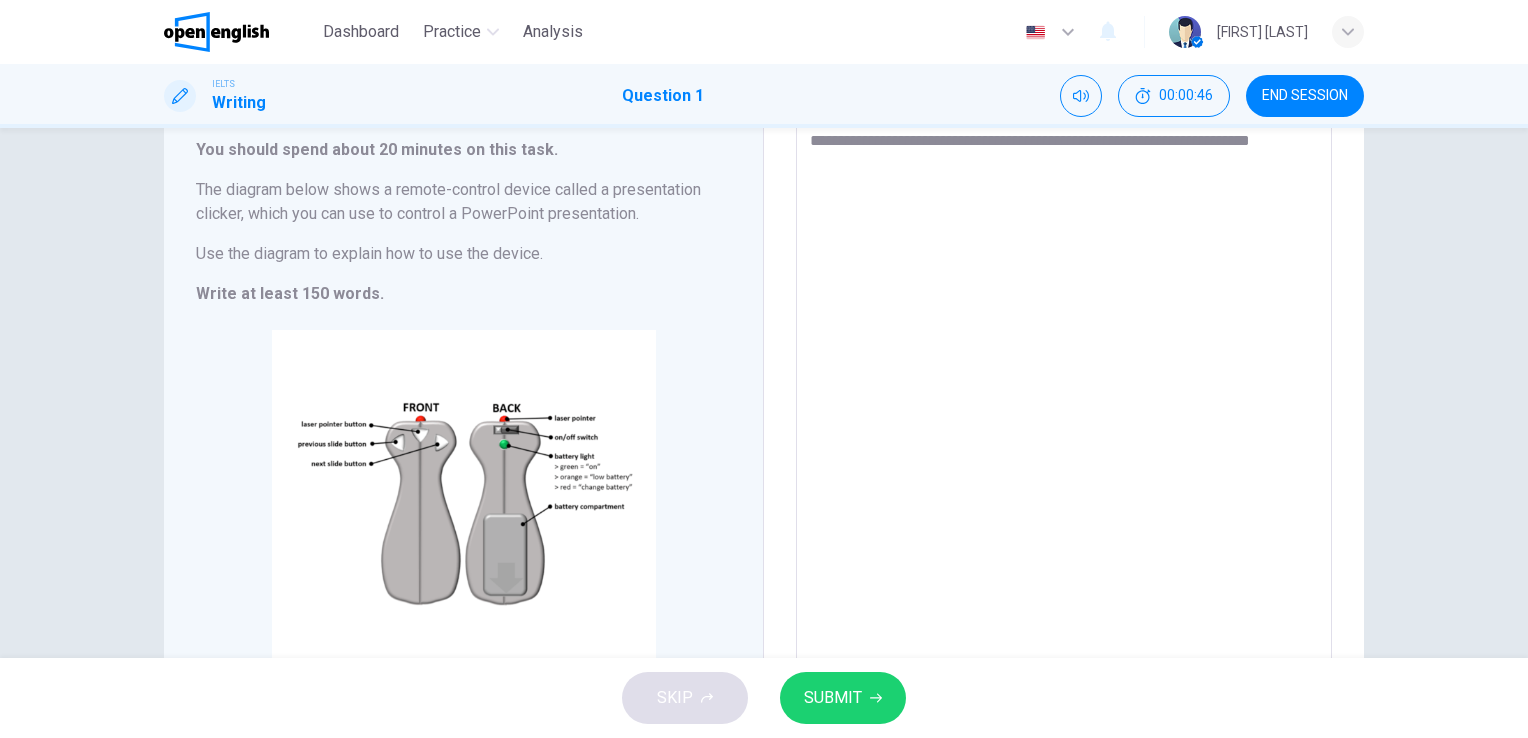 type on "*" 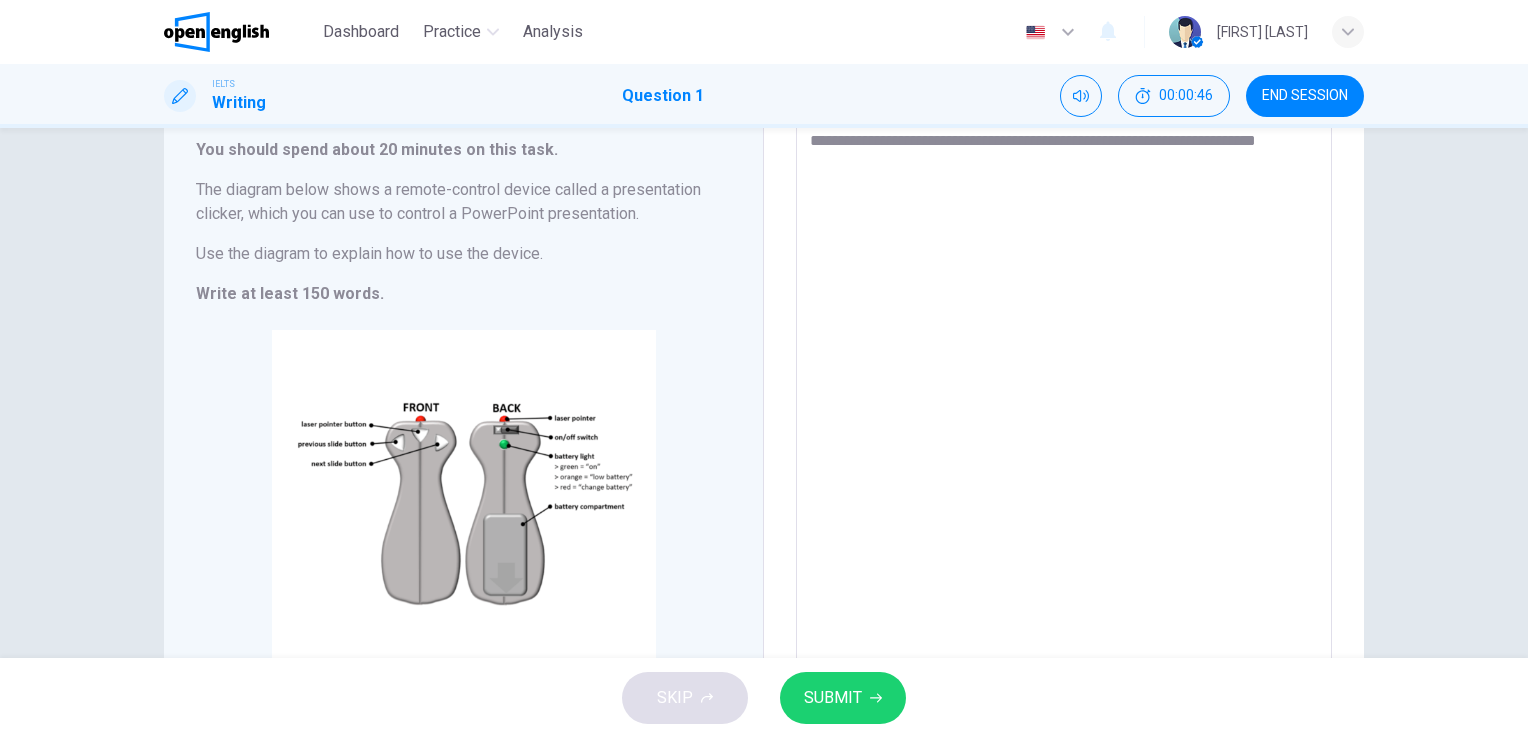 type on "*" 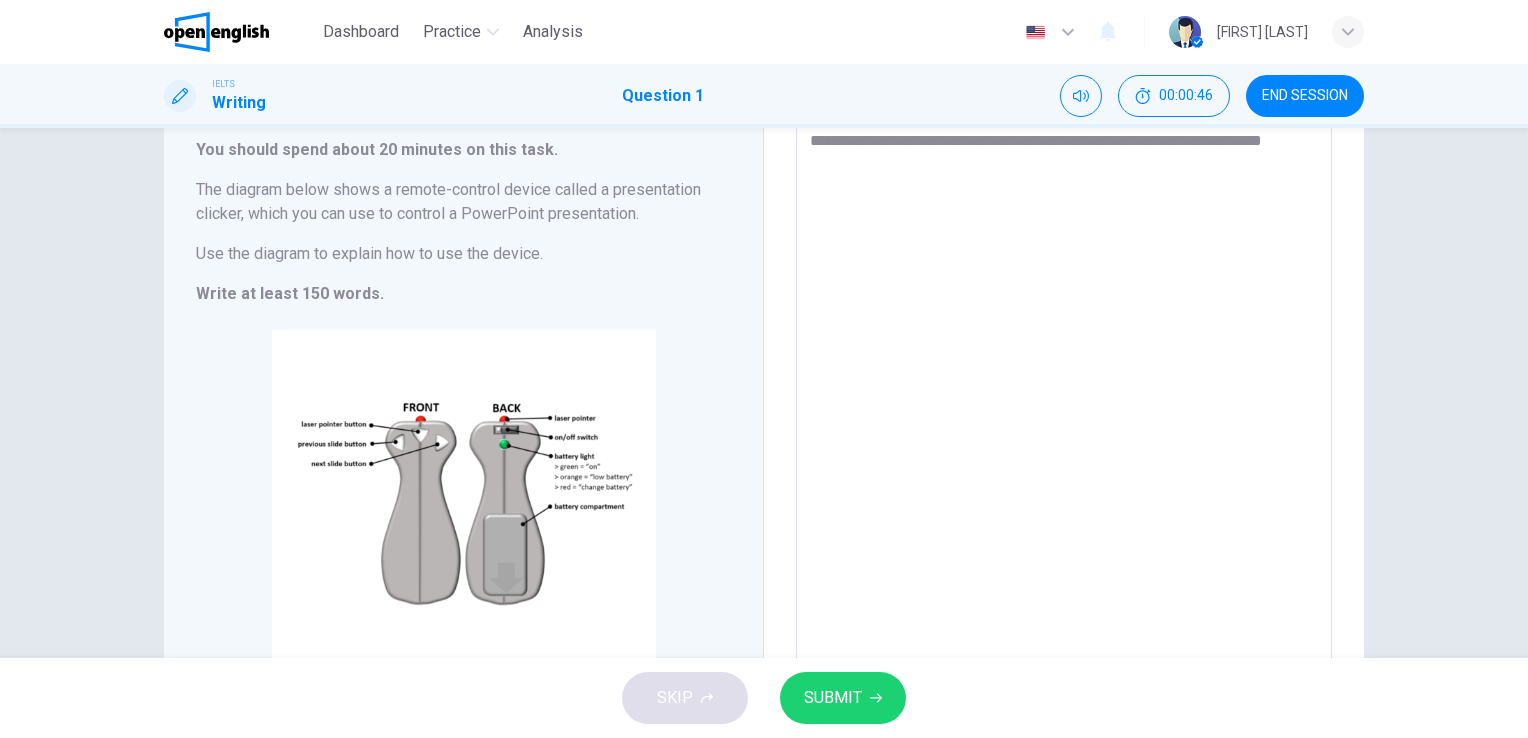 type on "*" 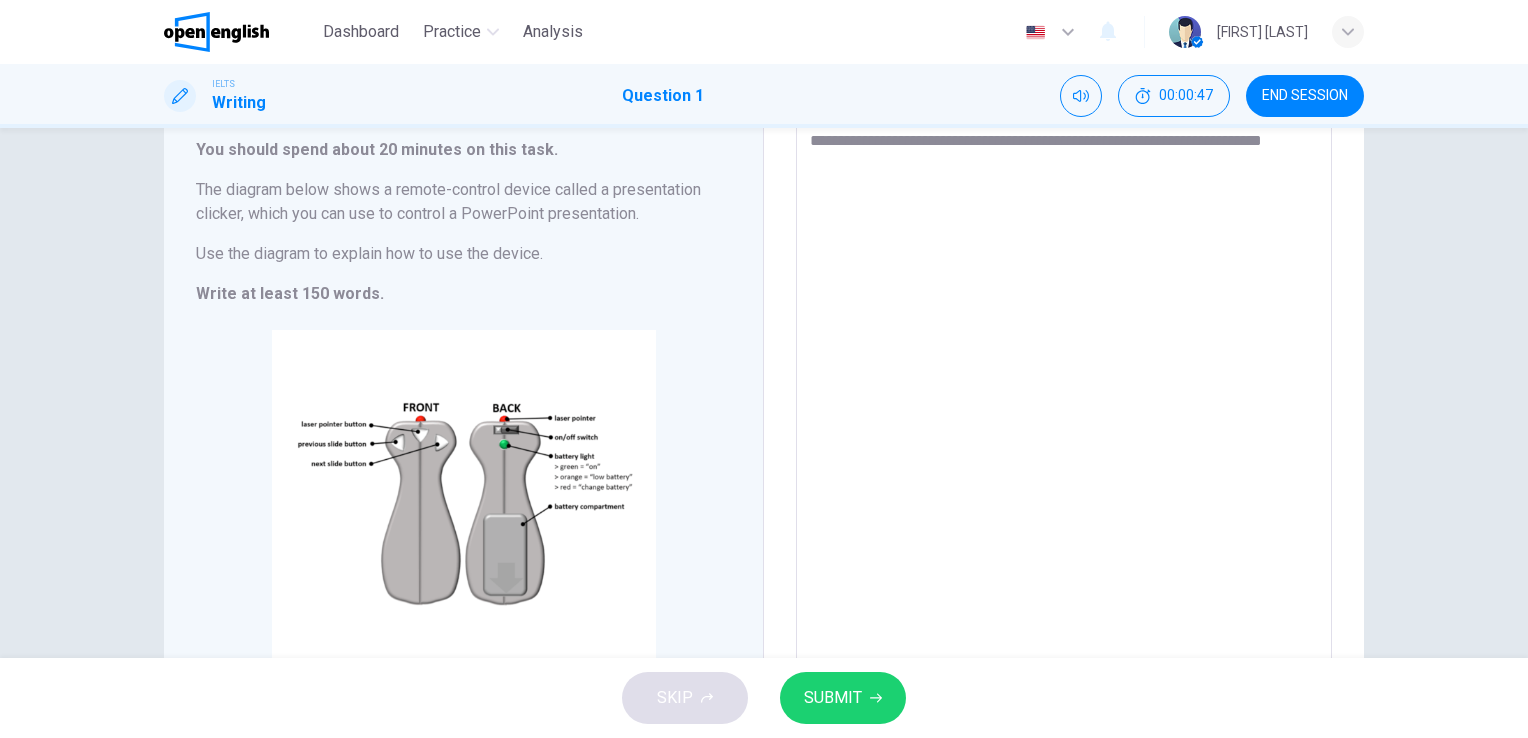 type on "**********" 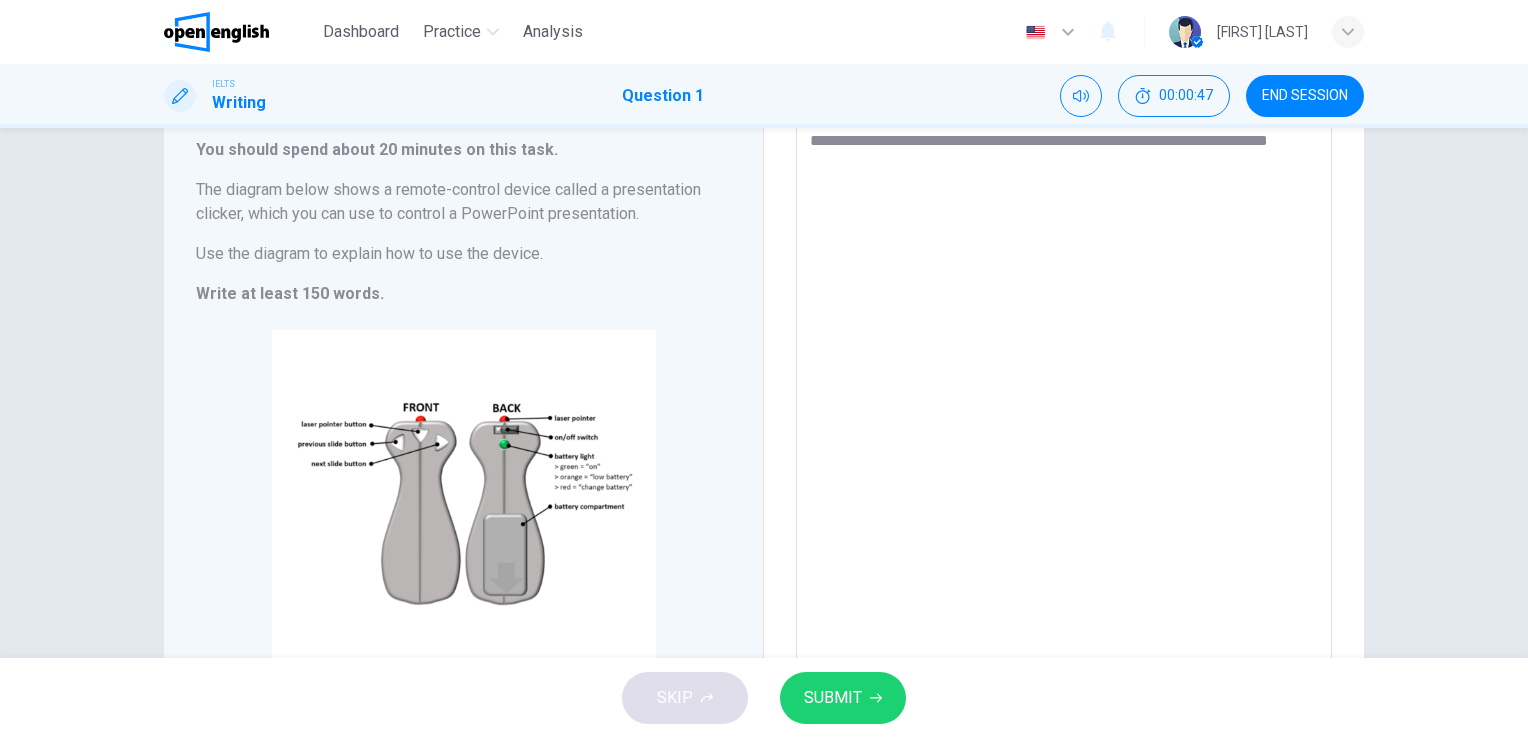 type on "**********" 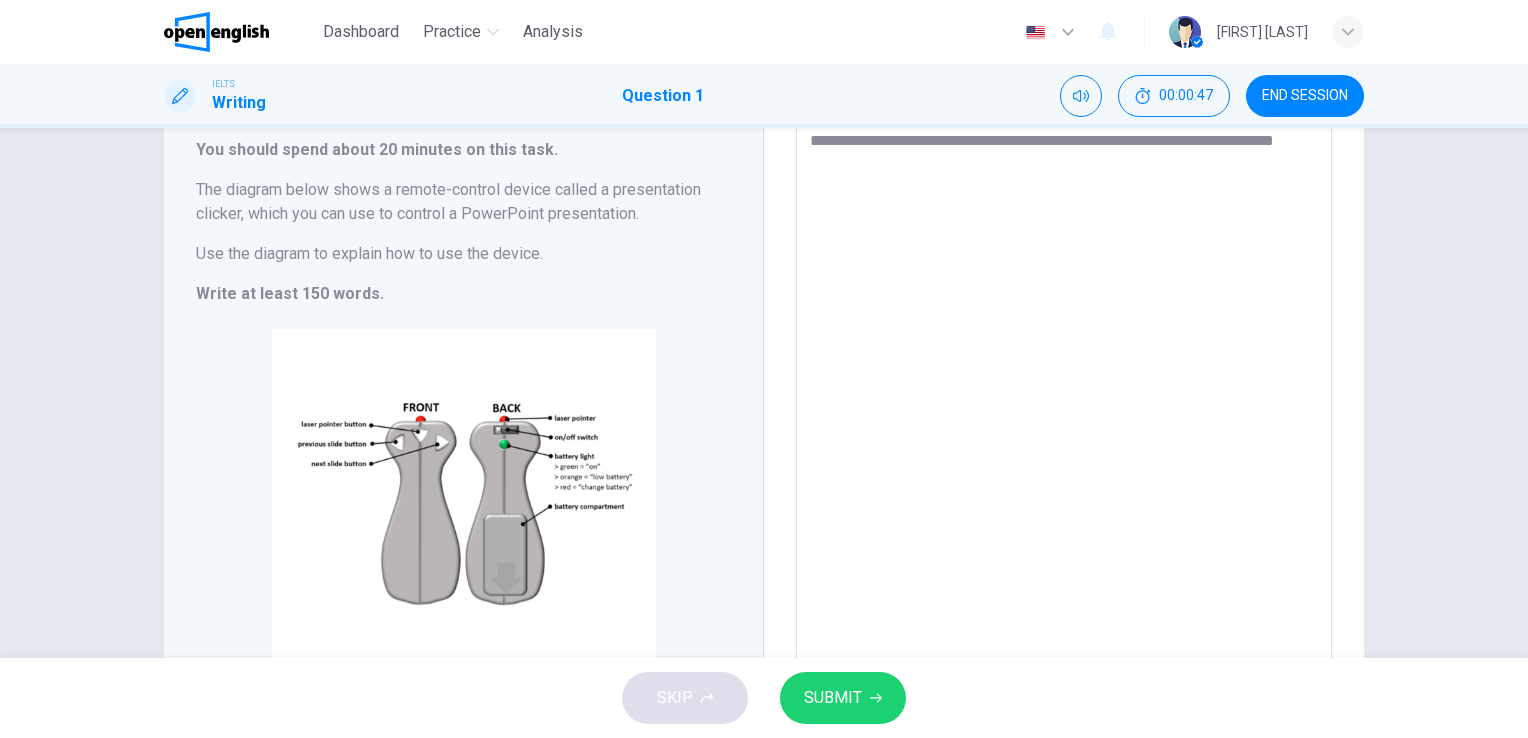 type on "*" 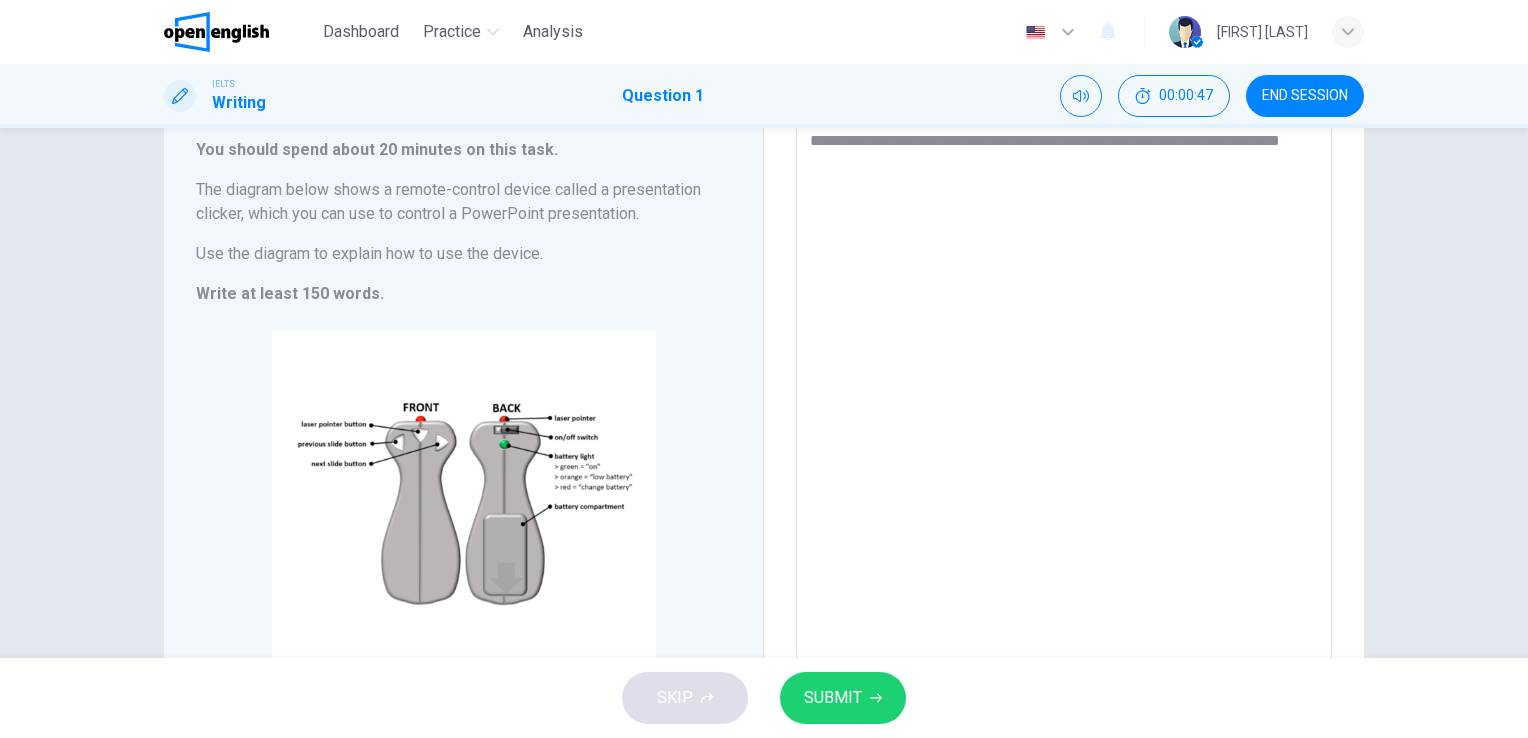 type on "*" 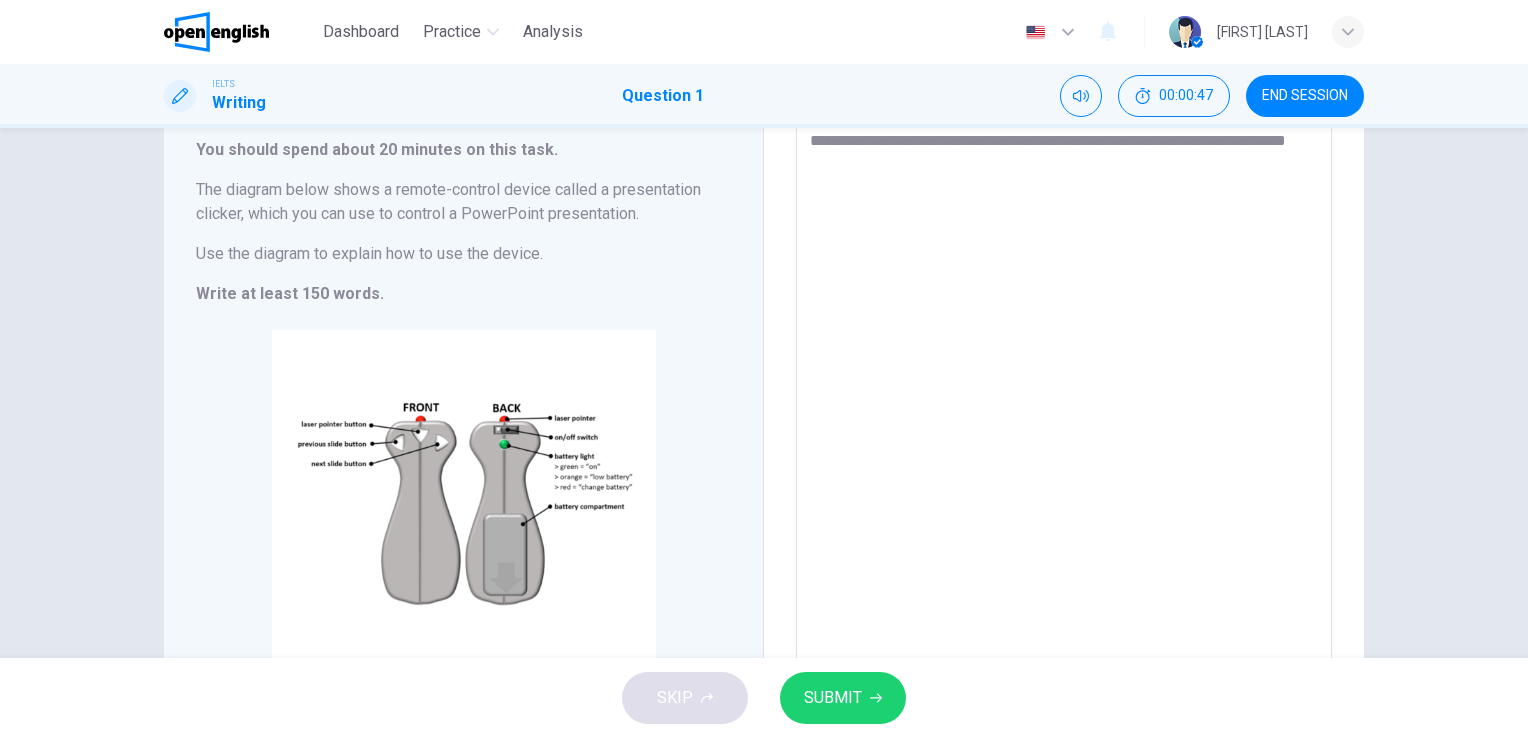 type on "*" 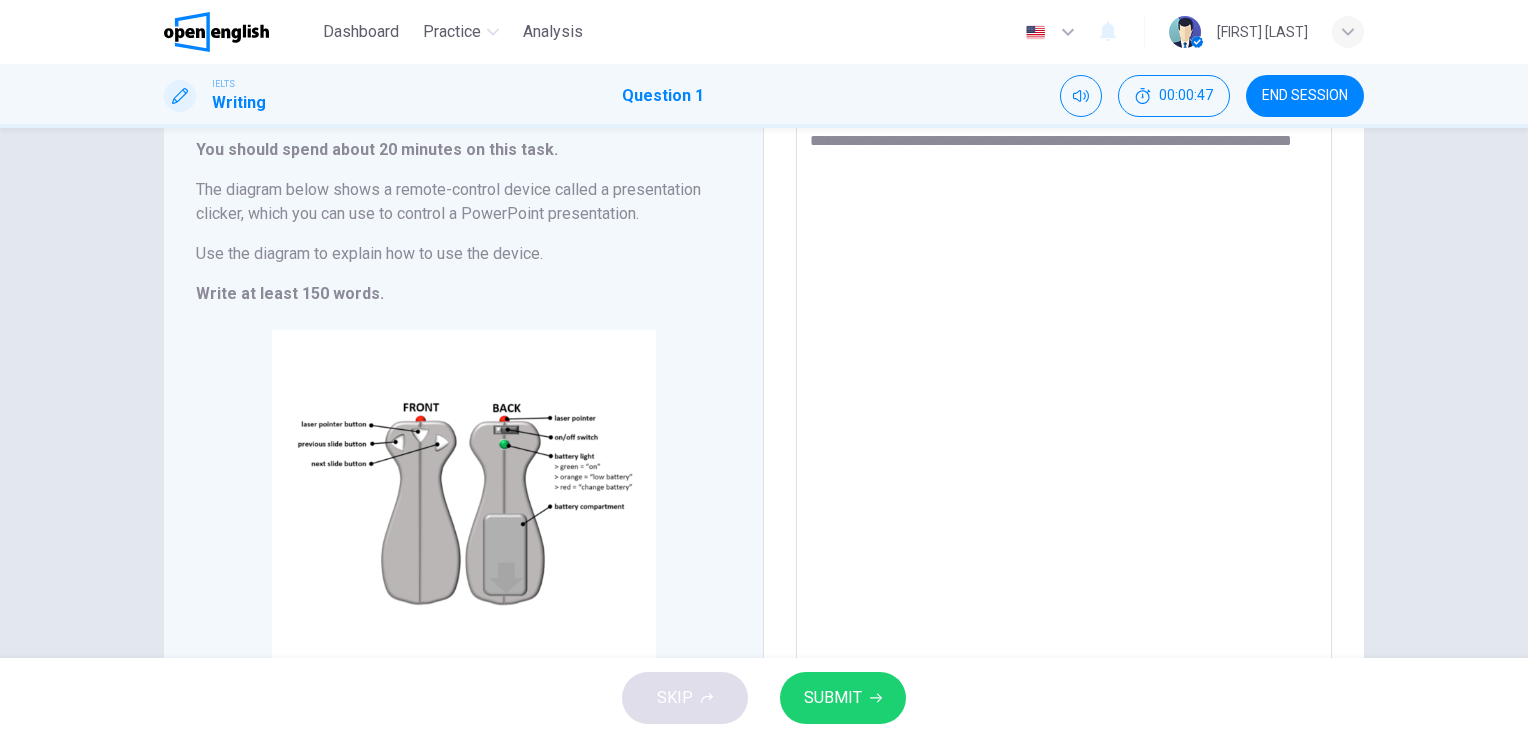 type on "*" 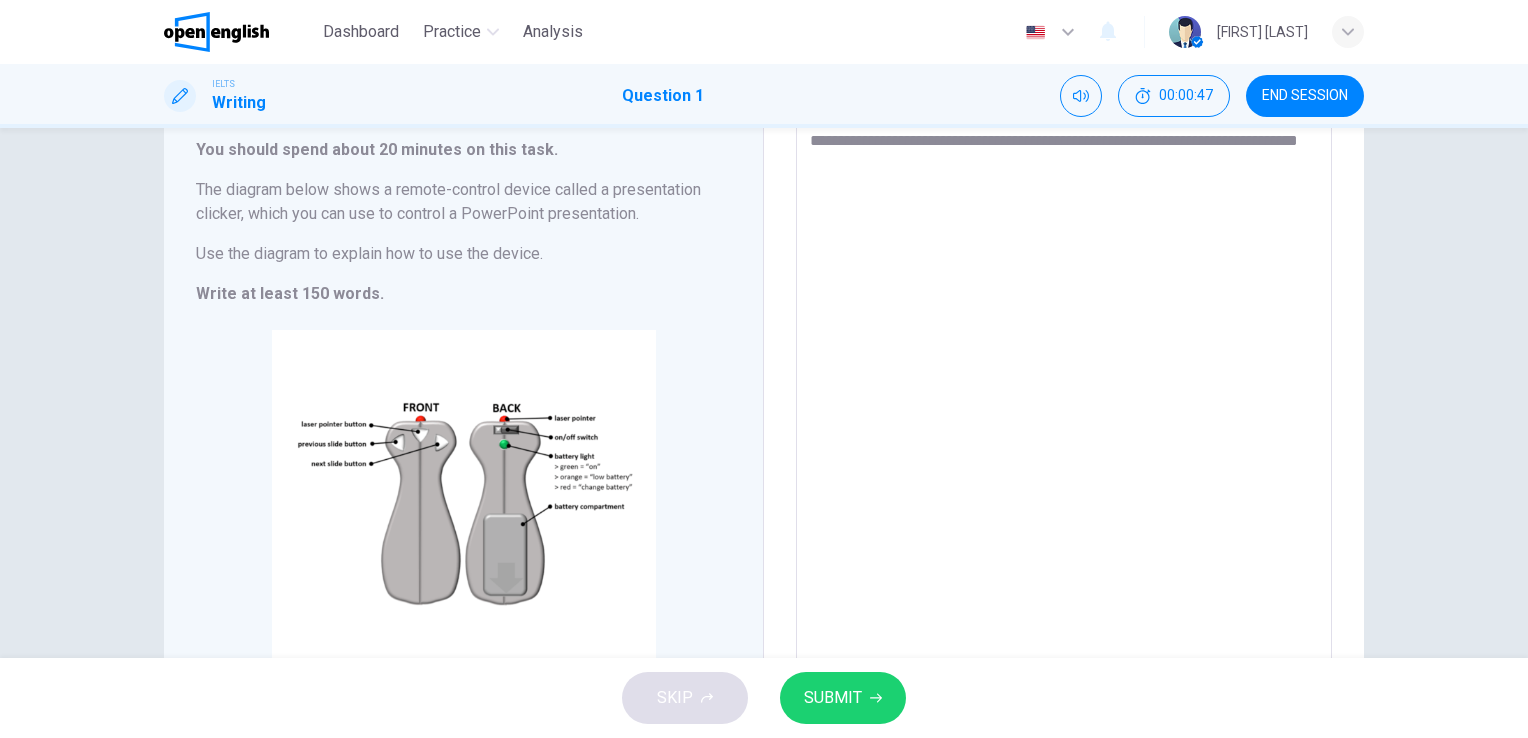 type on "*" 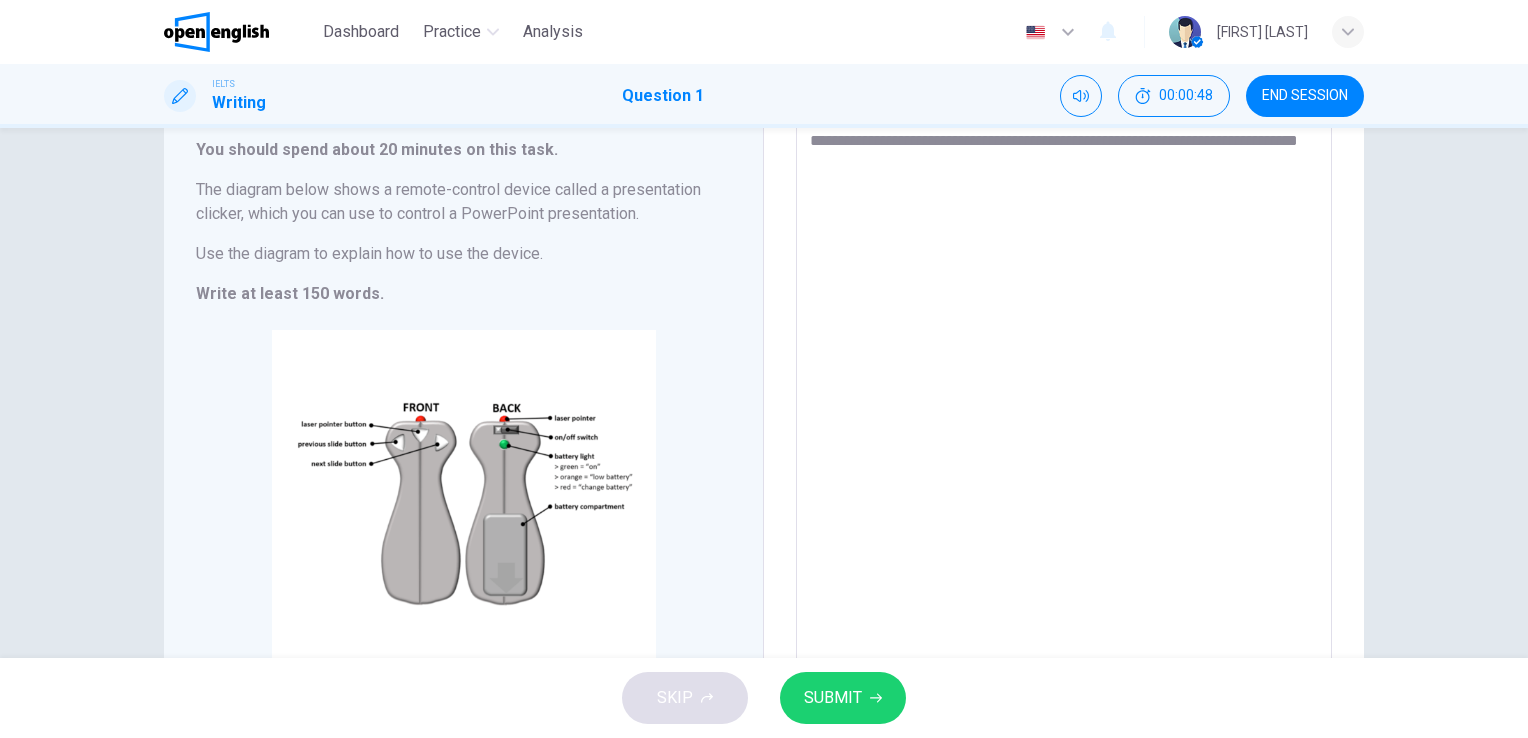 type on "**********" 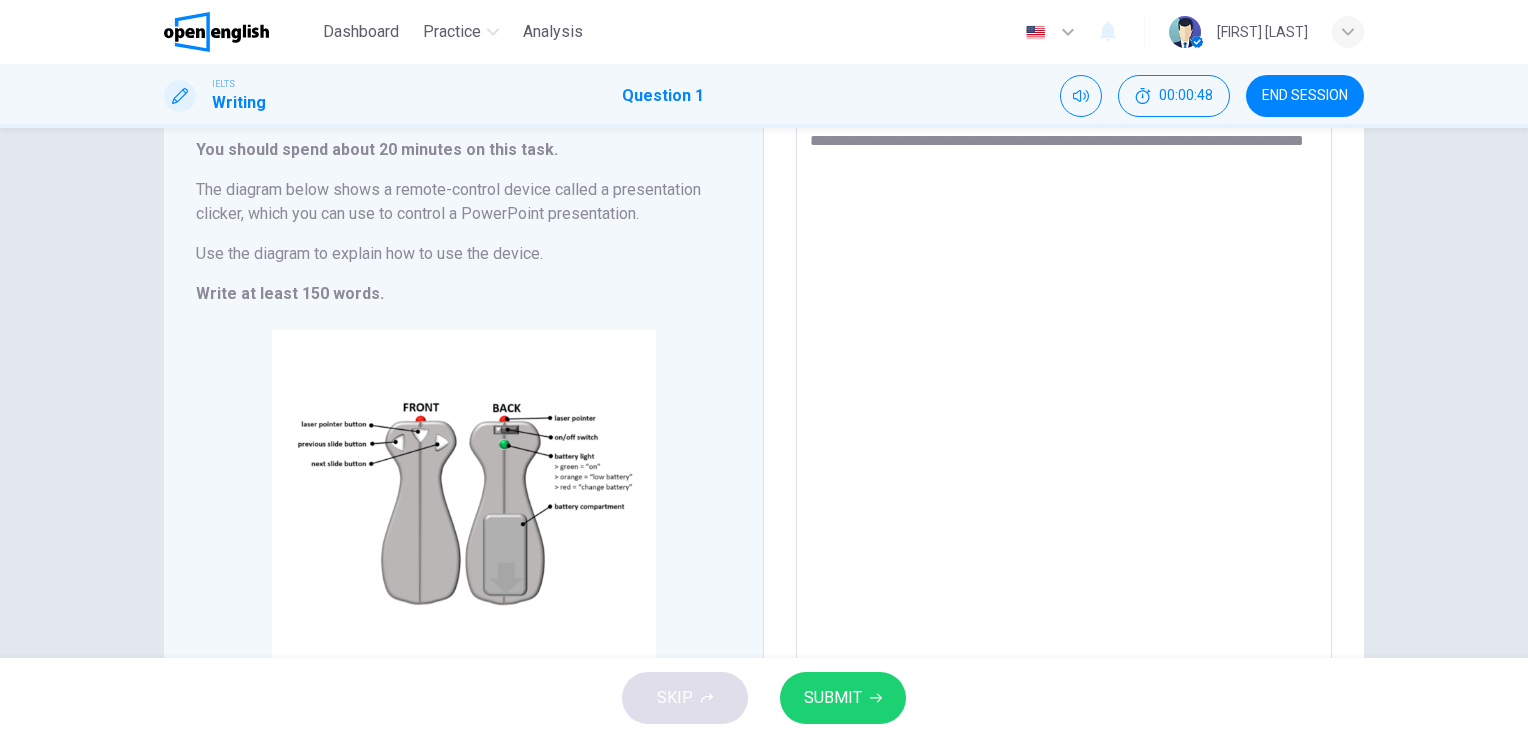type on "*" 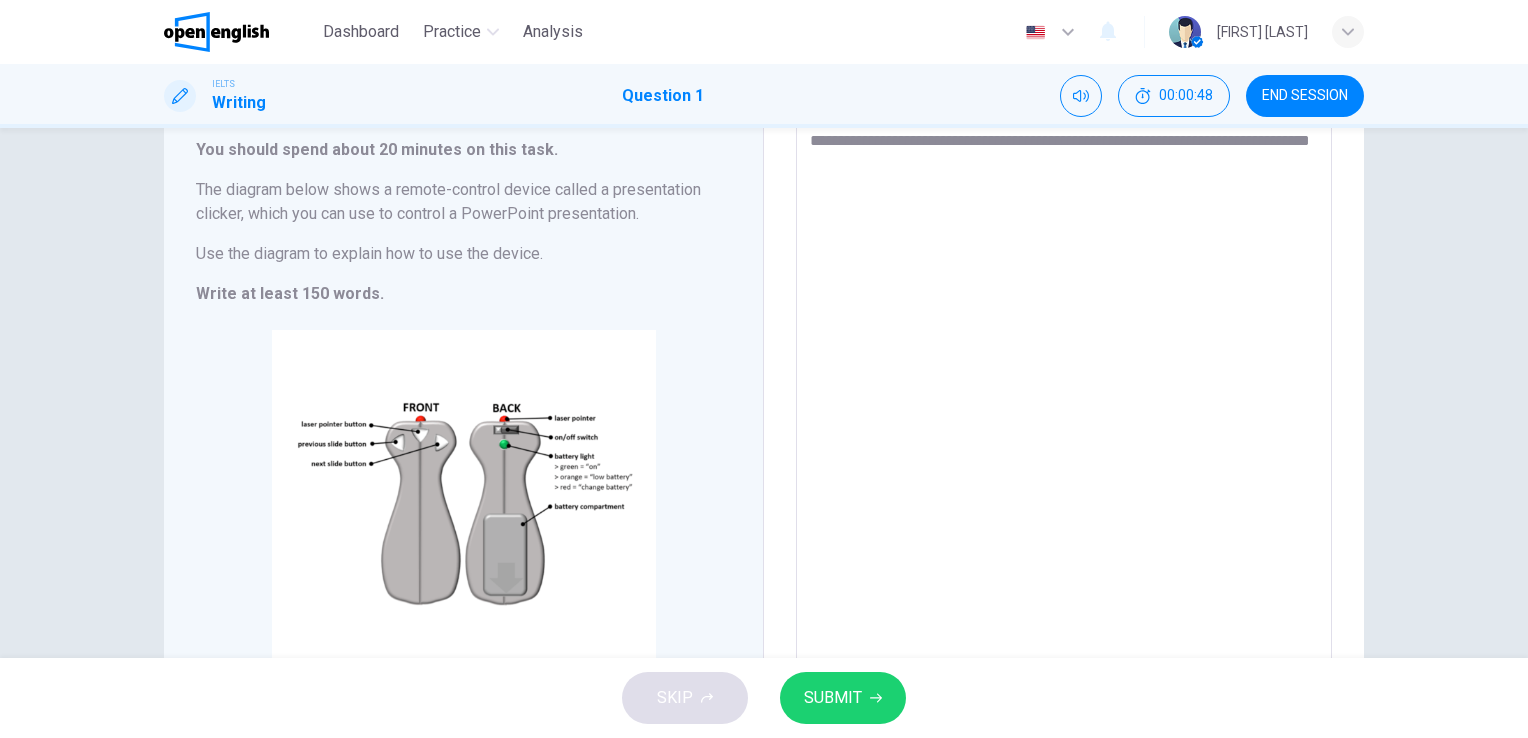 type on "*" 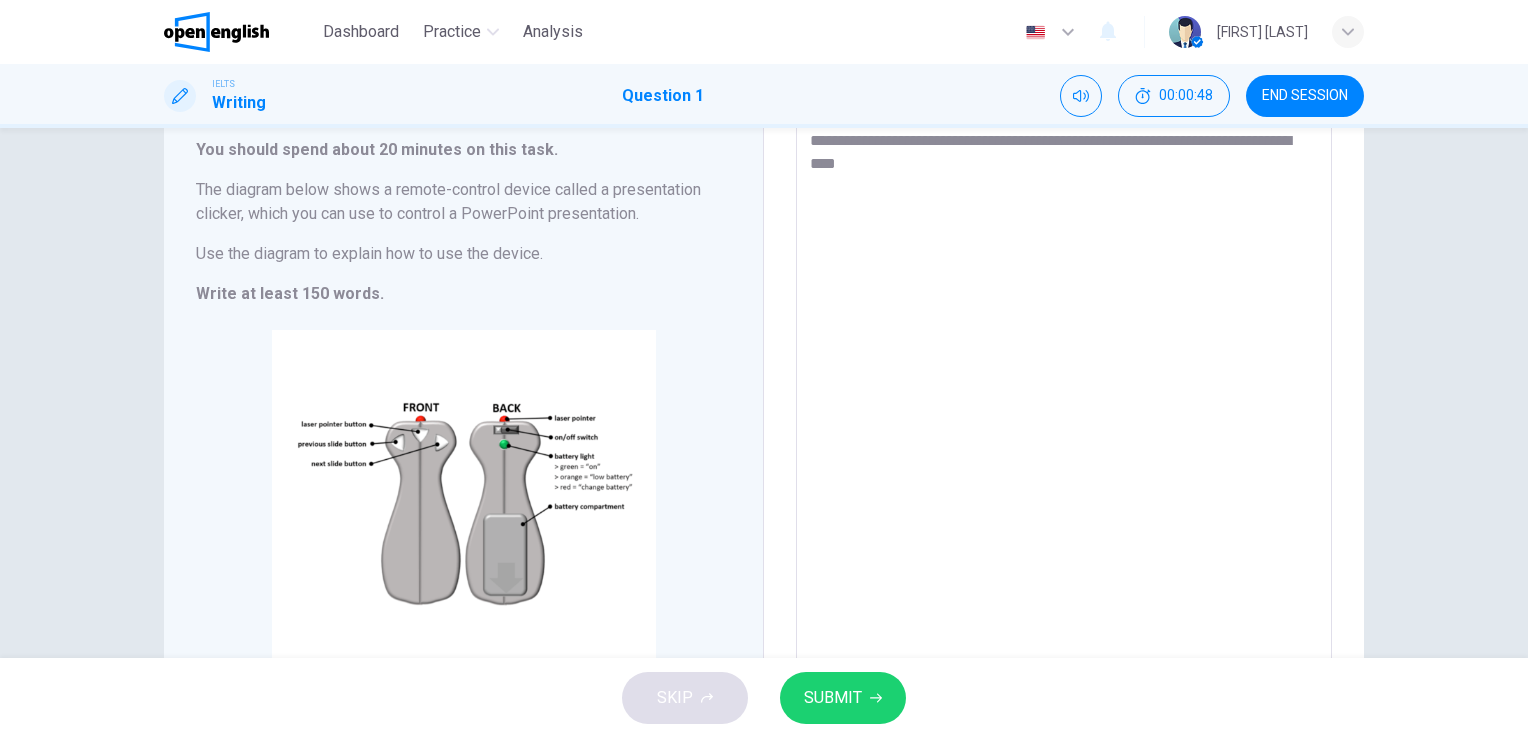 type on "*" 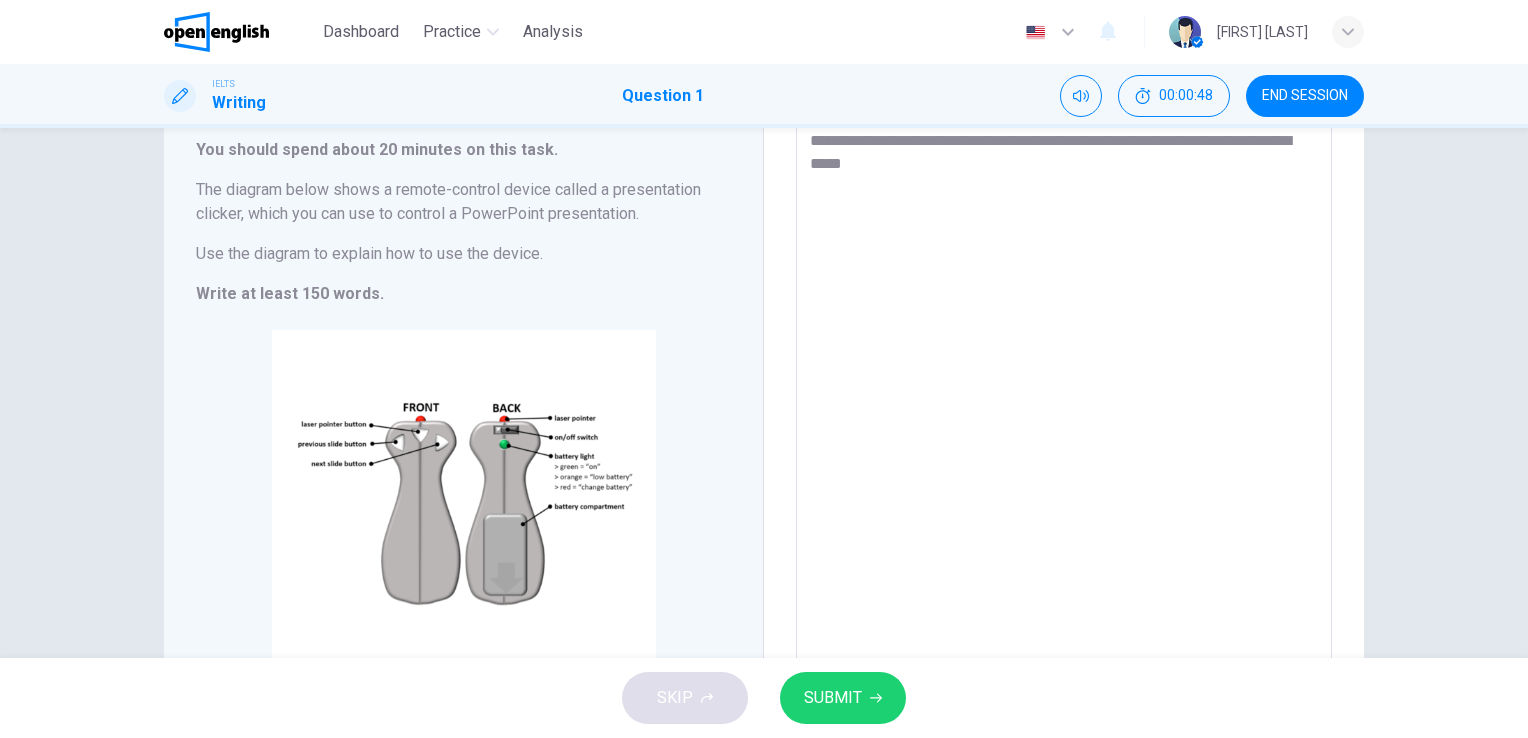 type on "*" 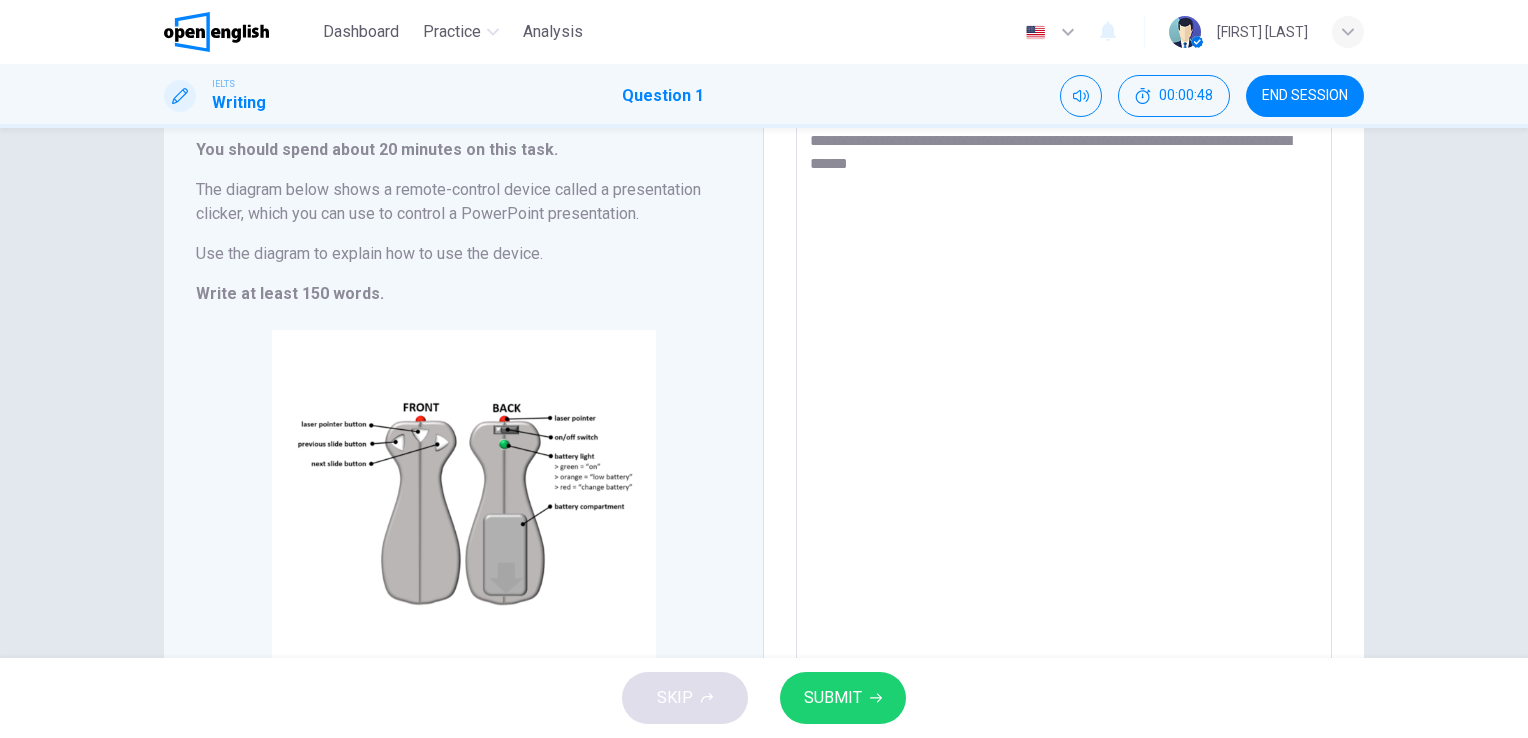 type on "*" 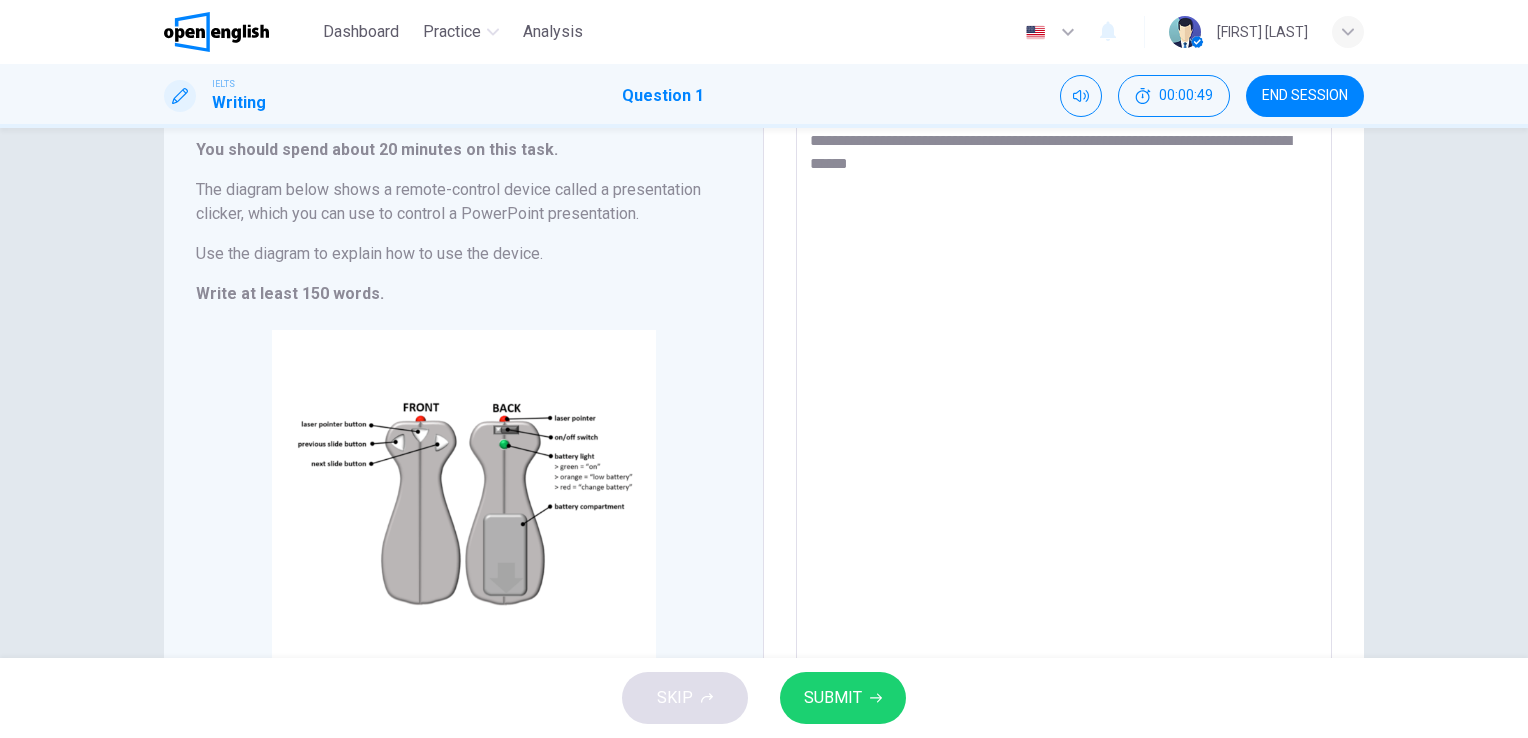 type on "**********" 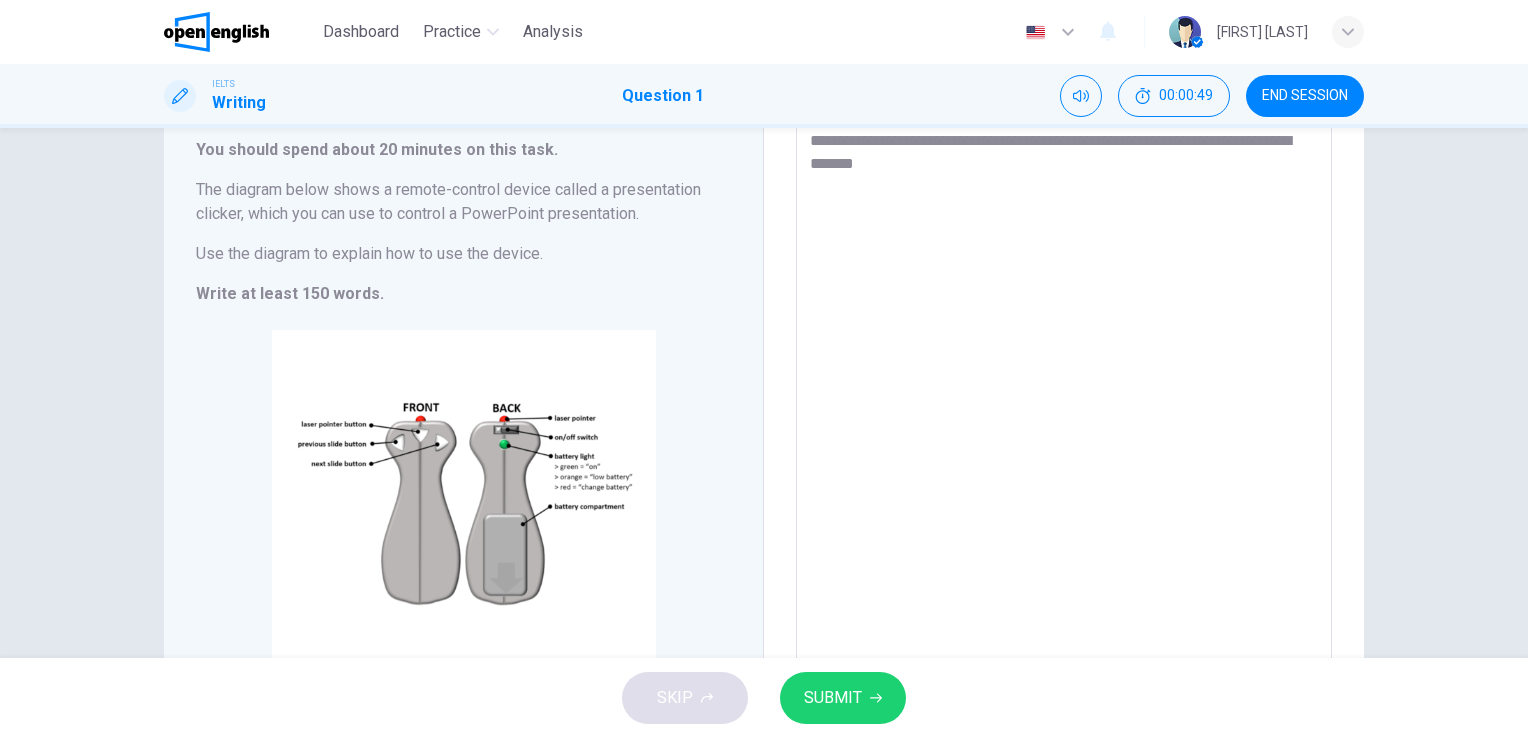 type on "**********" 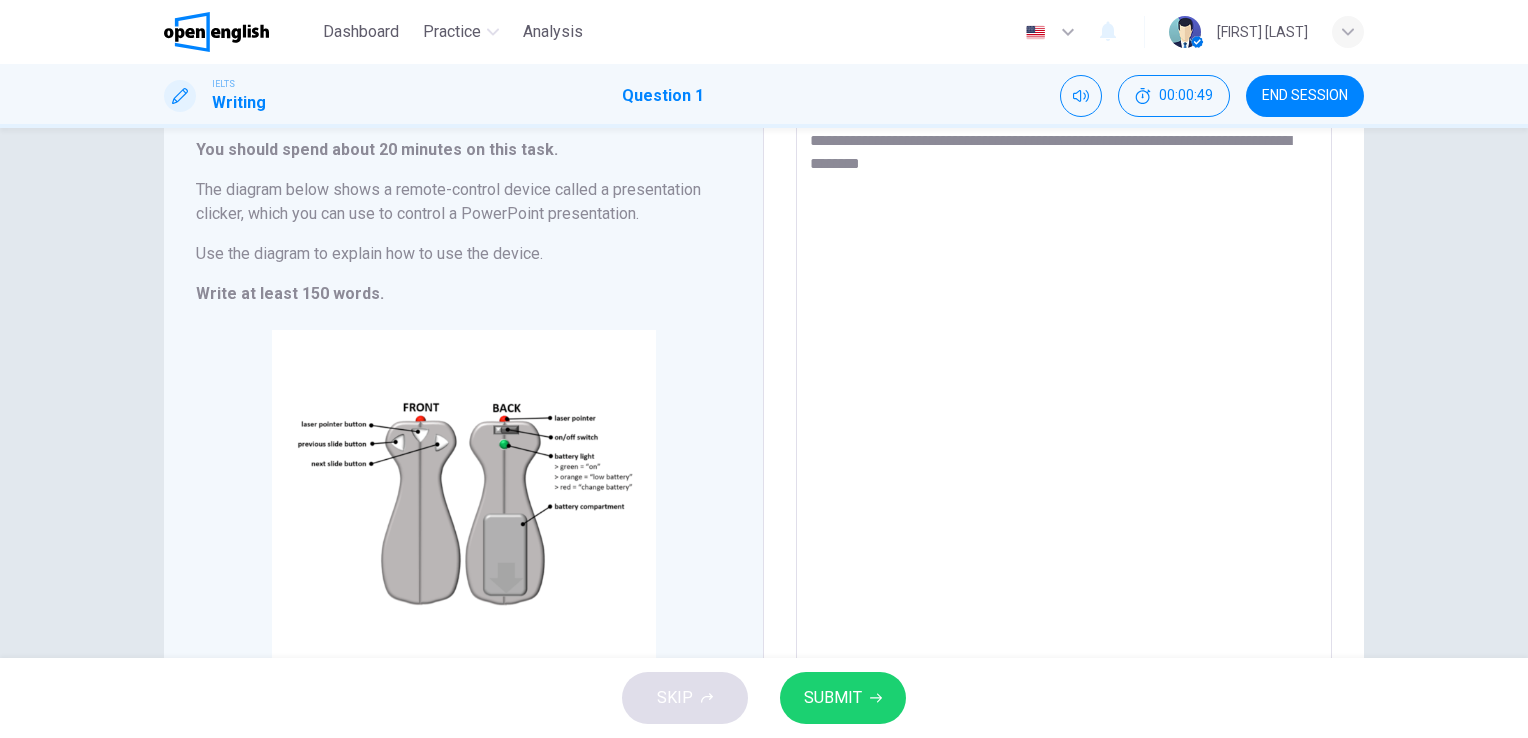 type on "*" 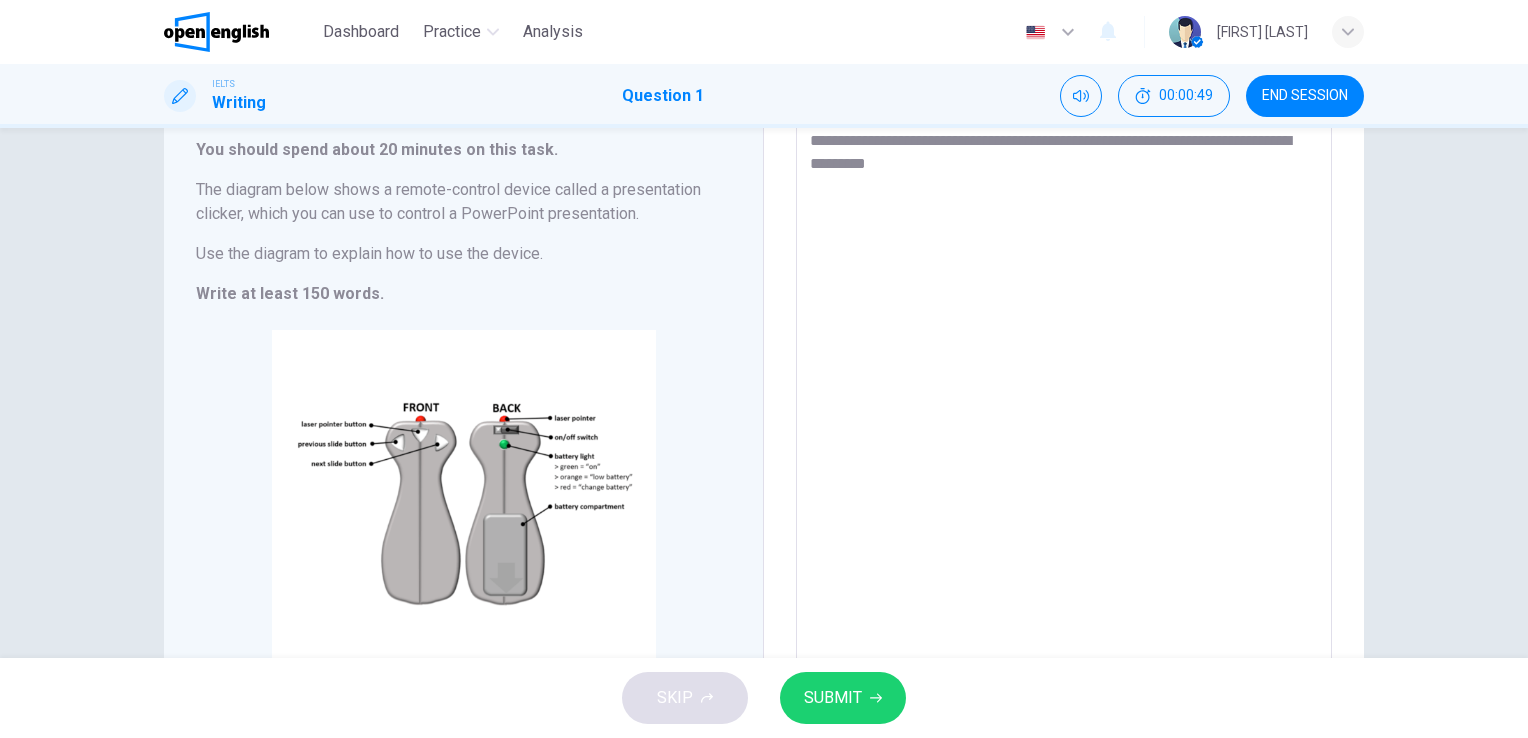 type on "*" 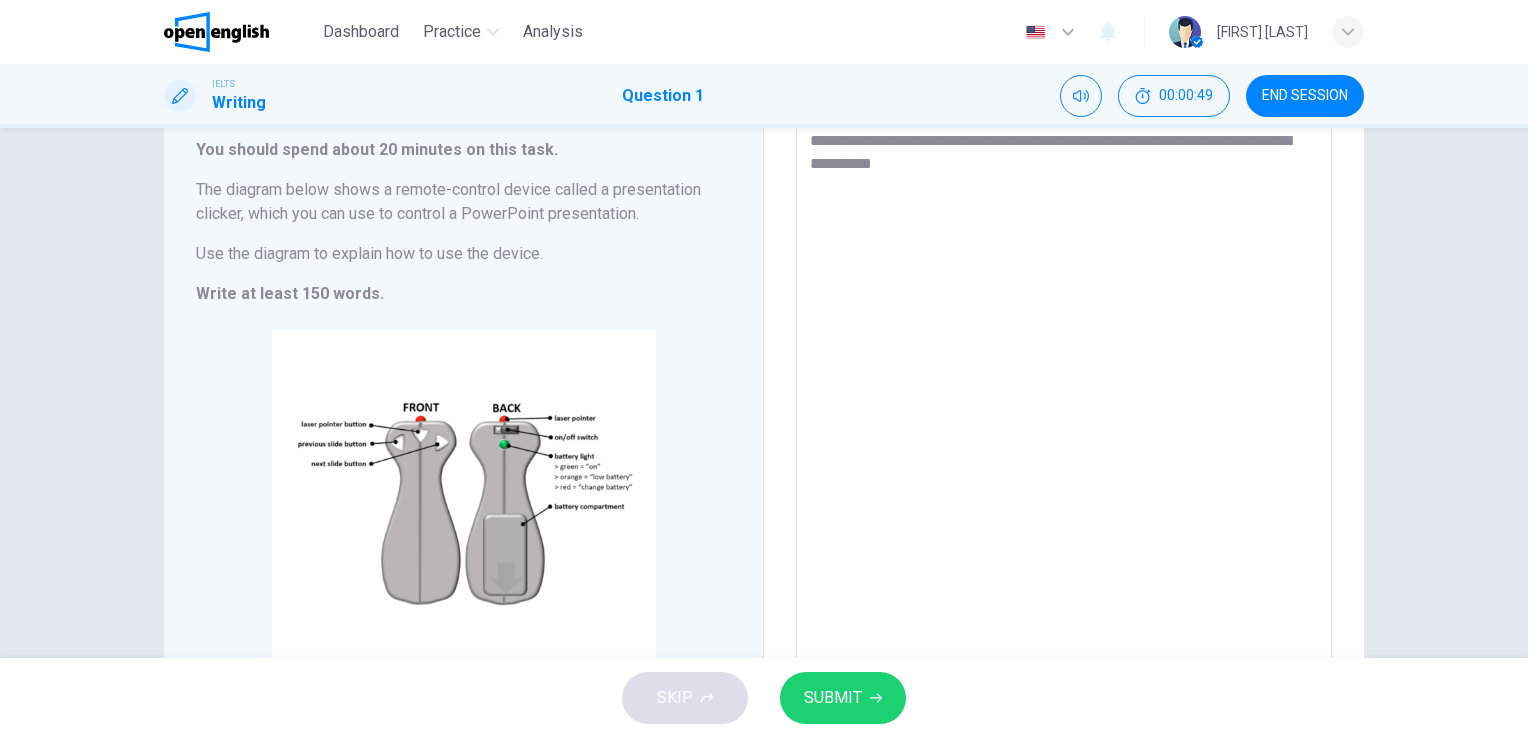 type on "*" 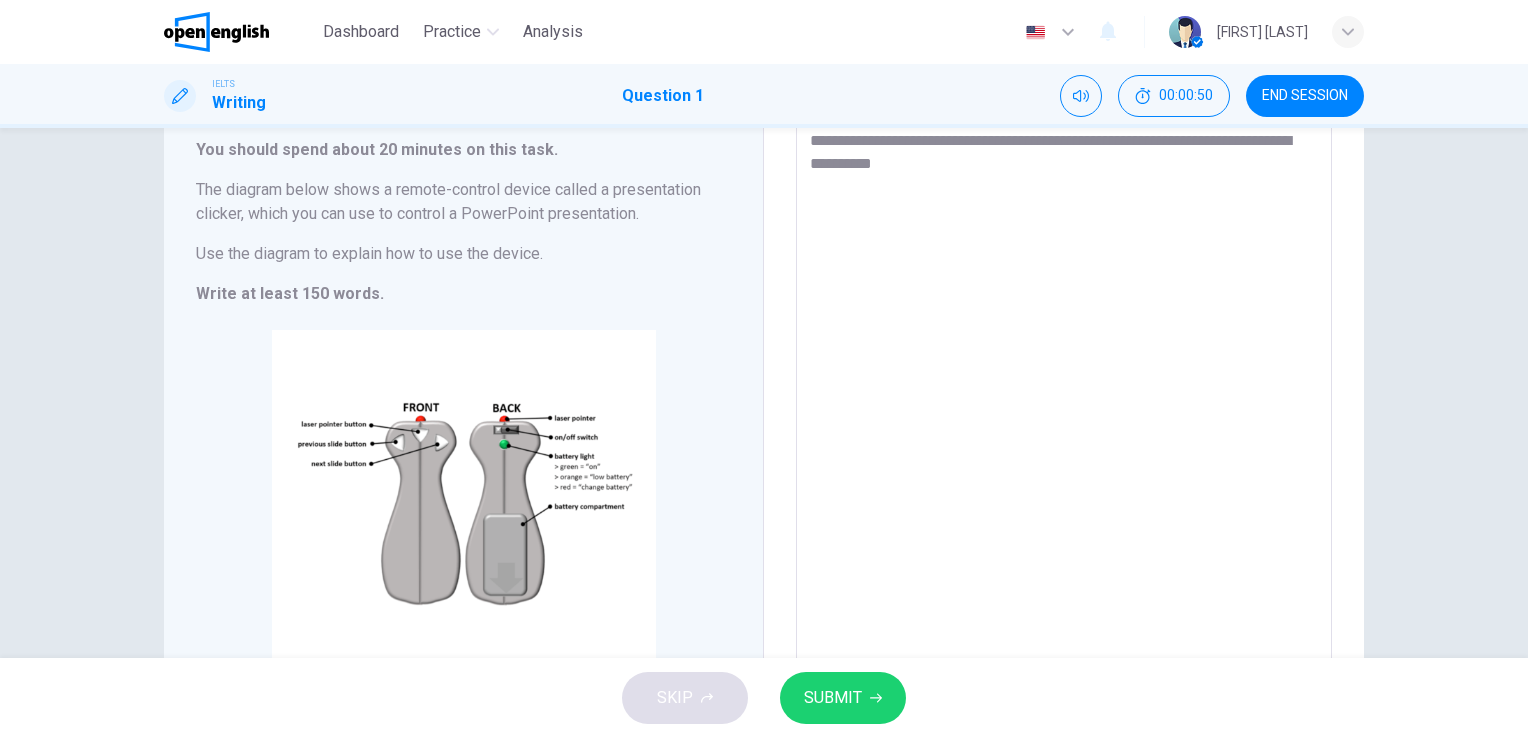 type on "**********" 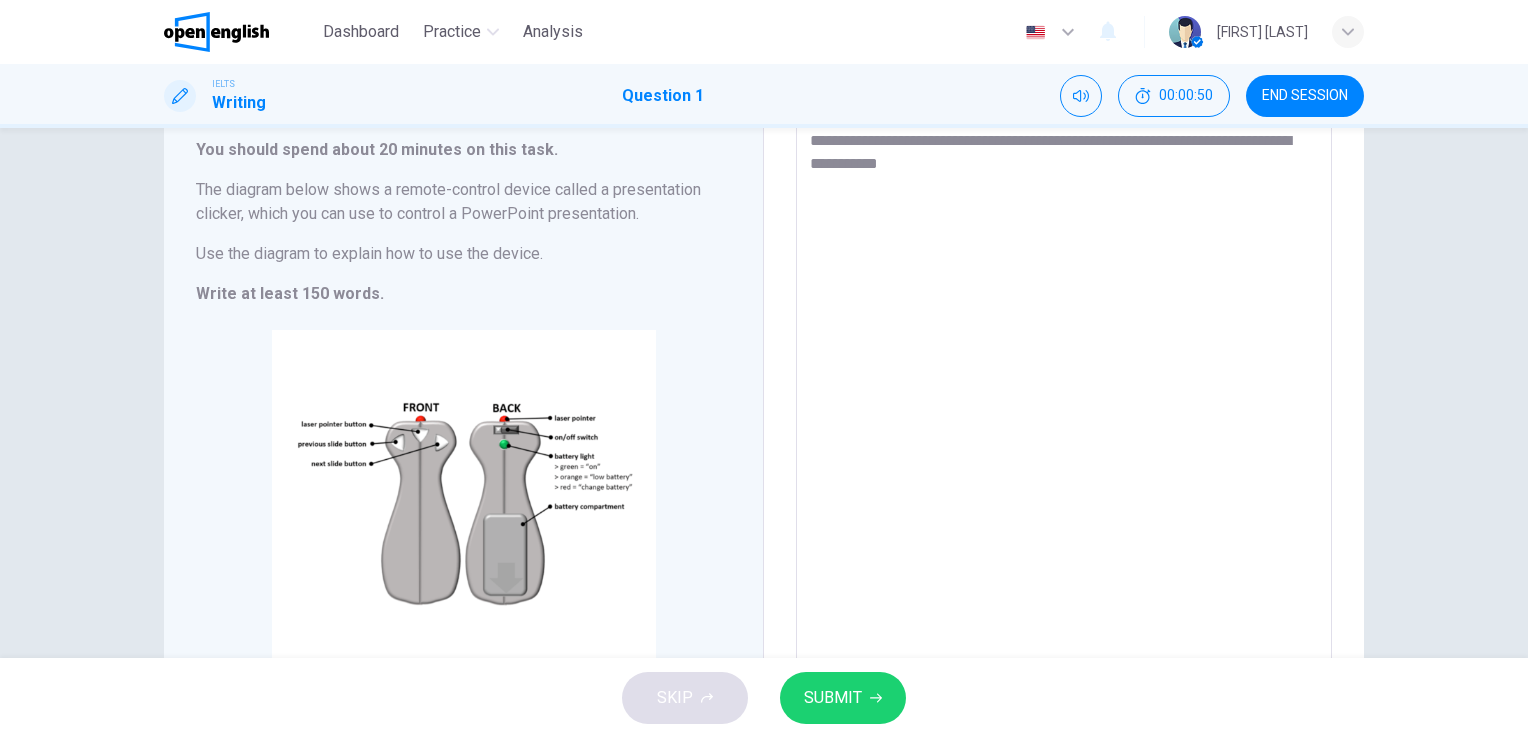 type on "**********" 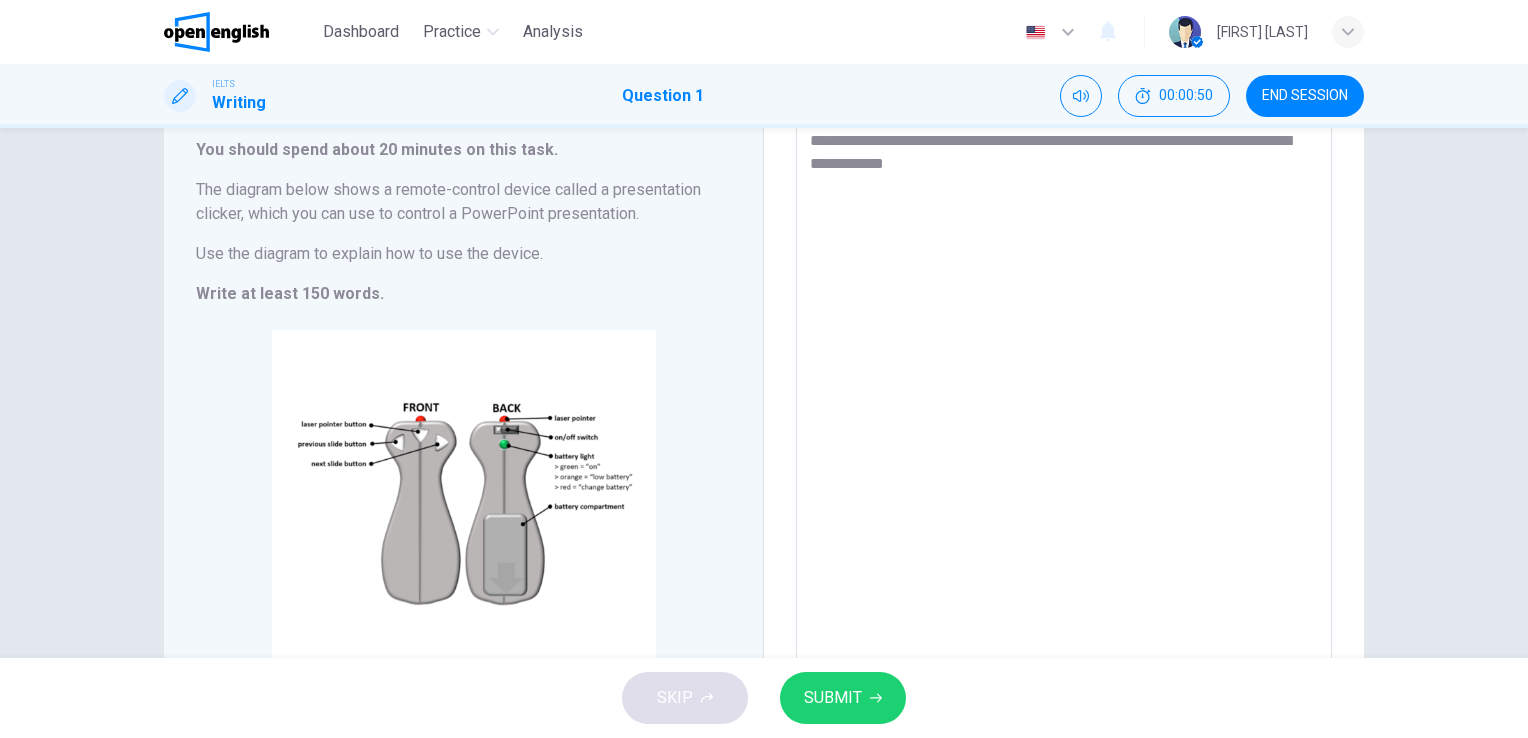 type on "*" 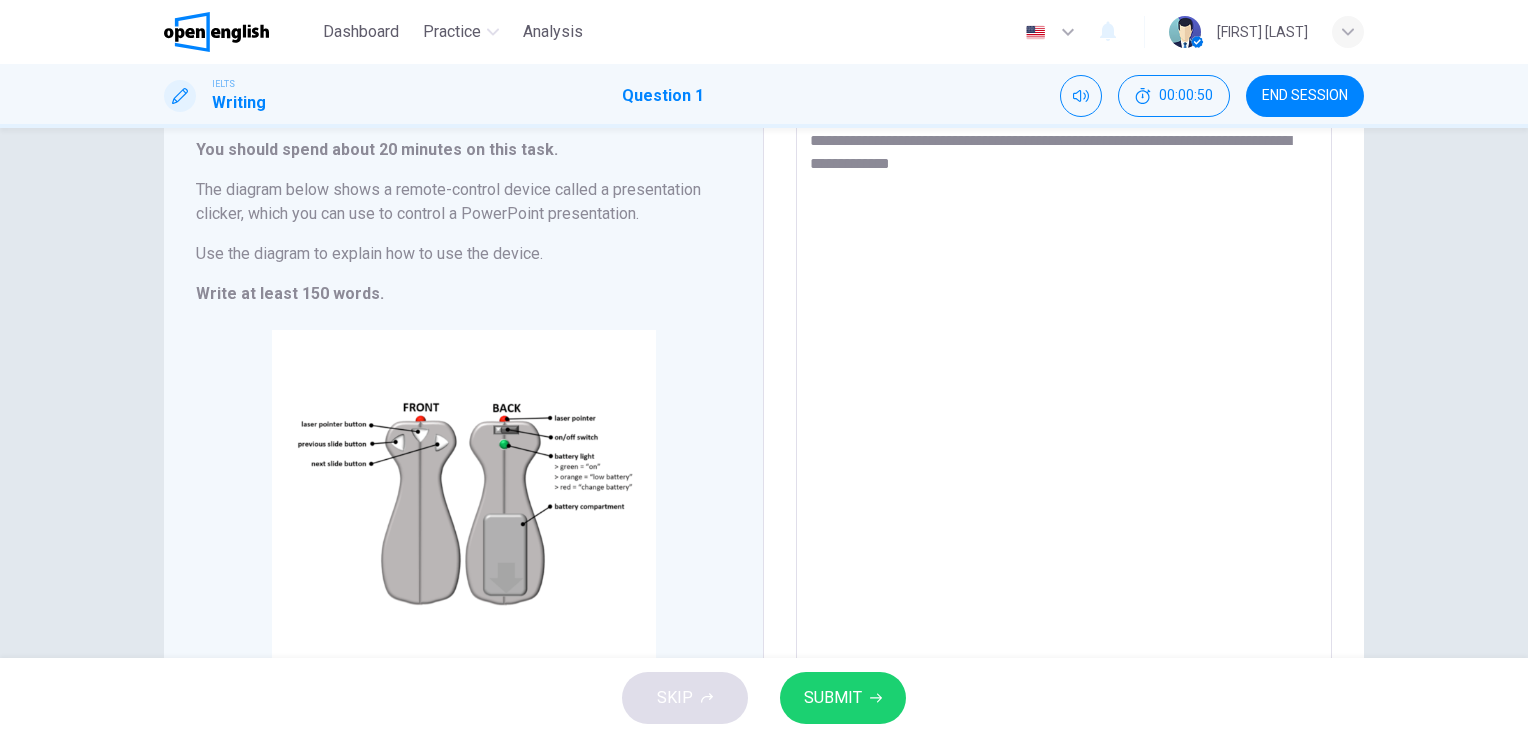 type on "*" 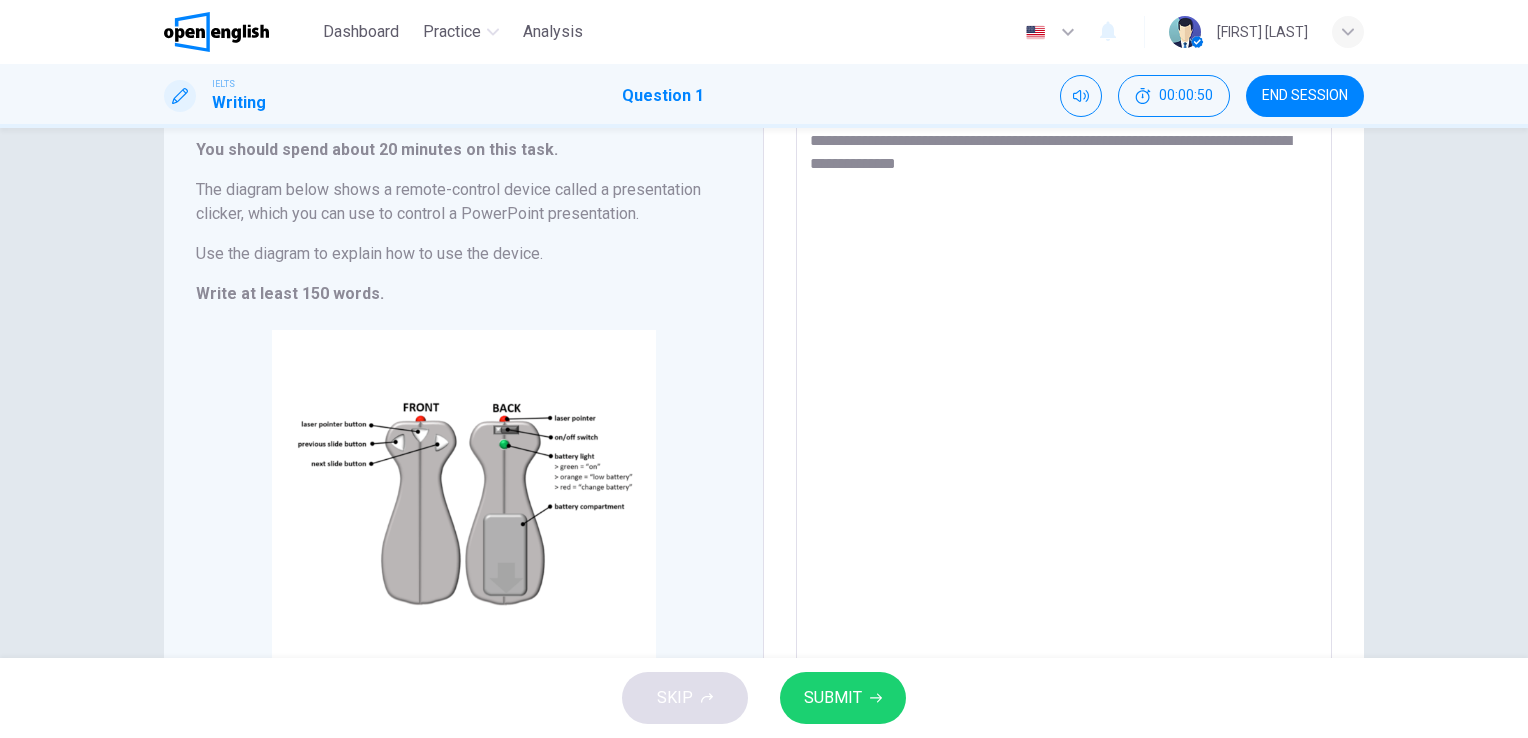 type on "*" 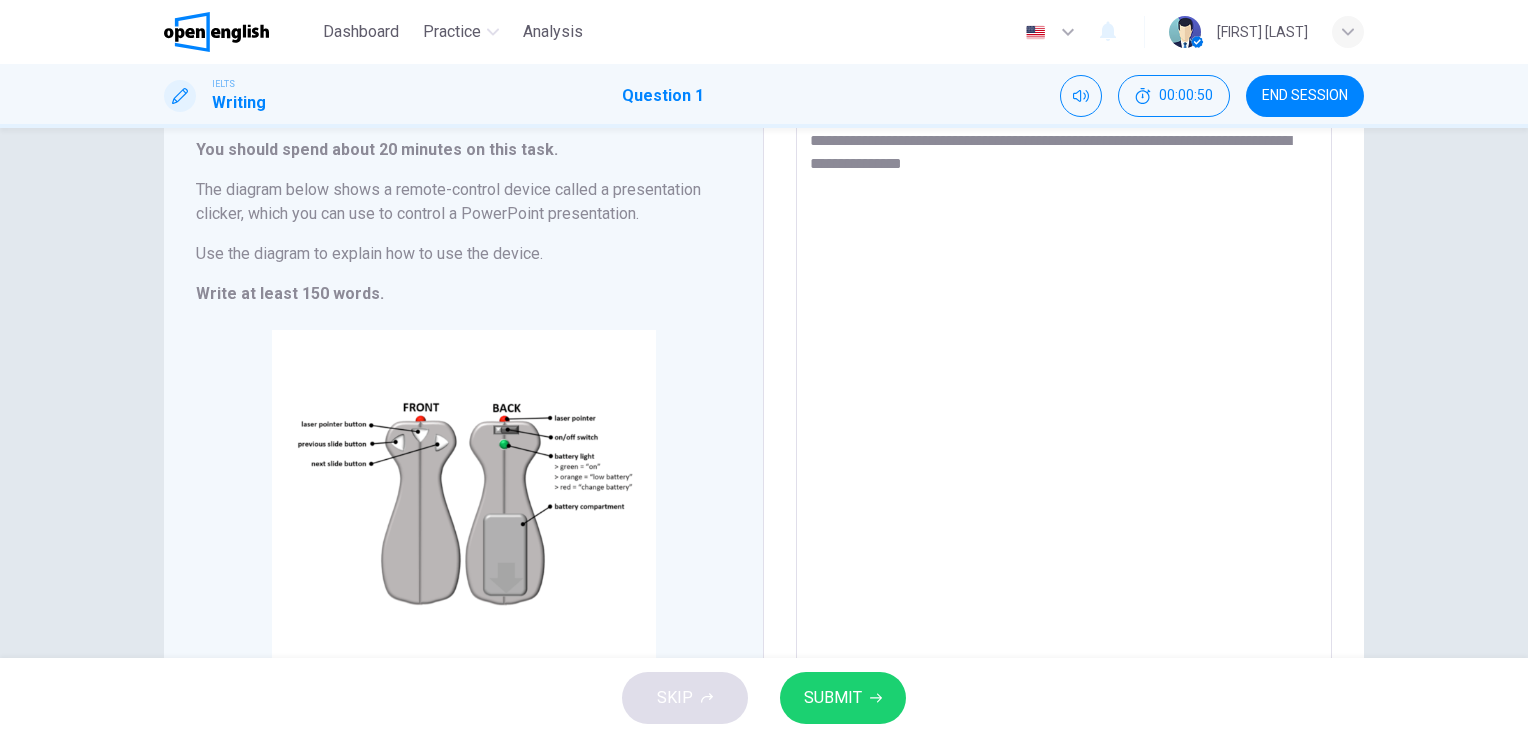 type on "*" 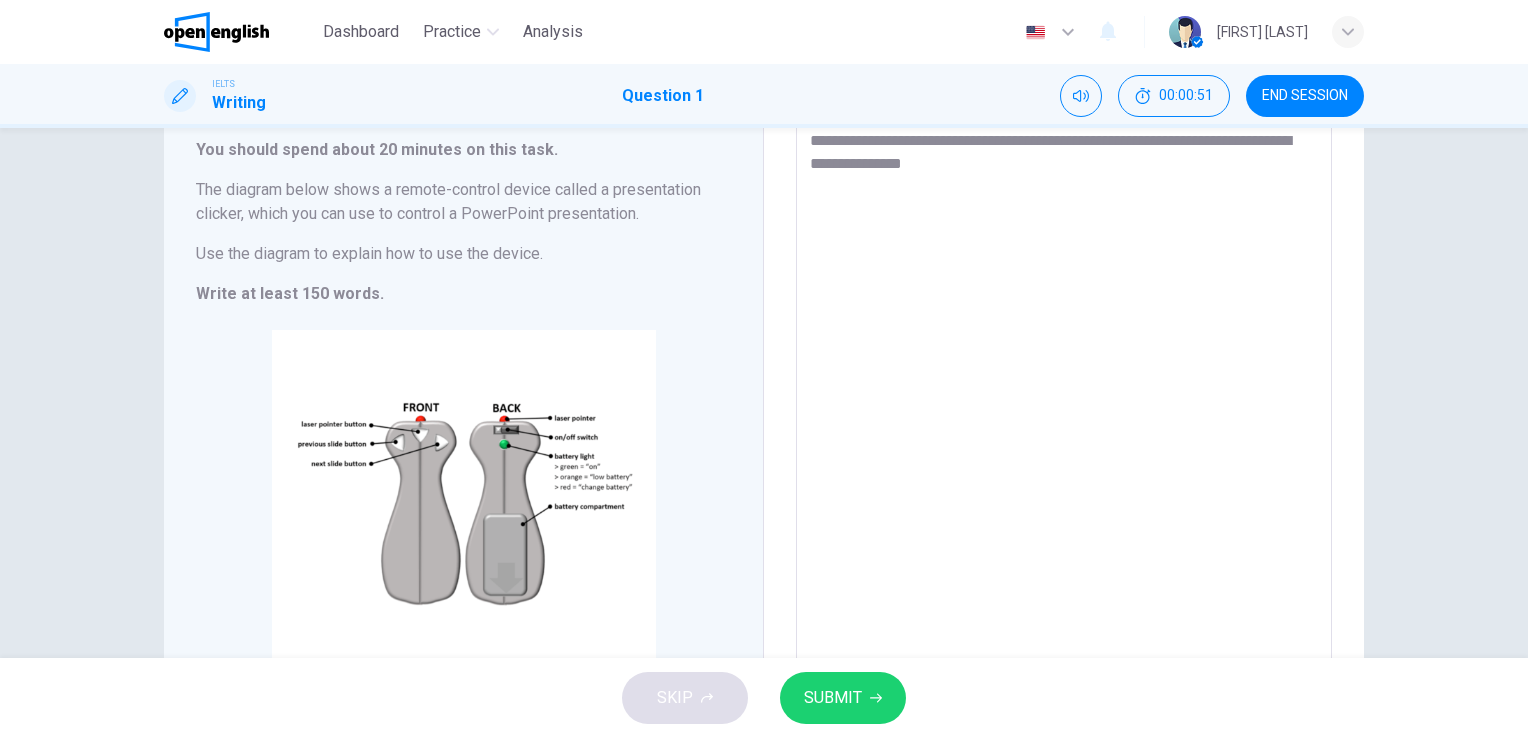 type on "**********" 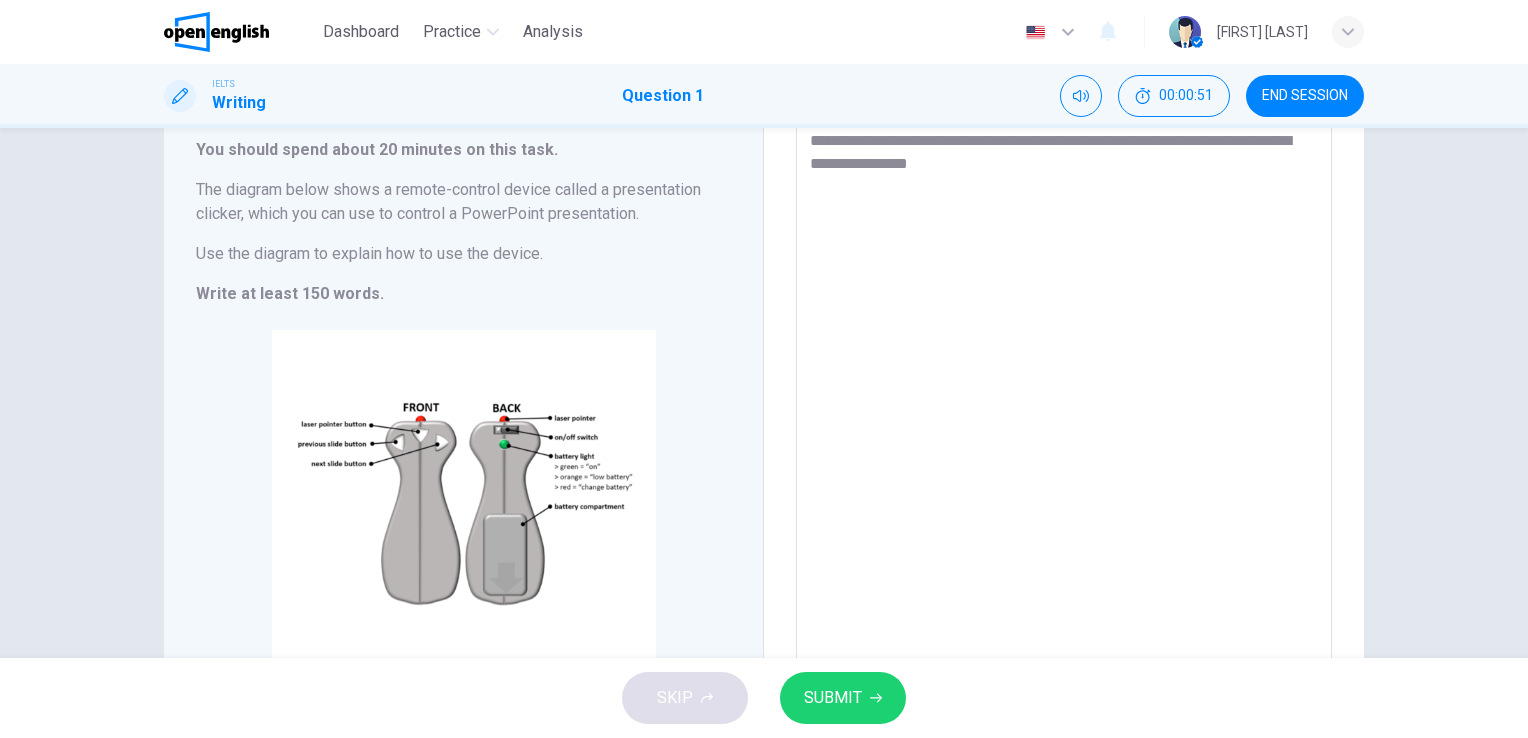 type on "*" 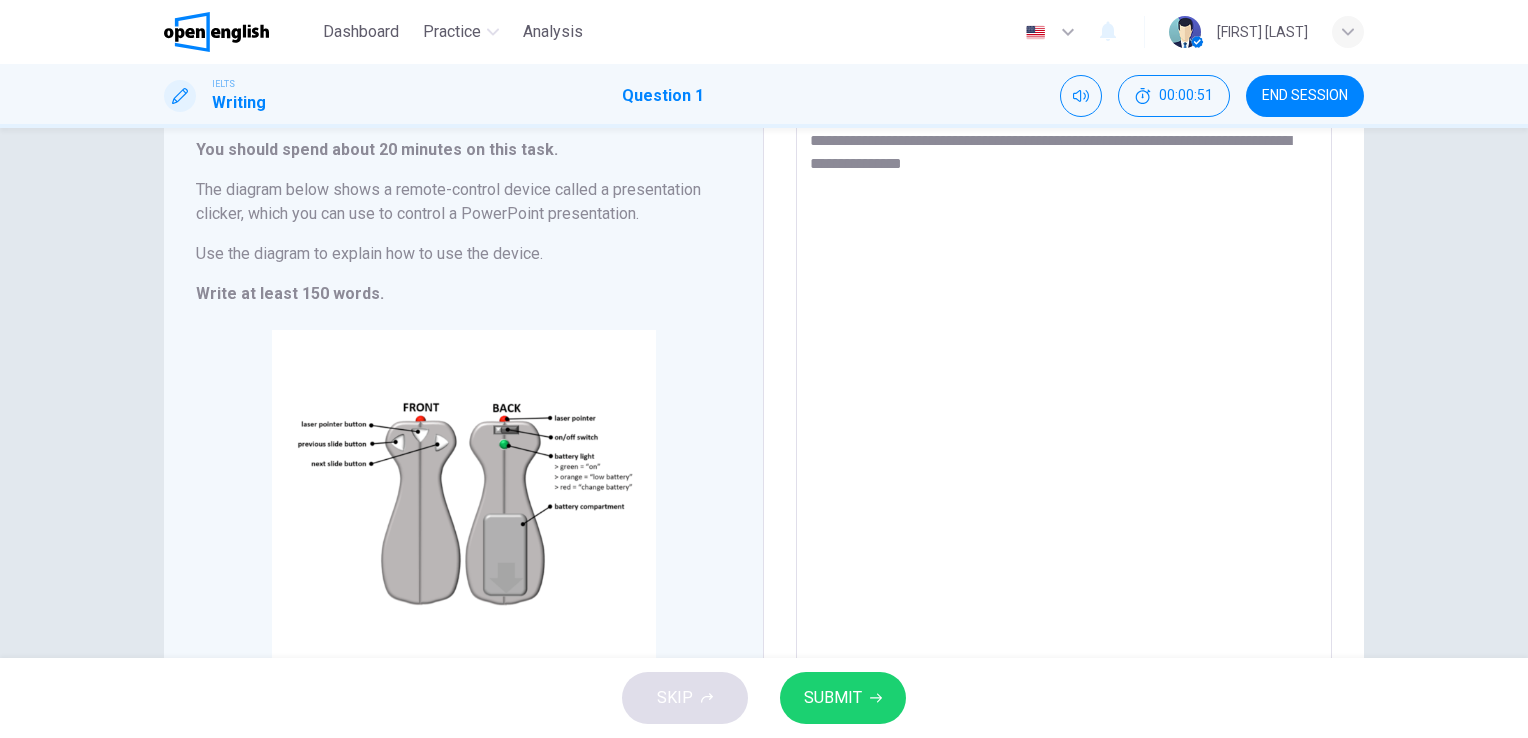 type on "*" 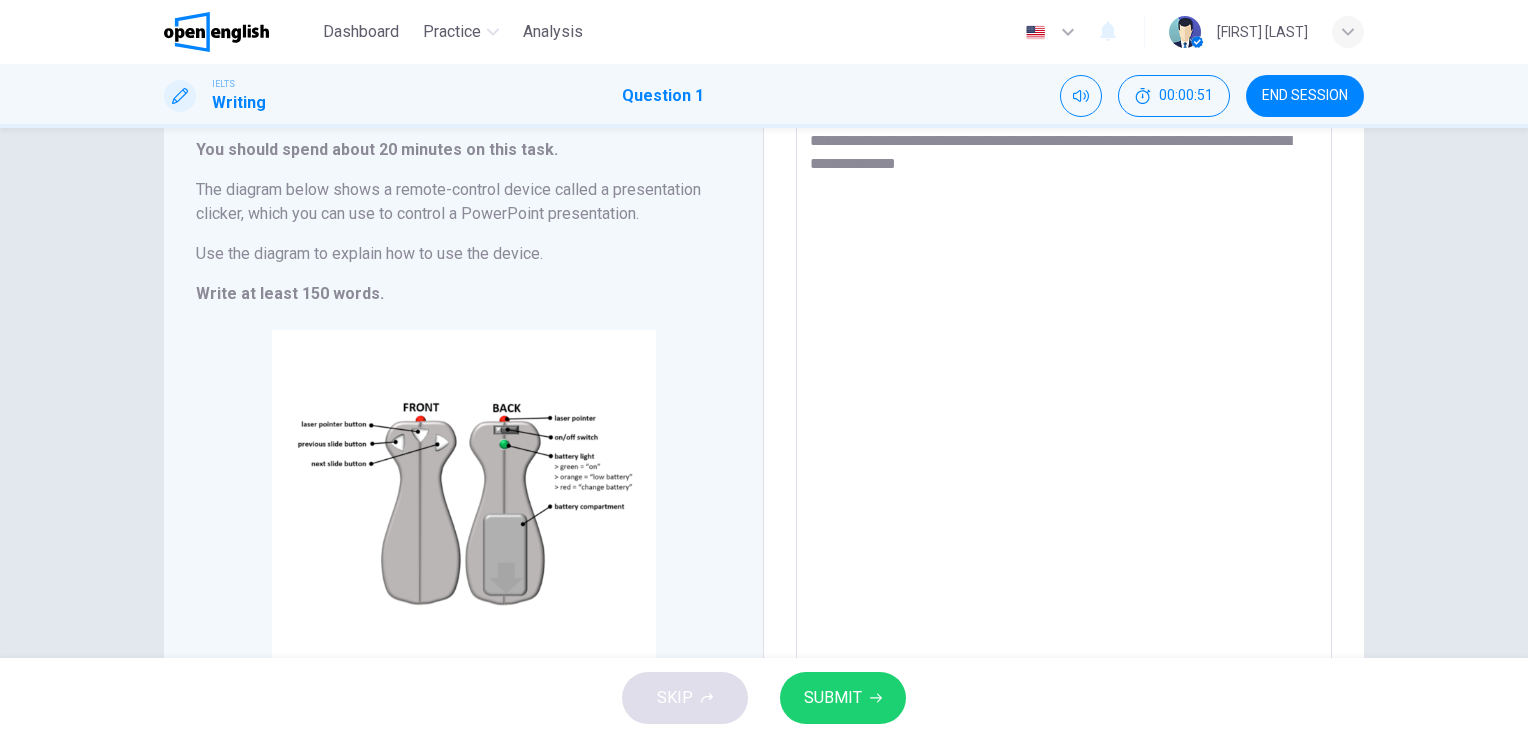 type on "*" 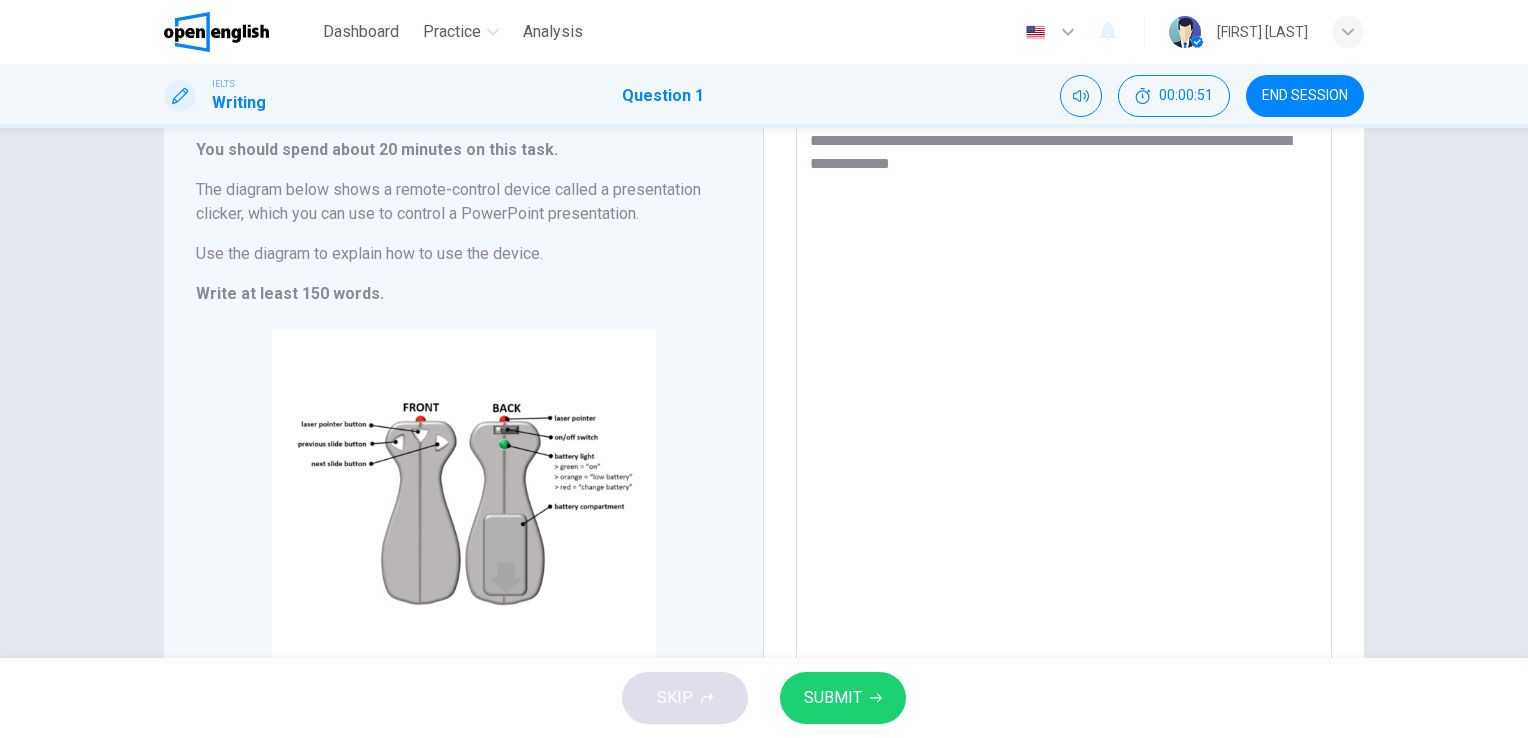 type on "*" 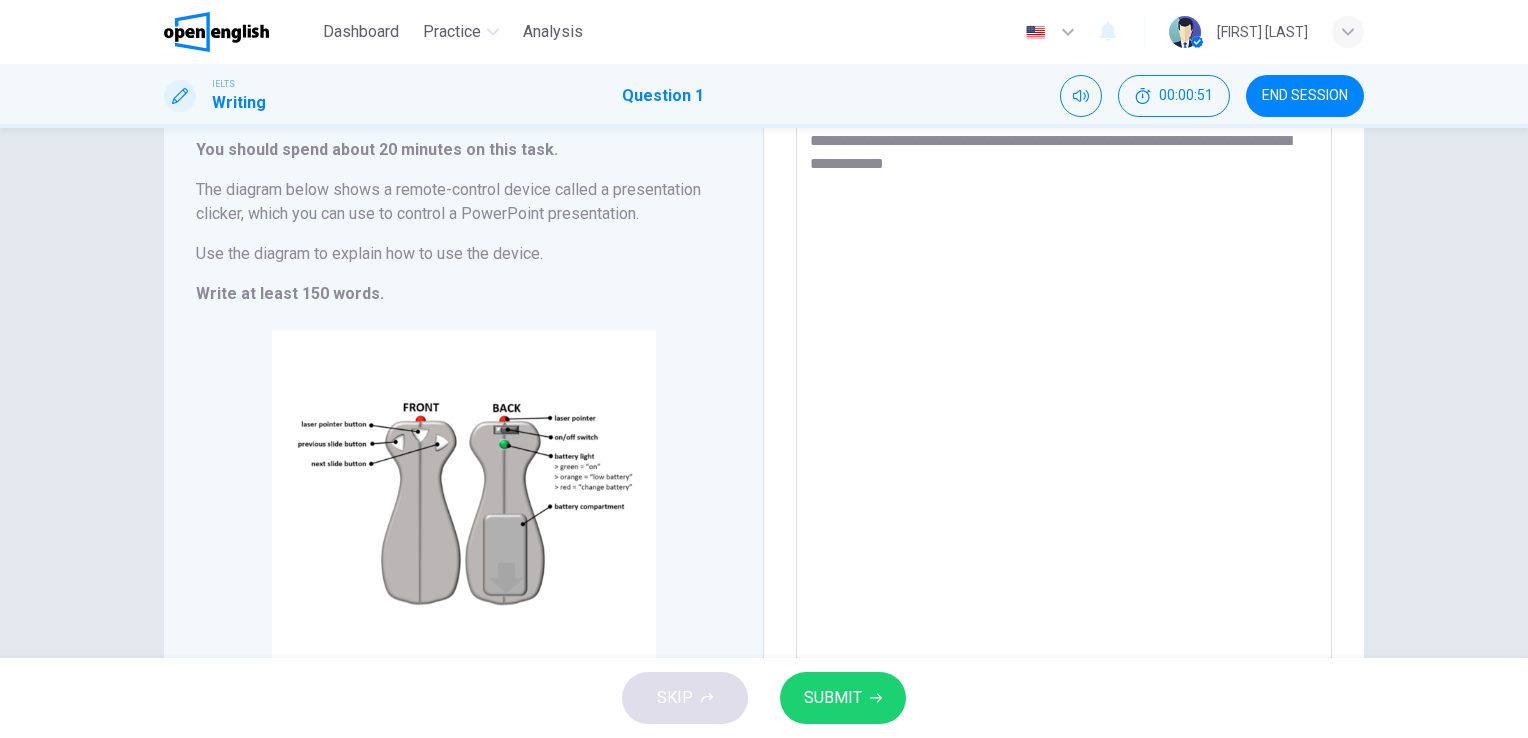 type on "*" 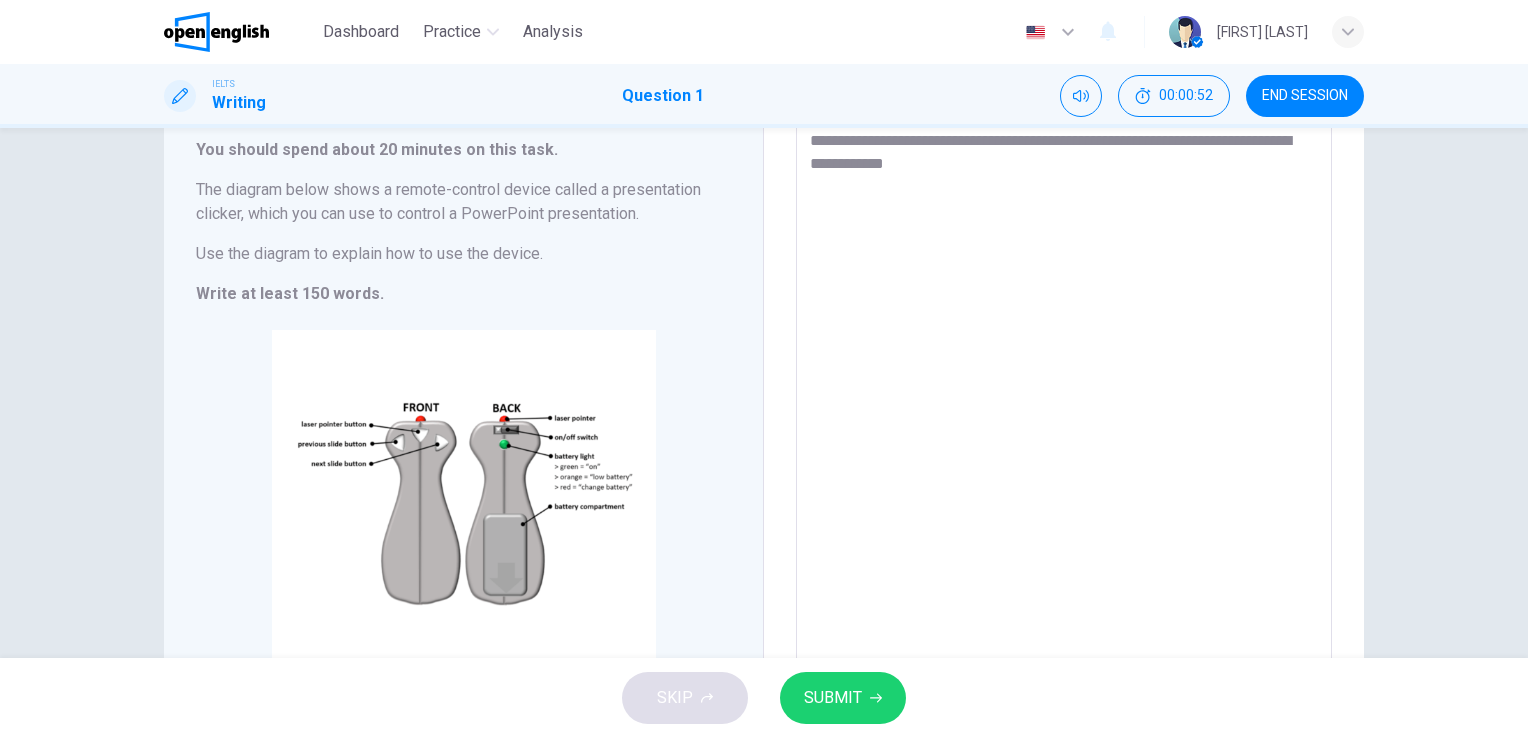 type 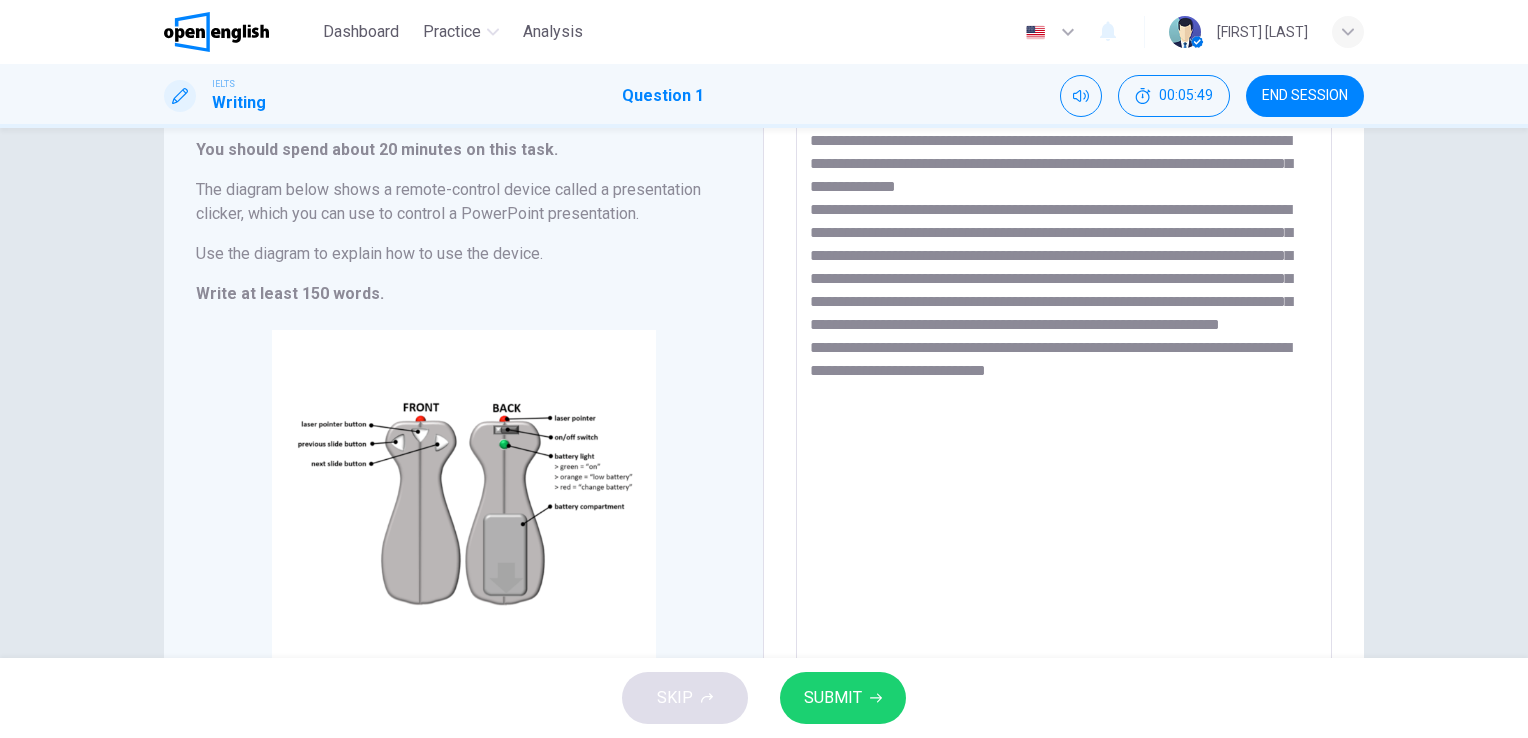 click on "SUBMIT" at bounding box center [833, 698] 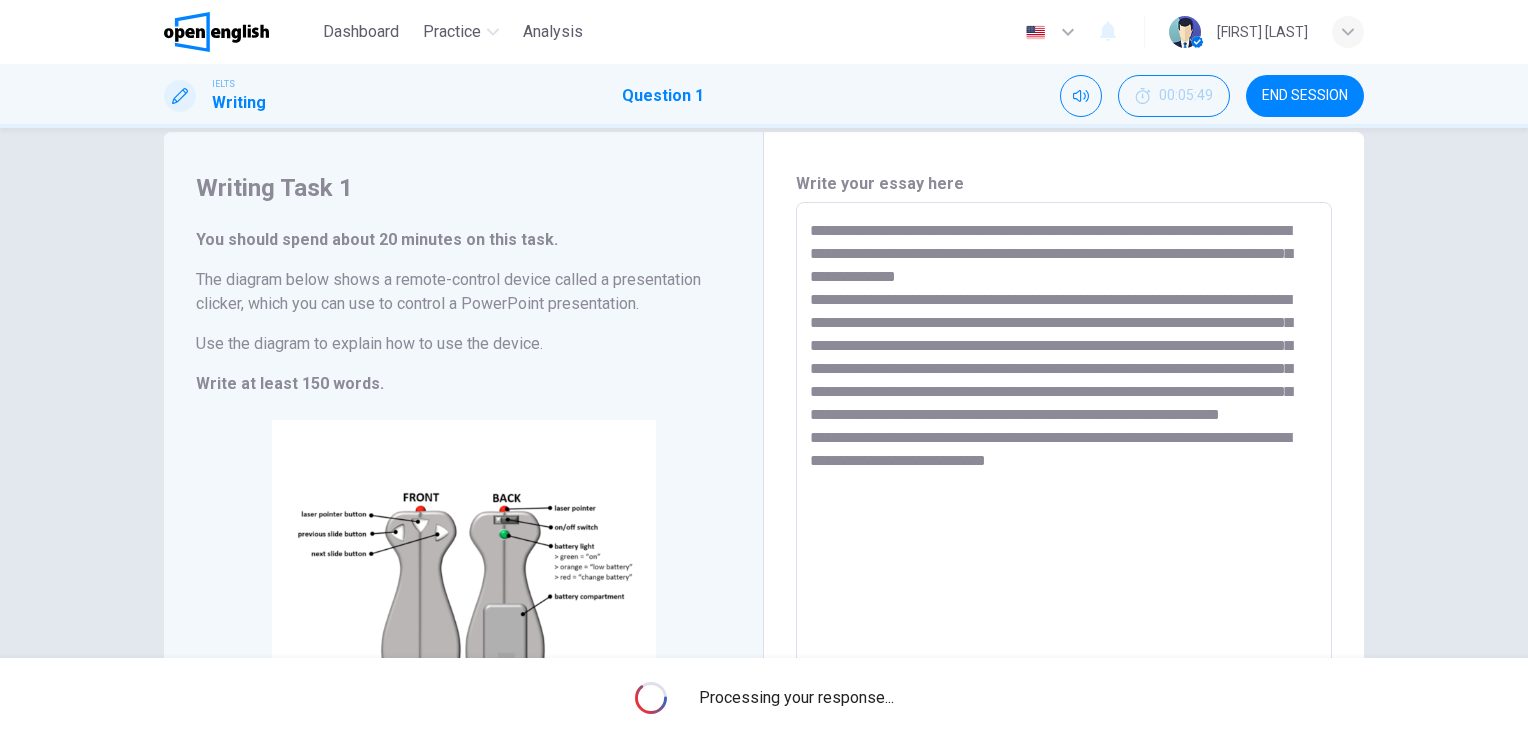 scroll, scrollTop: 0, scrollLeft: 0, axis: both 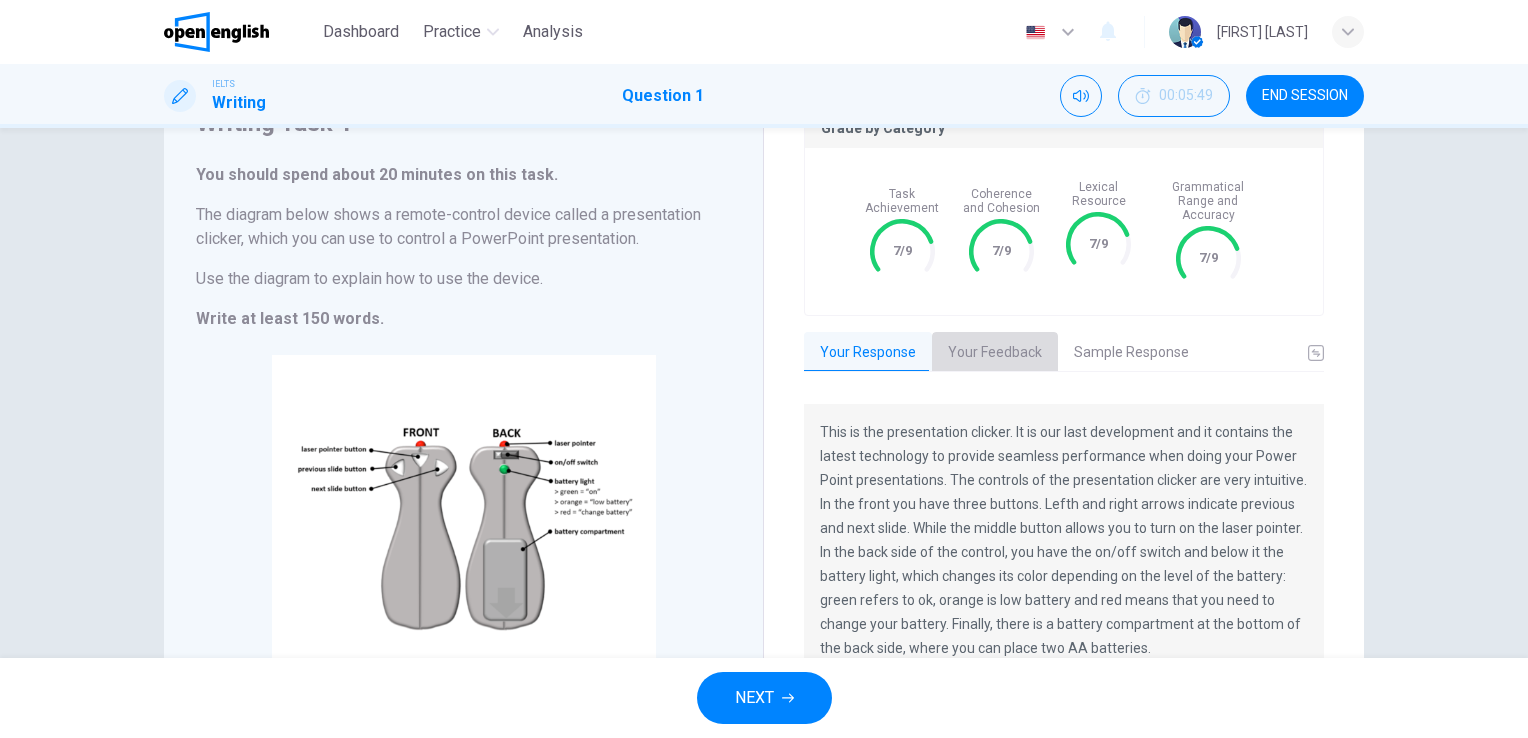 click on "Your Feedback" at bounding box center (995, 353) 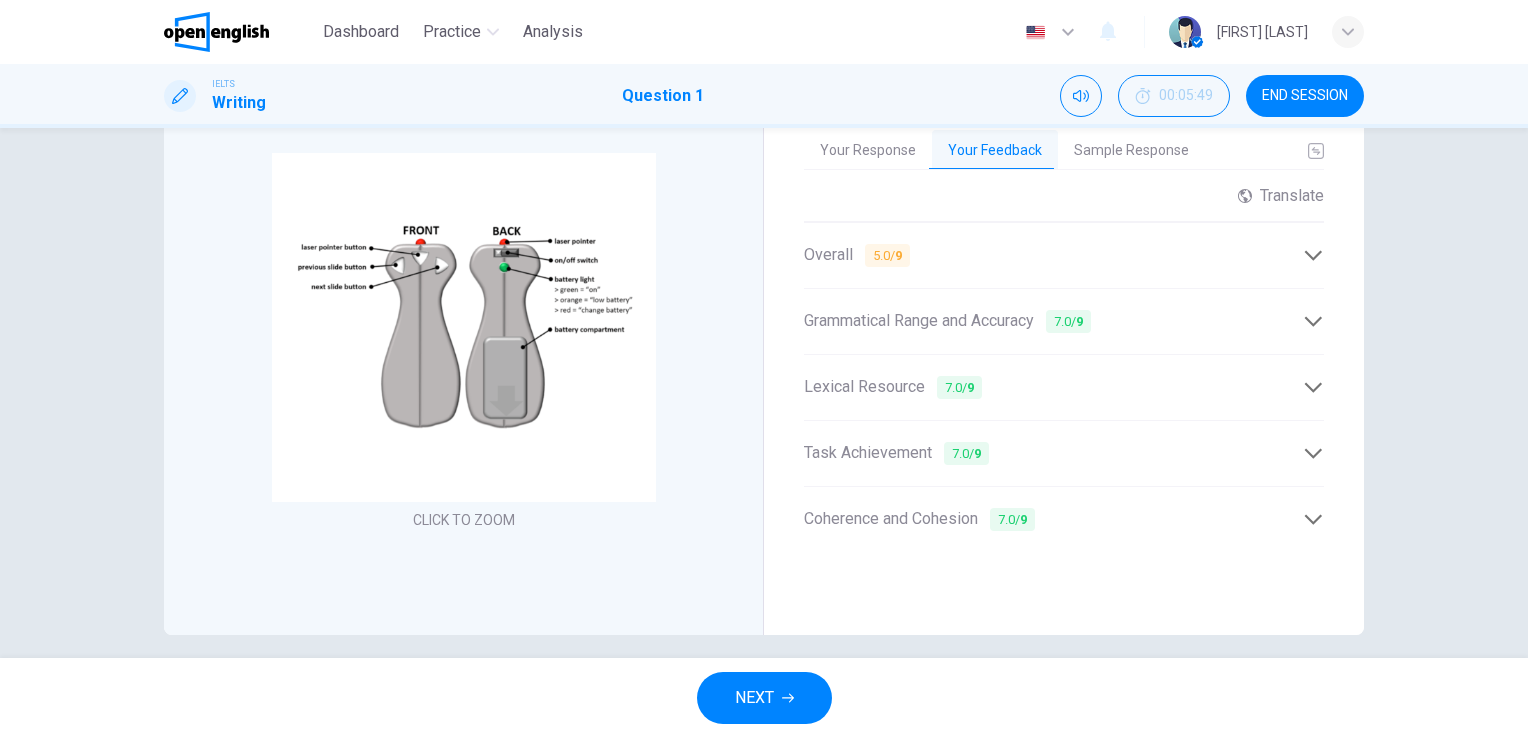 scroll, scrollTop: 188, scrollLeft: 0, axis: vertical 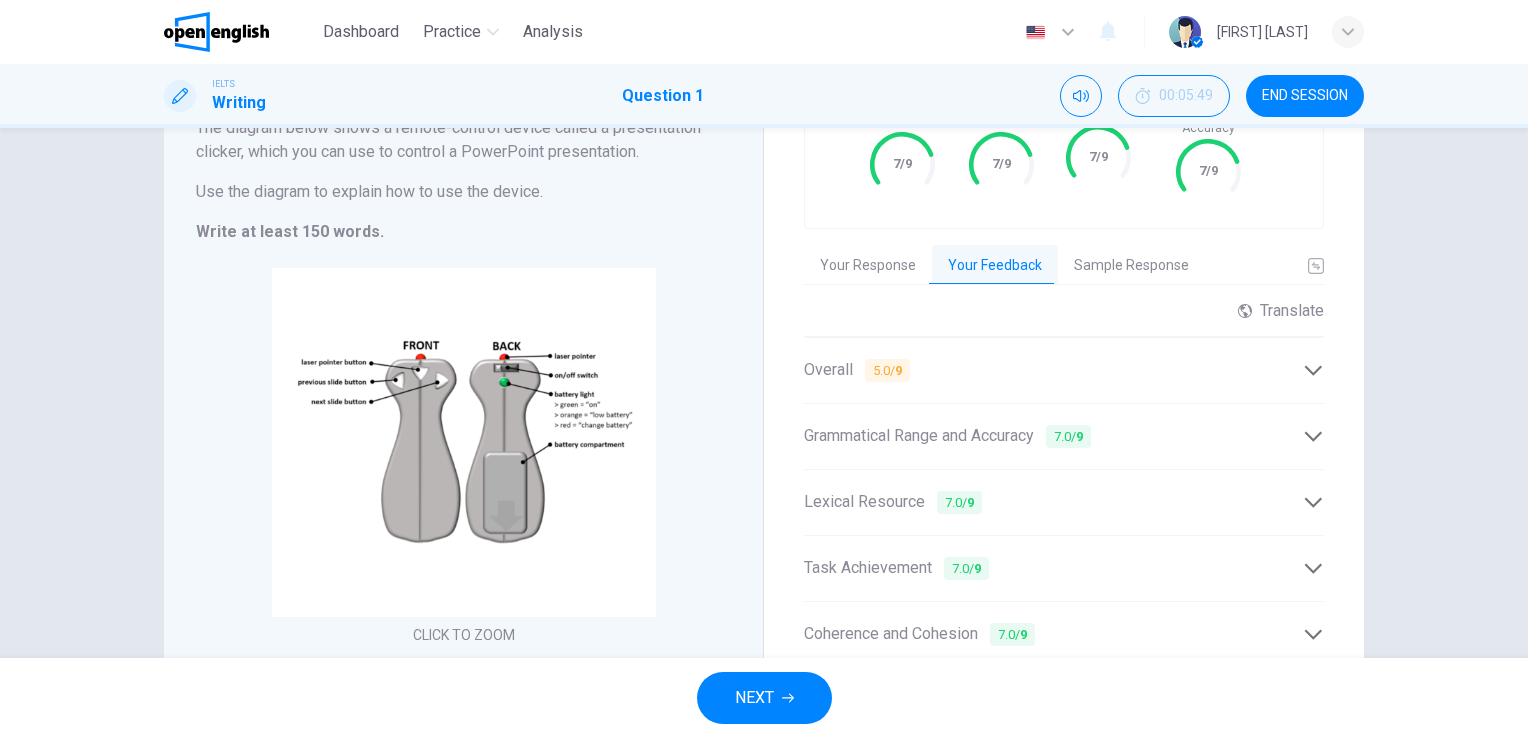 click 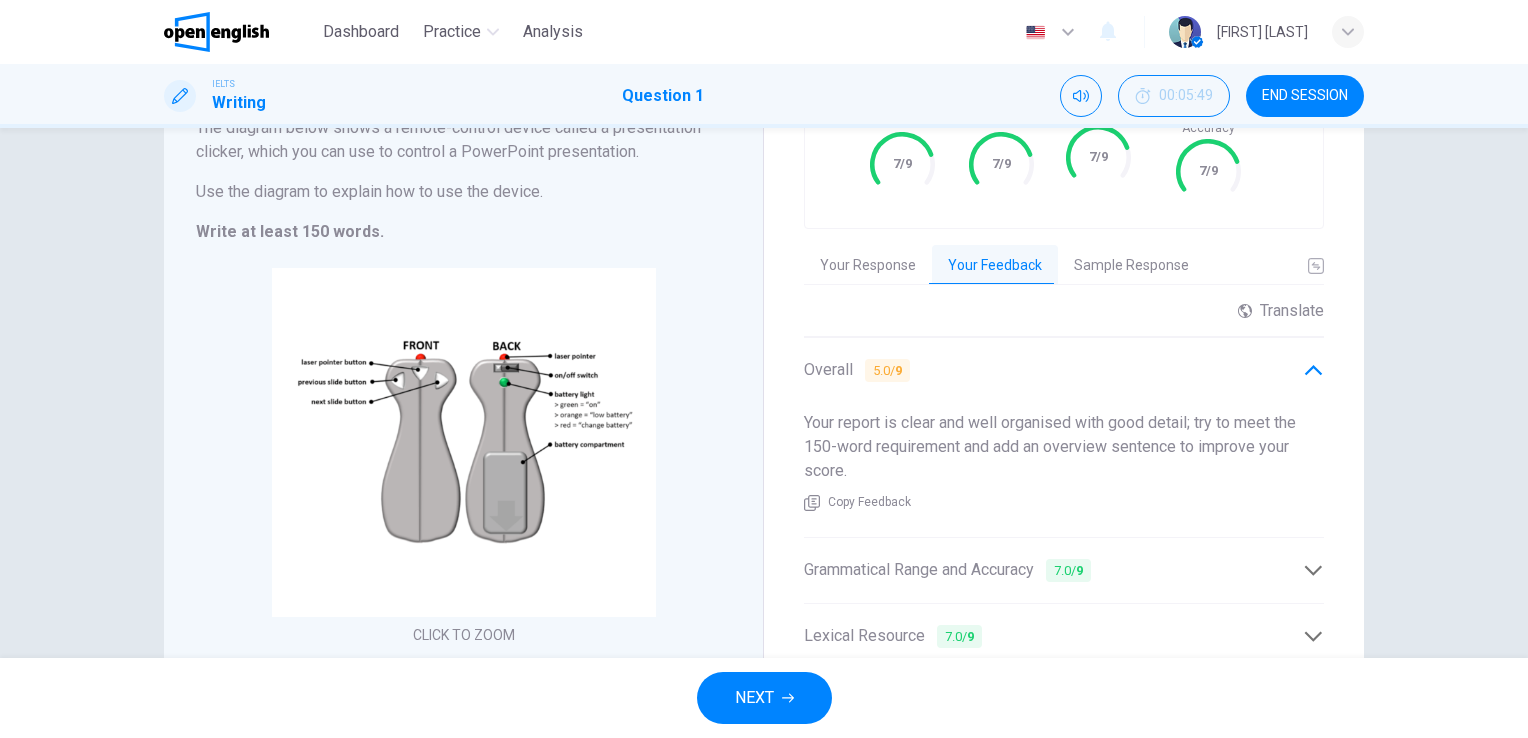 click 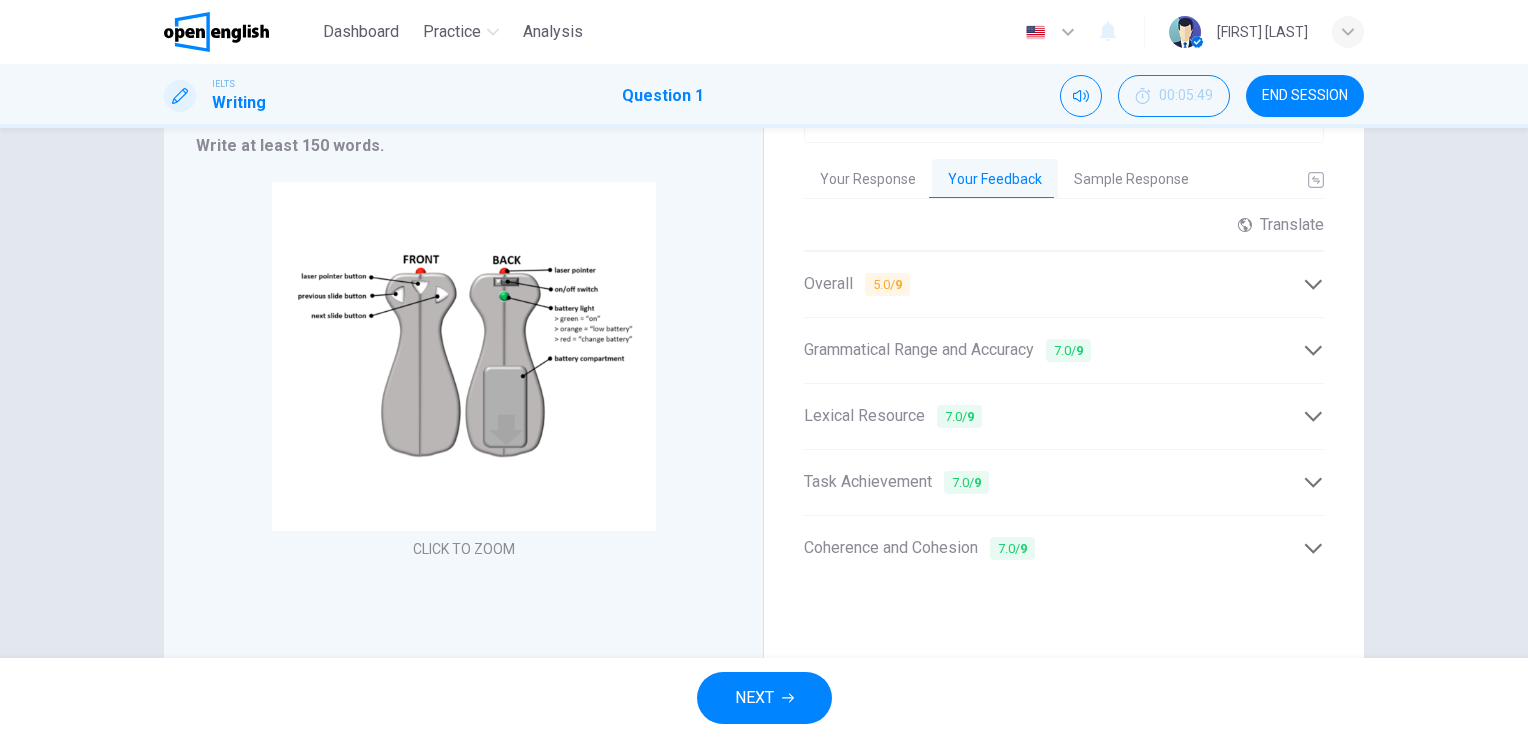 scroll, scrollTop: 257, scrollLeft: 0, axis: vertical 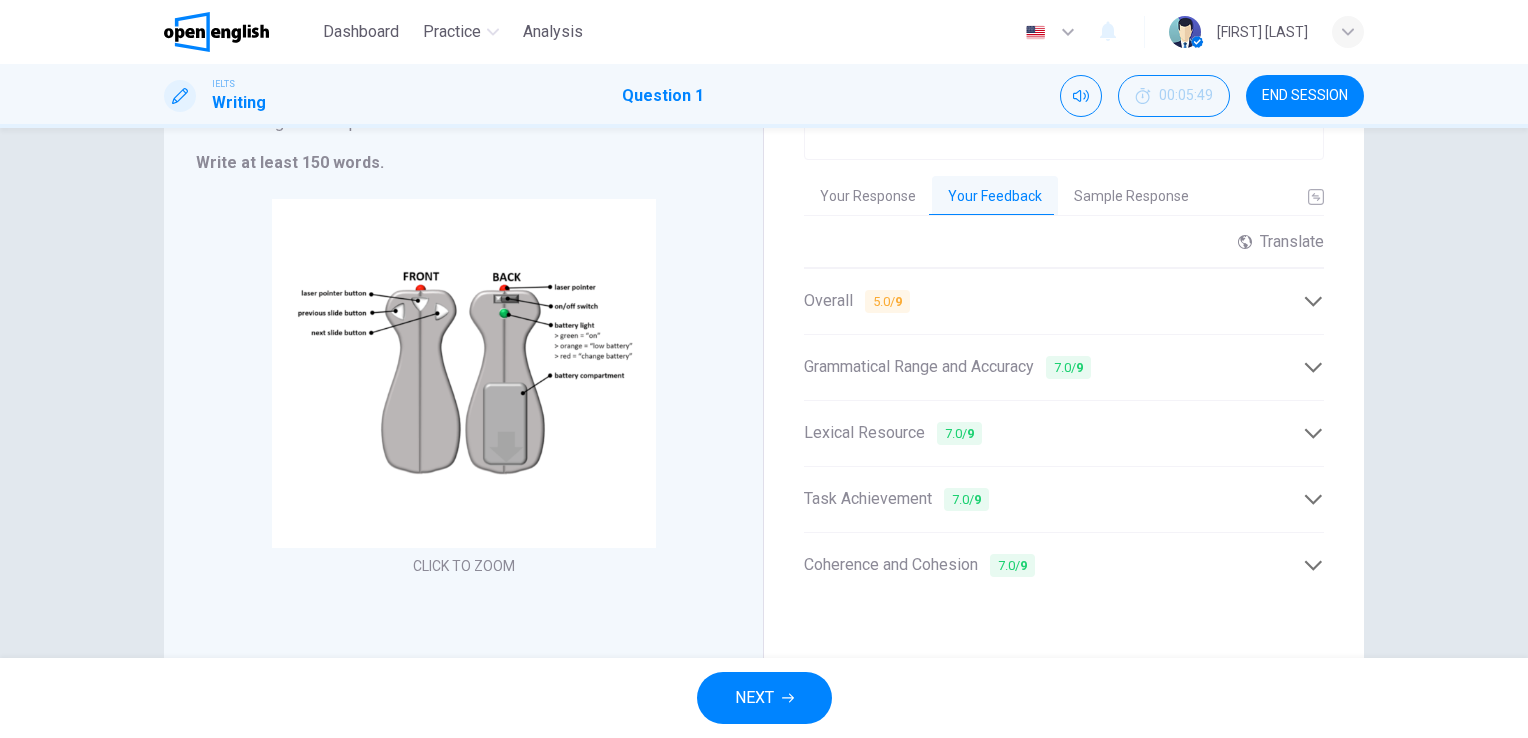 click 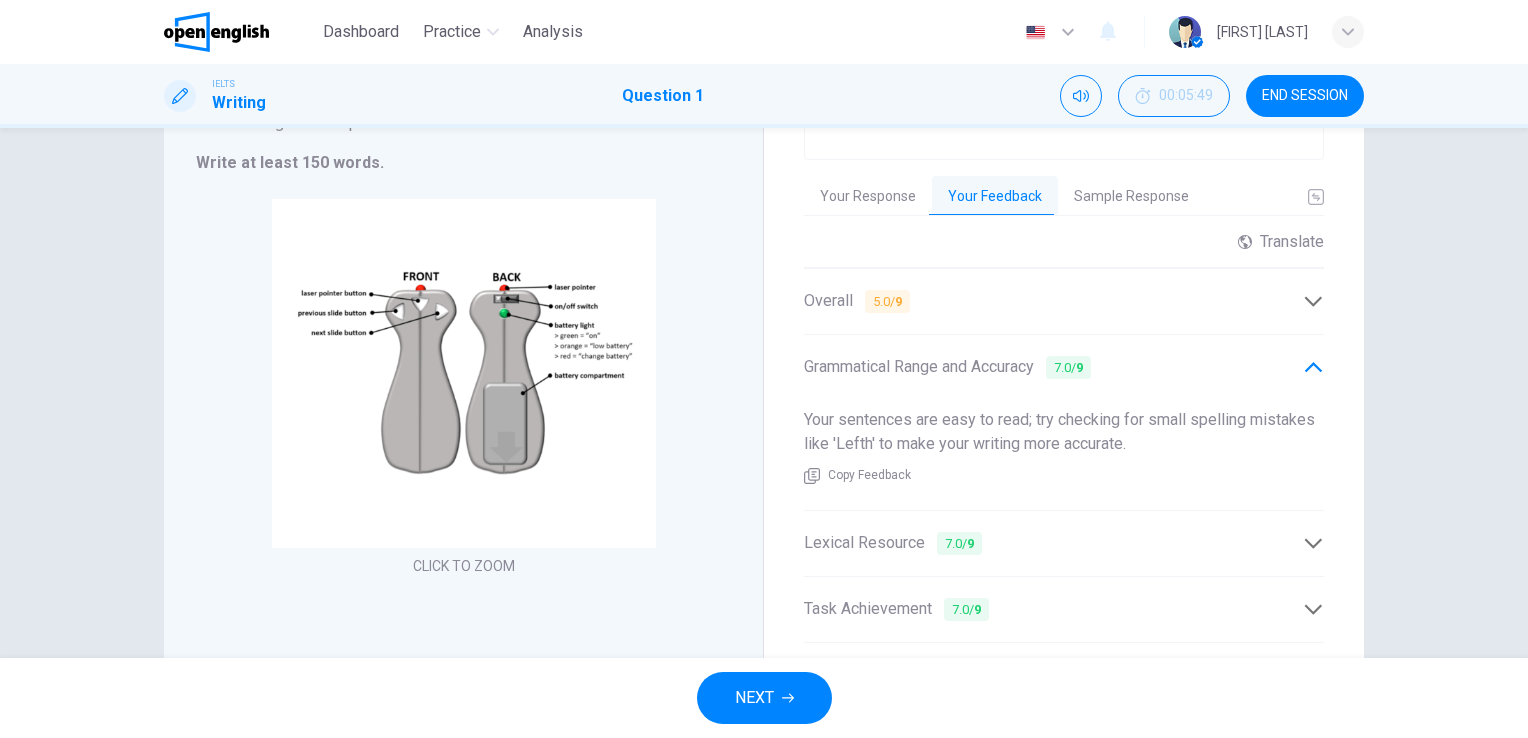 click 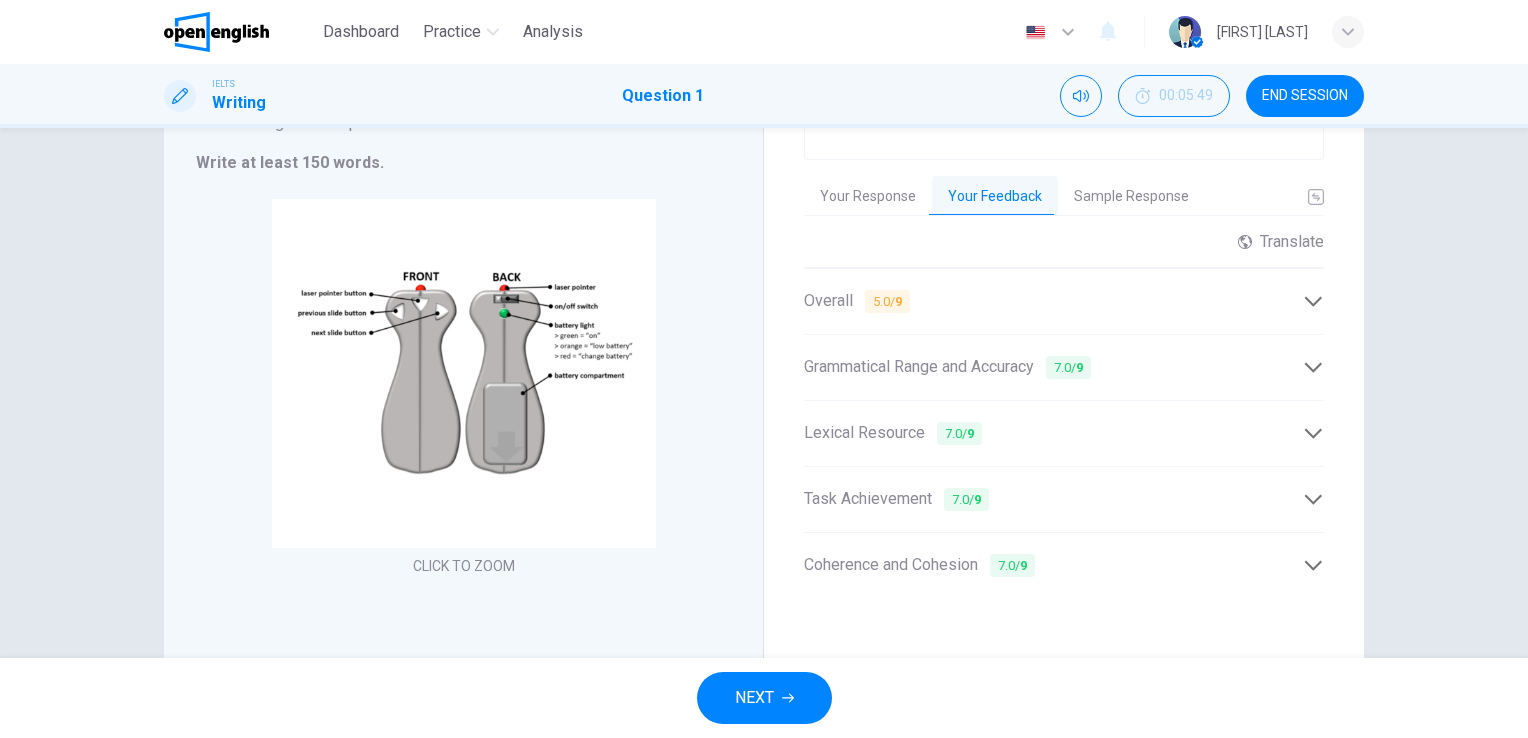 click 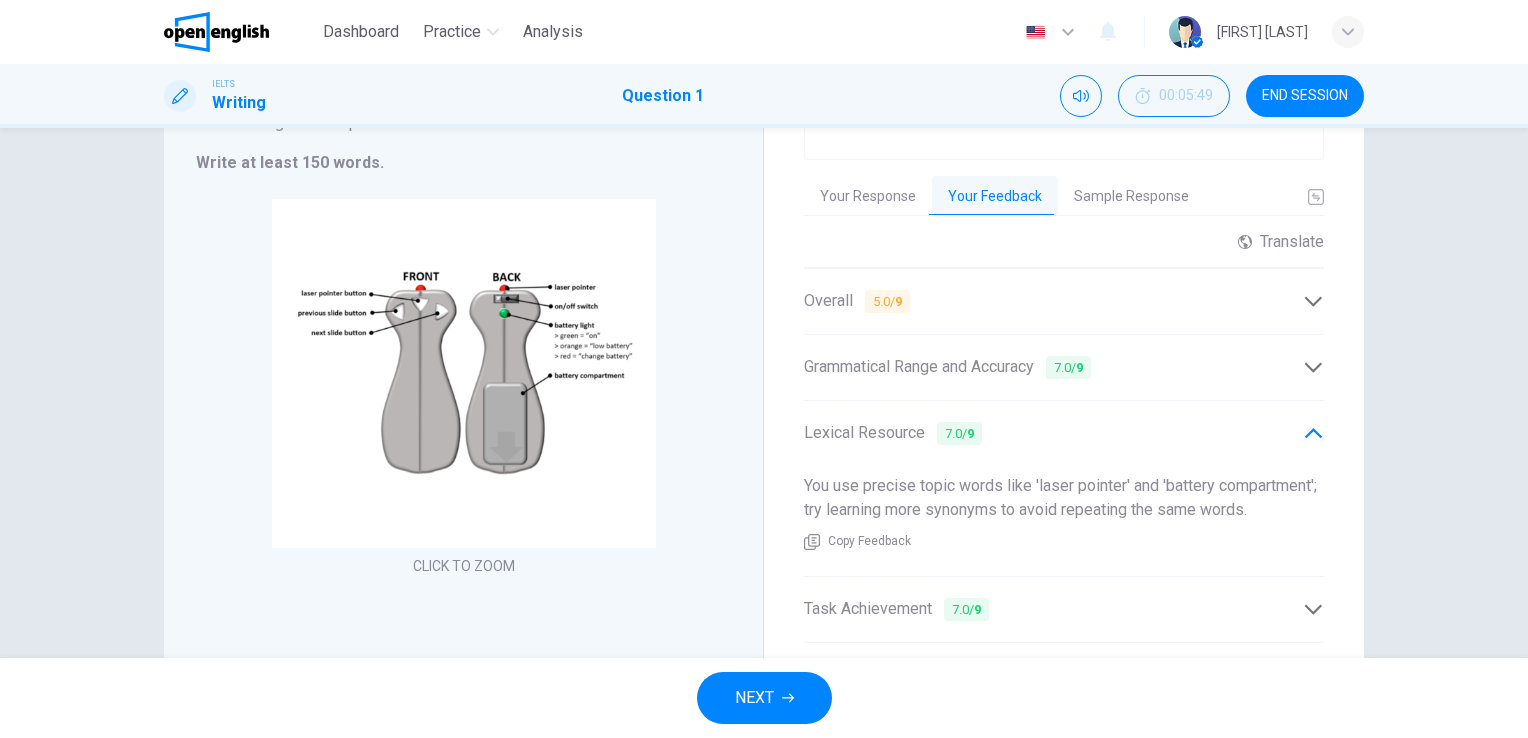 click 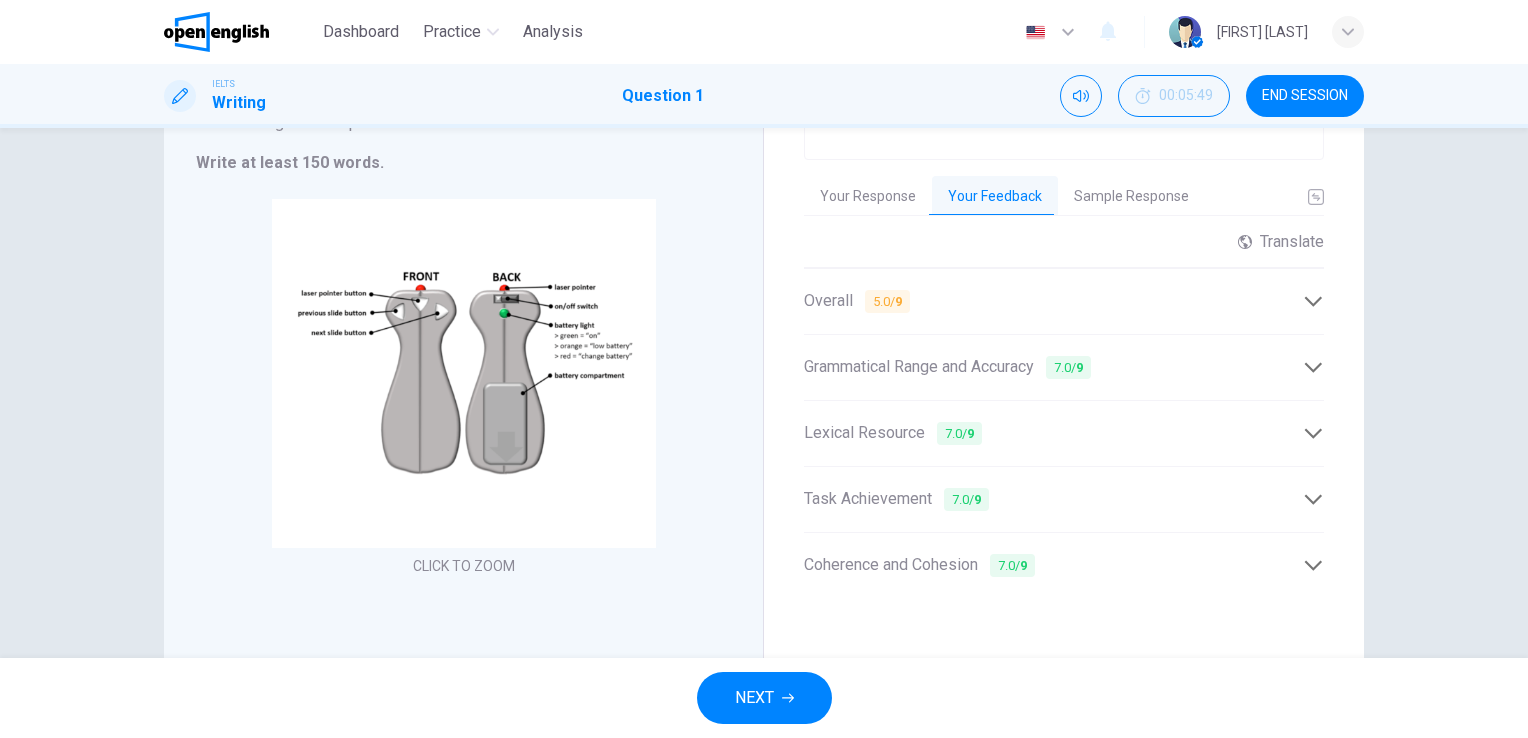 click 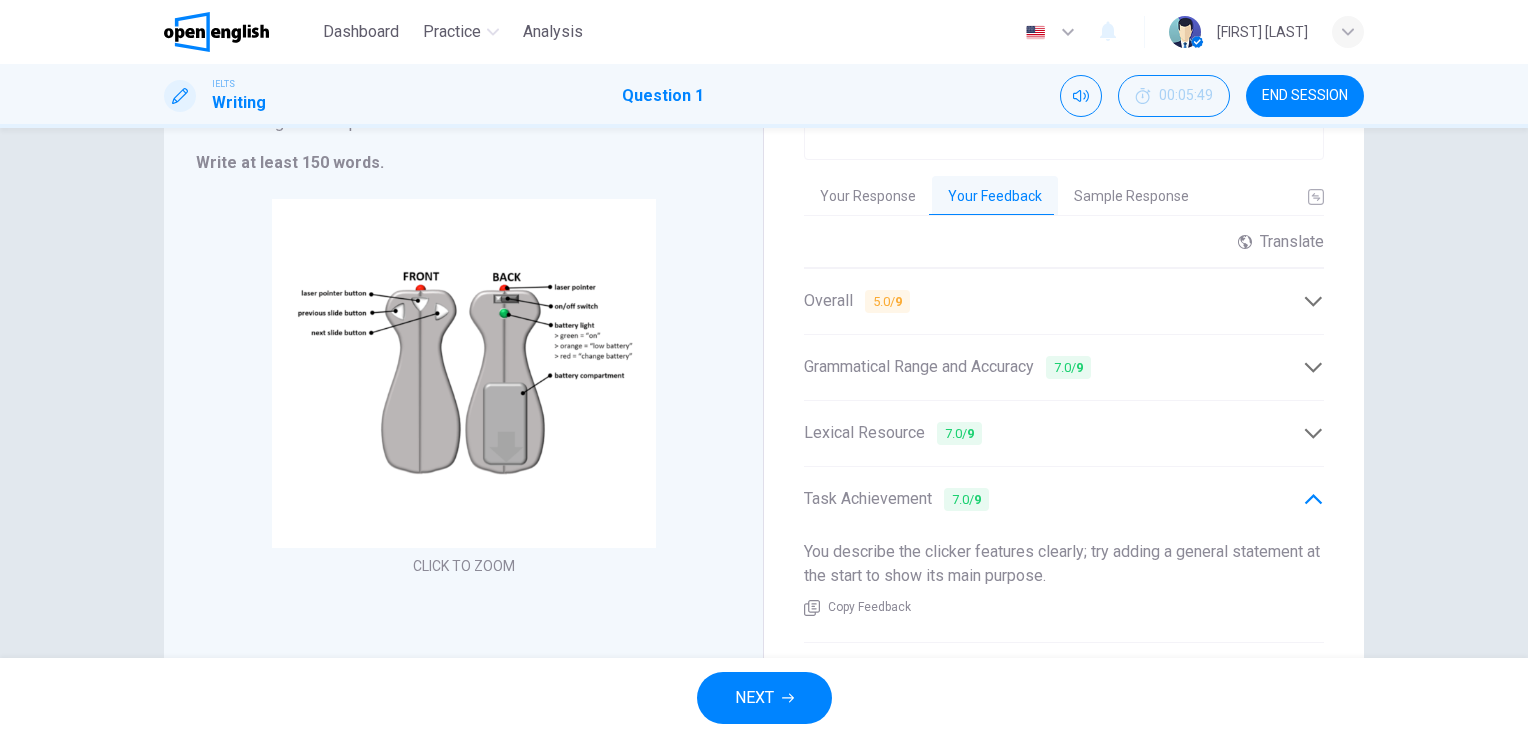 click 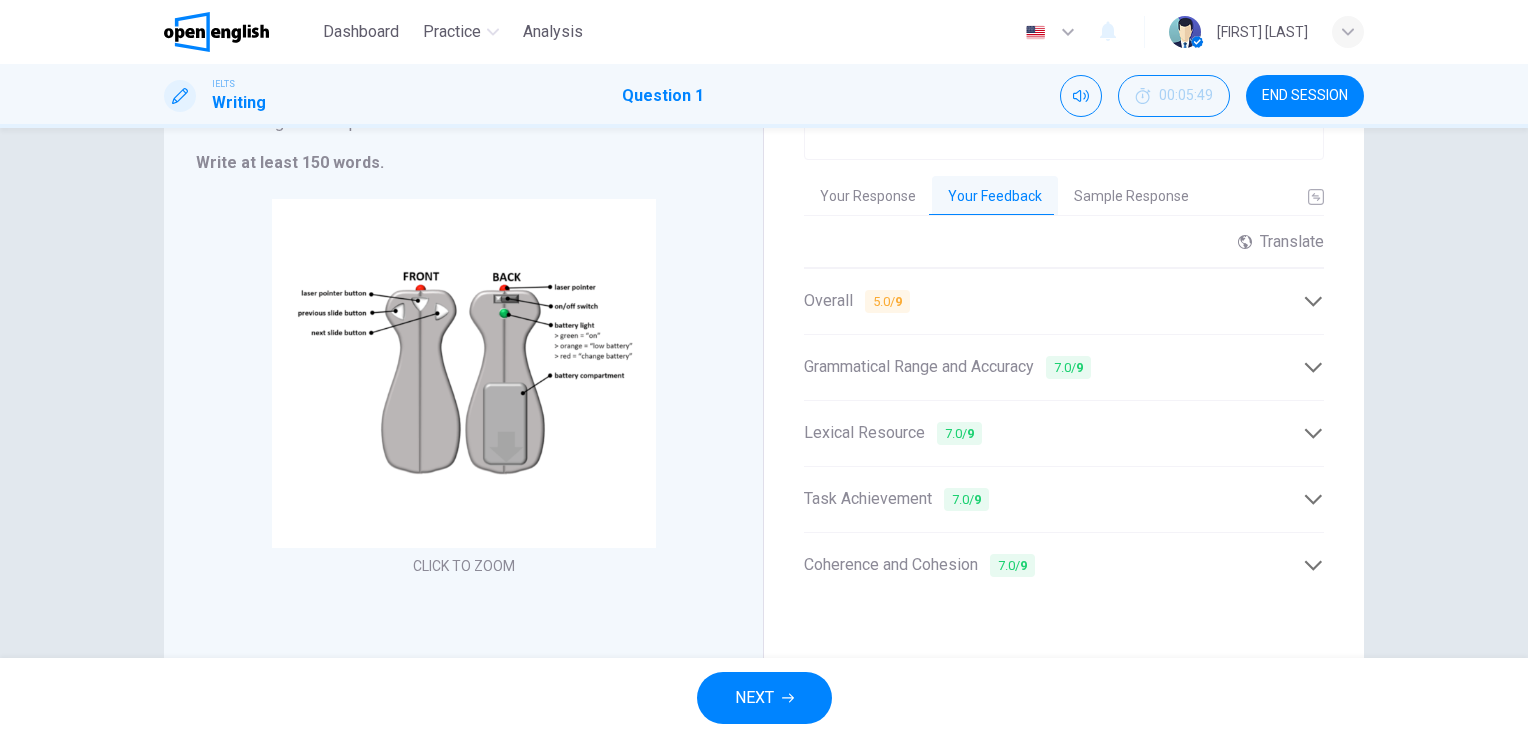 click 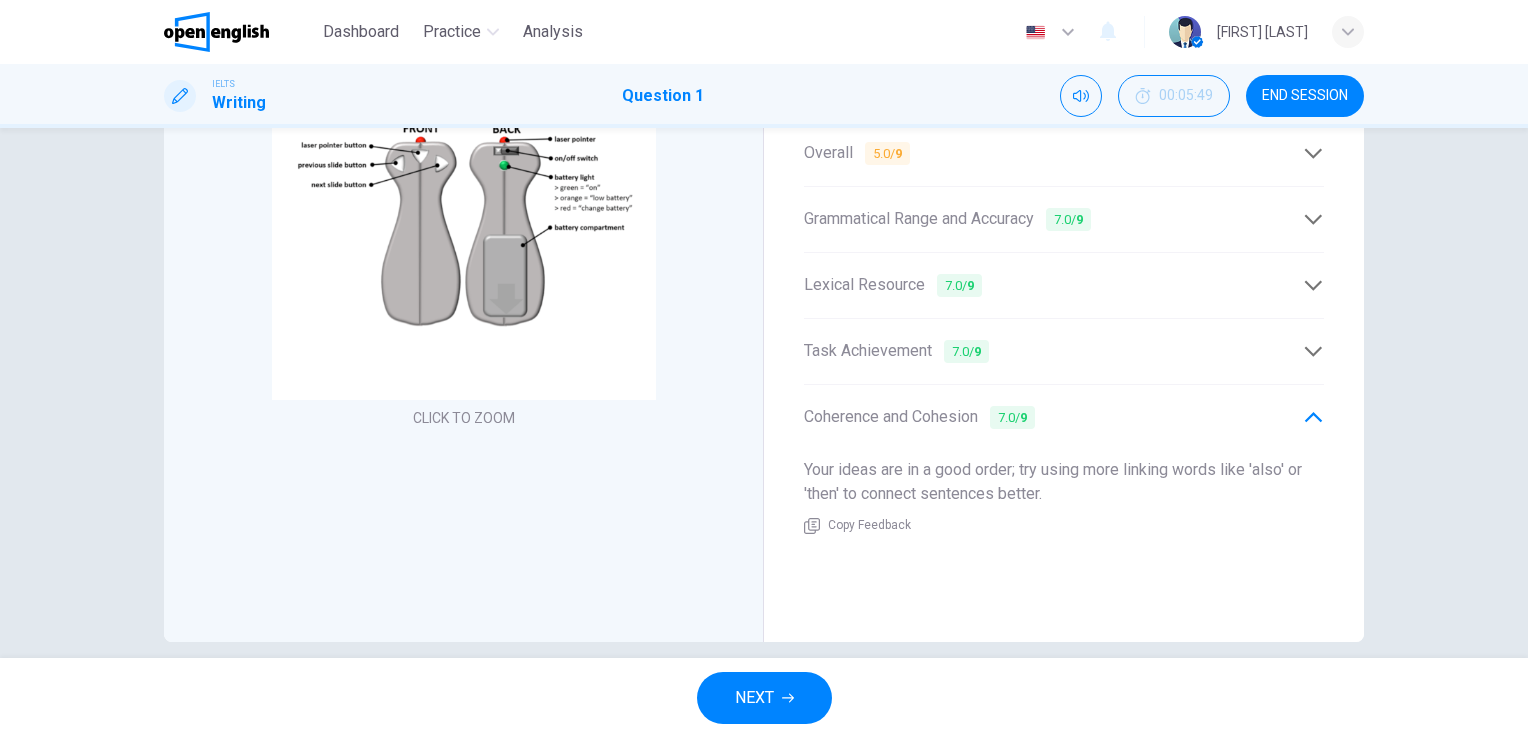 scroll, scrollTop: 408, scrollLeft: 0, axis: vertical 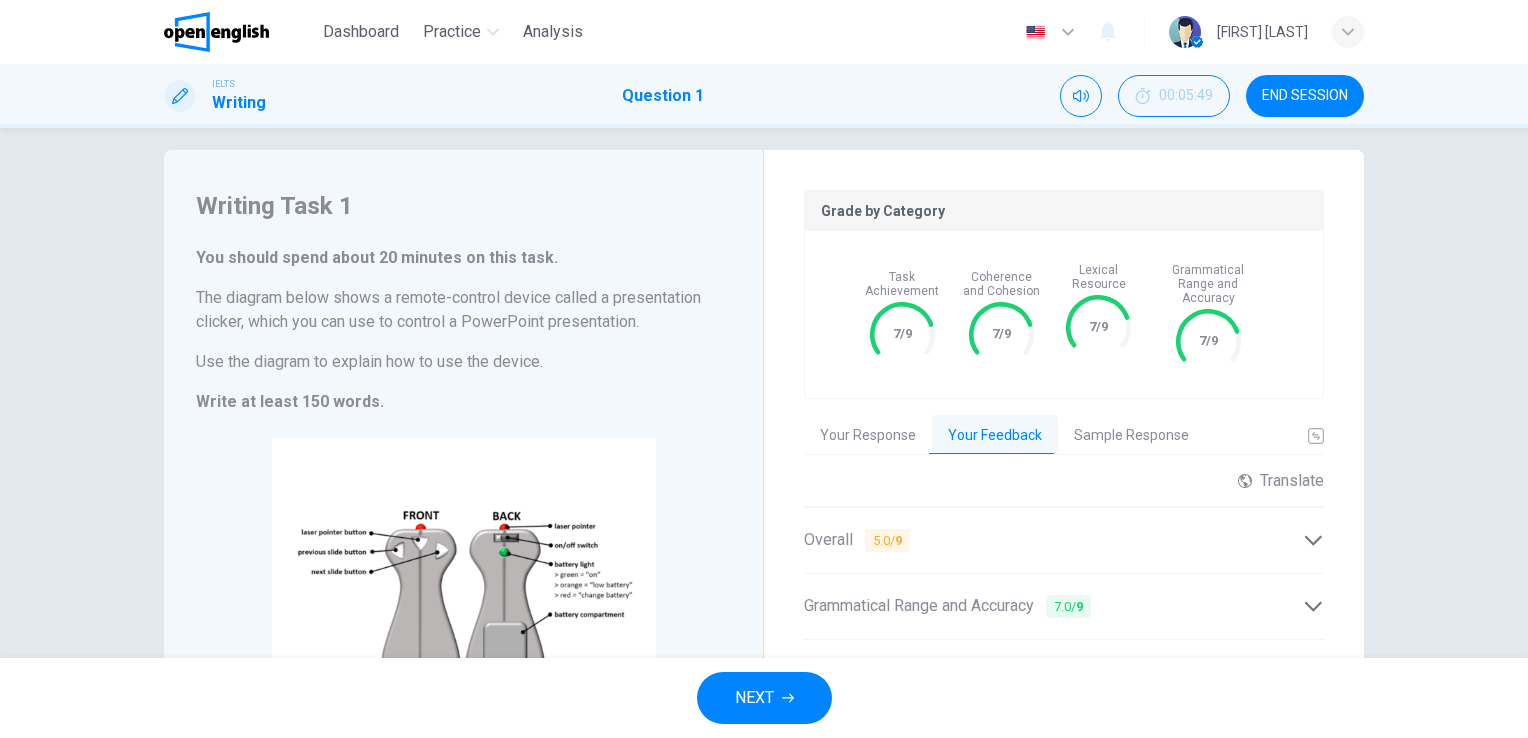 click on "Sample Response" at bounding box center [1131, 436] 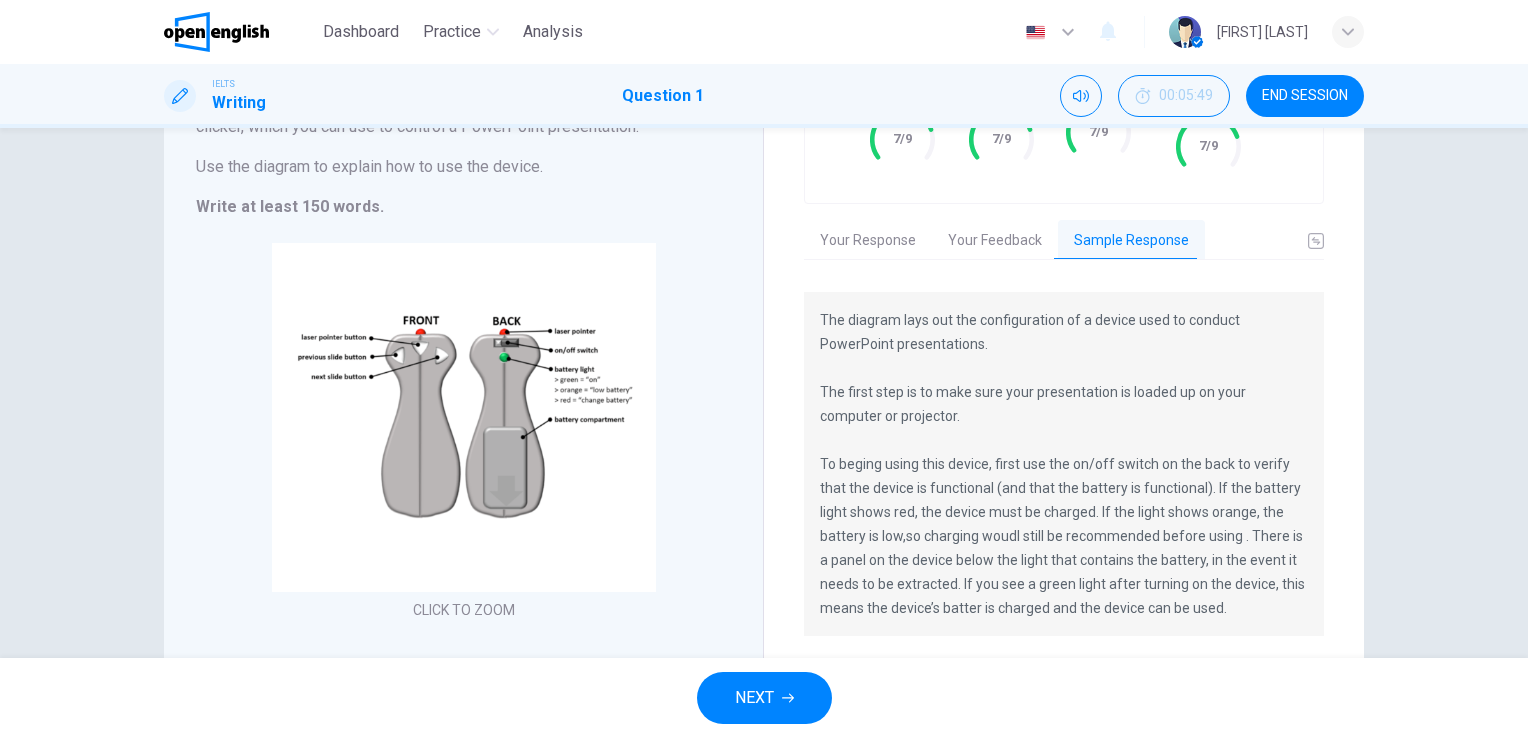 scroll, scrollTop: 215, scrollLeft: 0, axis: vertical 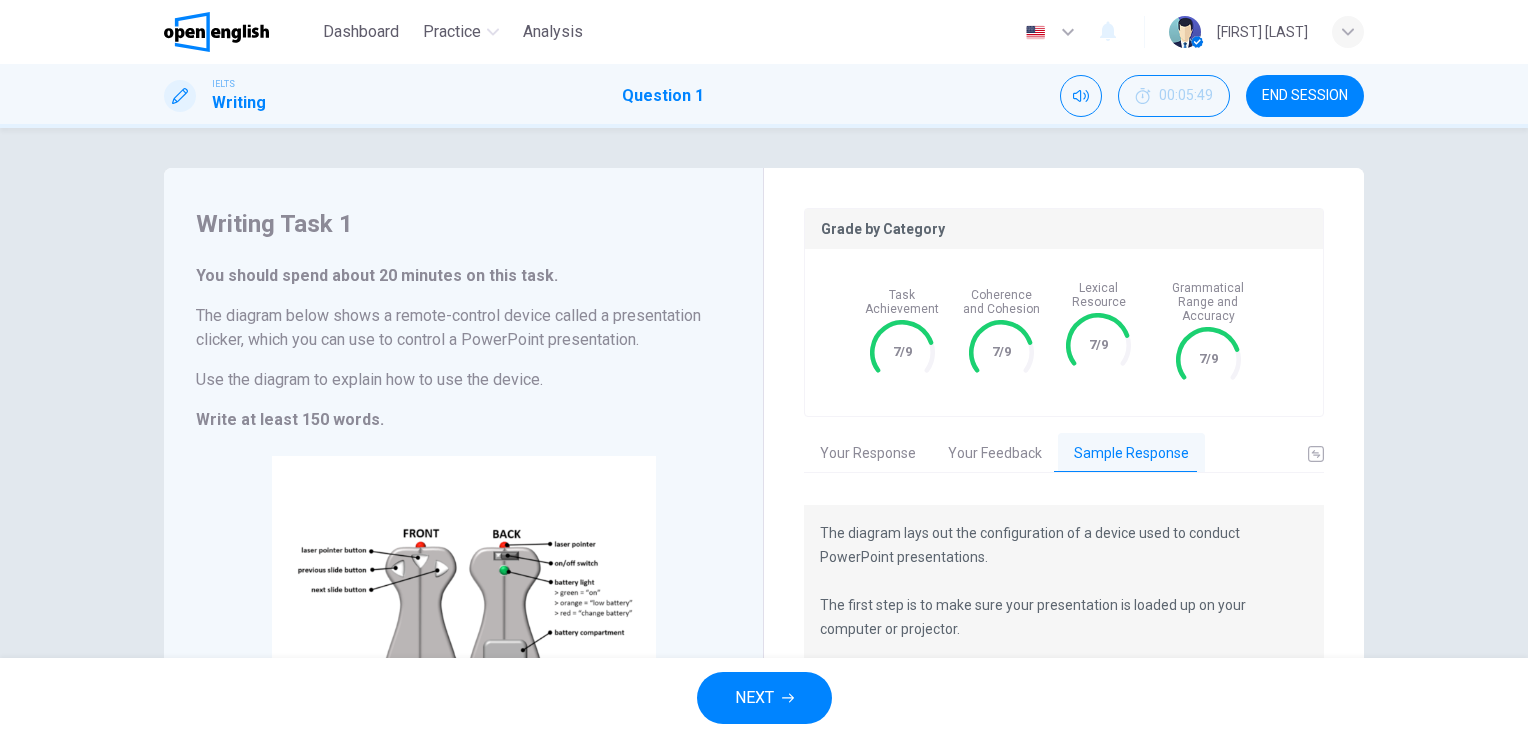 drag, startPoint x: 357, startPoint y: 26, endPoint x: 868, endPoint y: 137, distance: 522.9168 